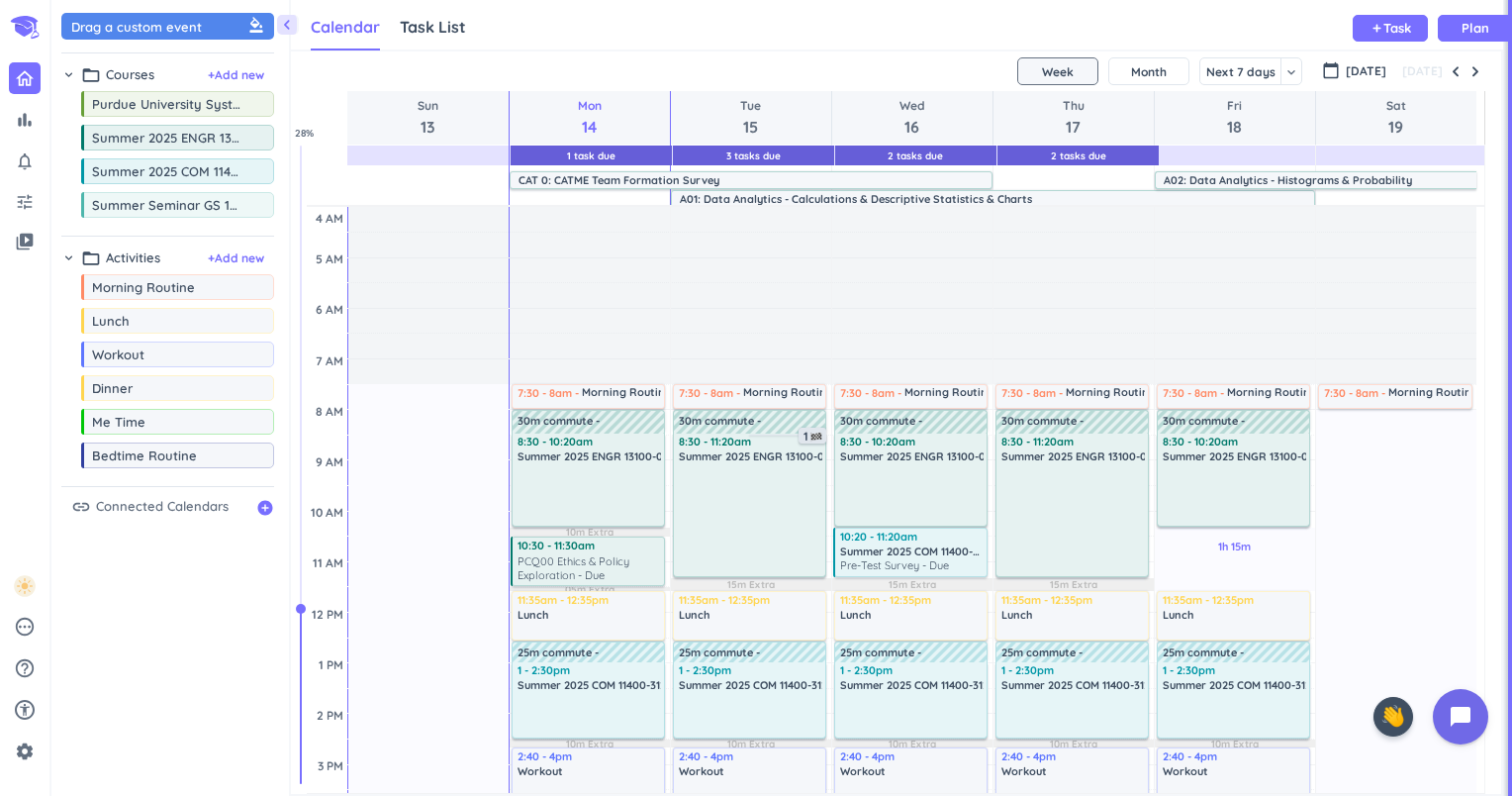 scroll, scrollTop: 0, scrollLeft: 0, axis: both 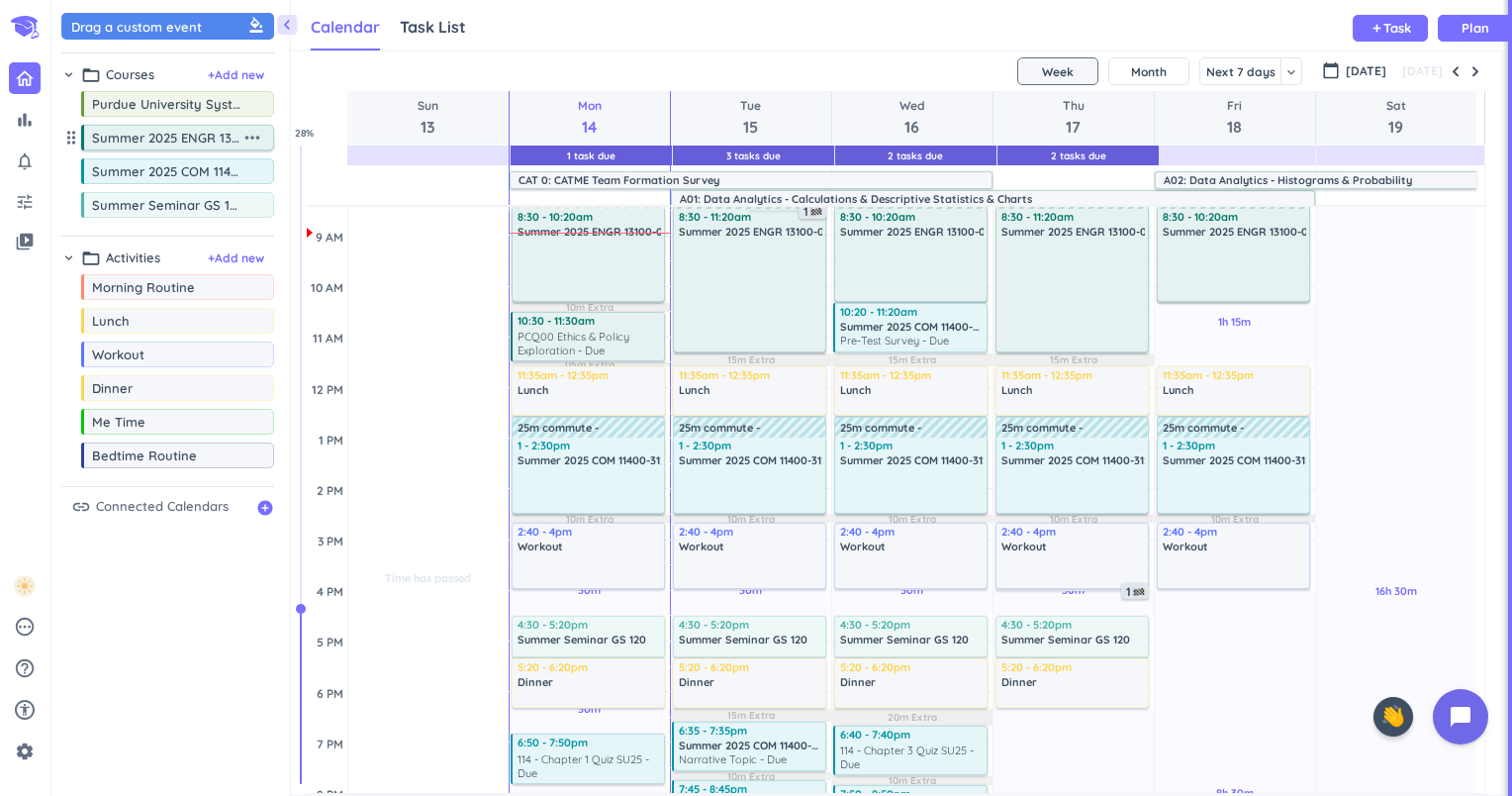 click on "more_horiz" at bounding box center [252, 138] 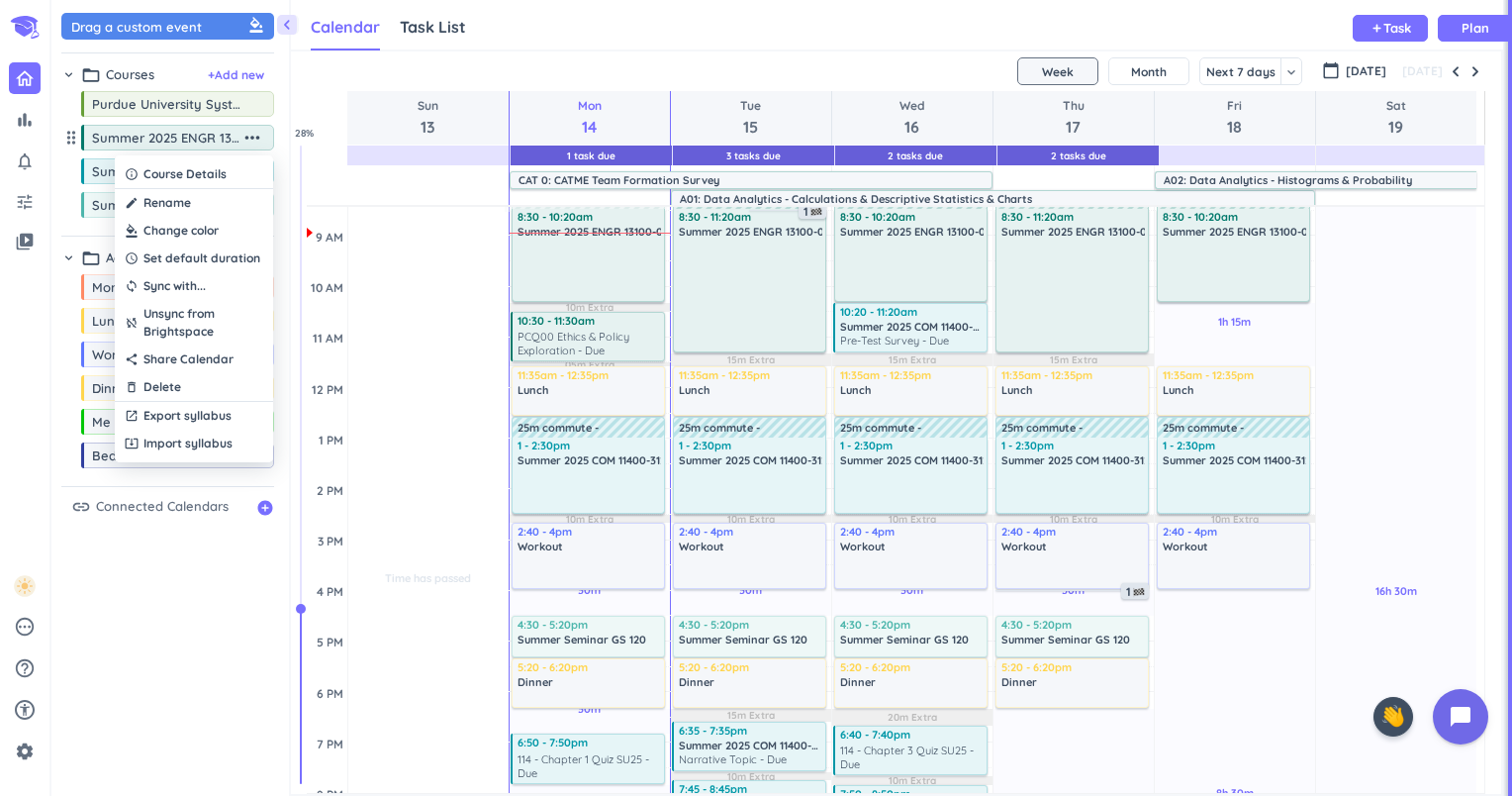 click at bounding box center [194, 231] 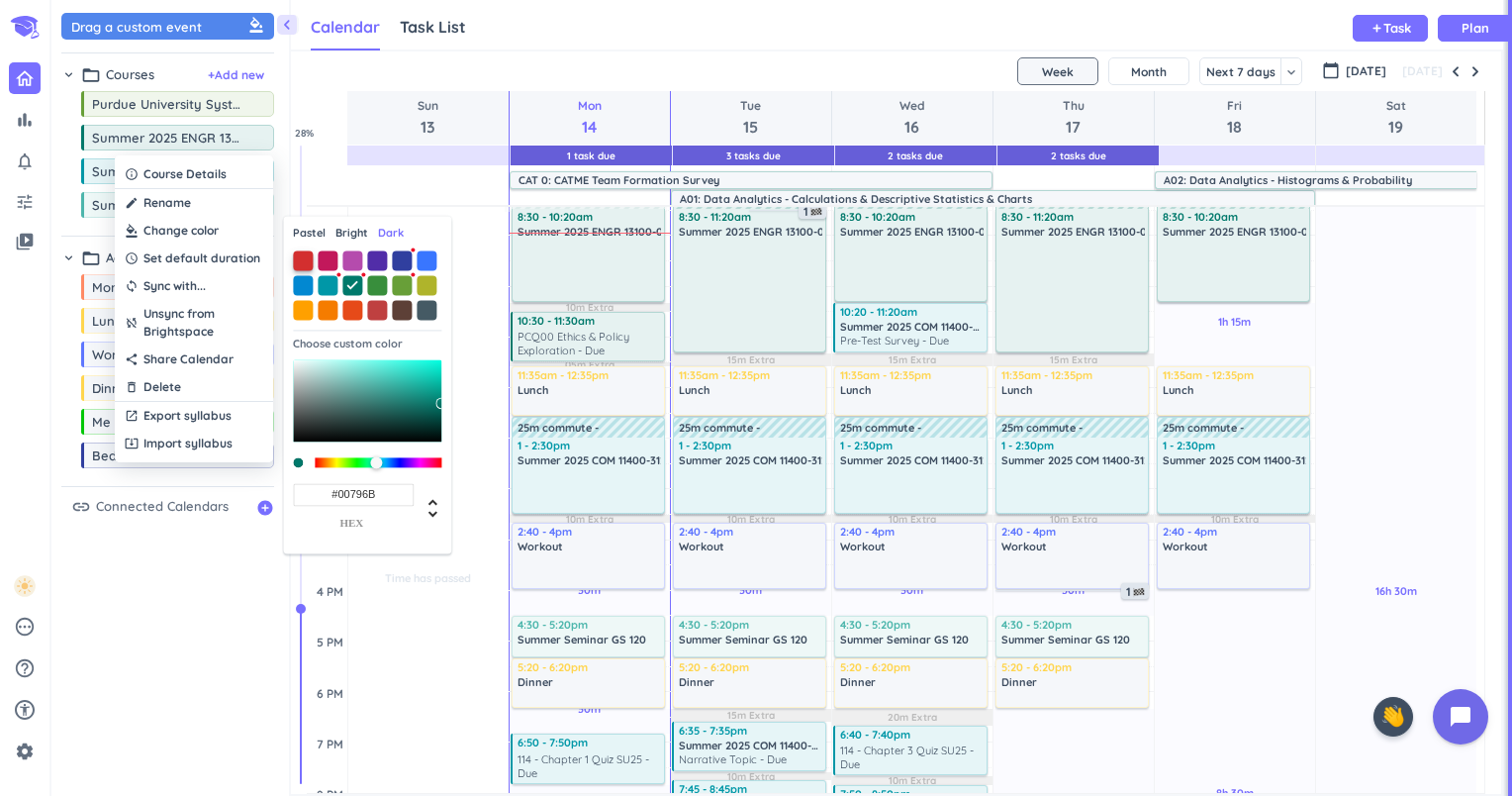 click at bounding box center (303, 260) 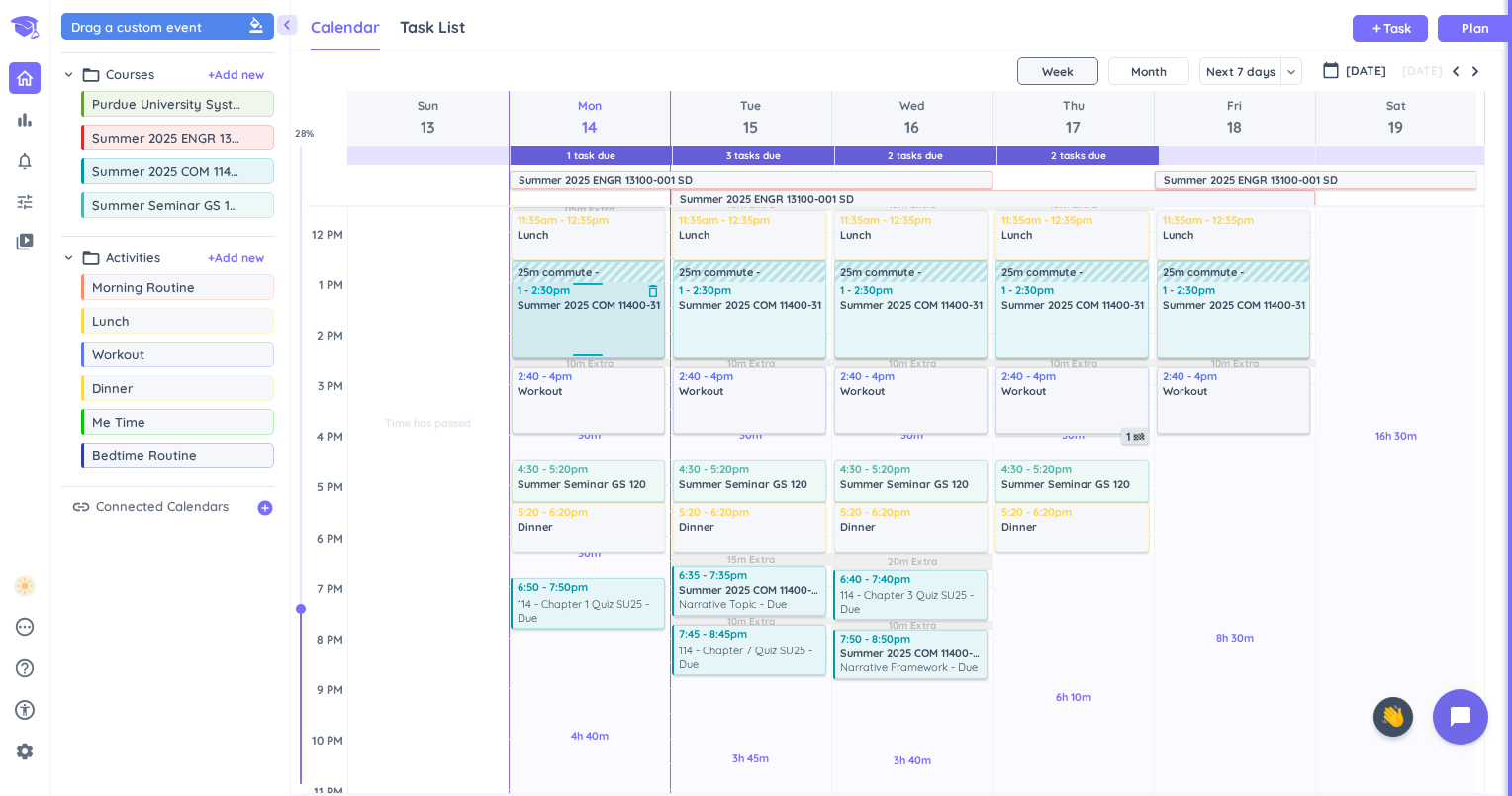 scroll, scrollTop: 378, scrollLeft: 0, axis: vertical 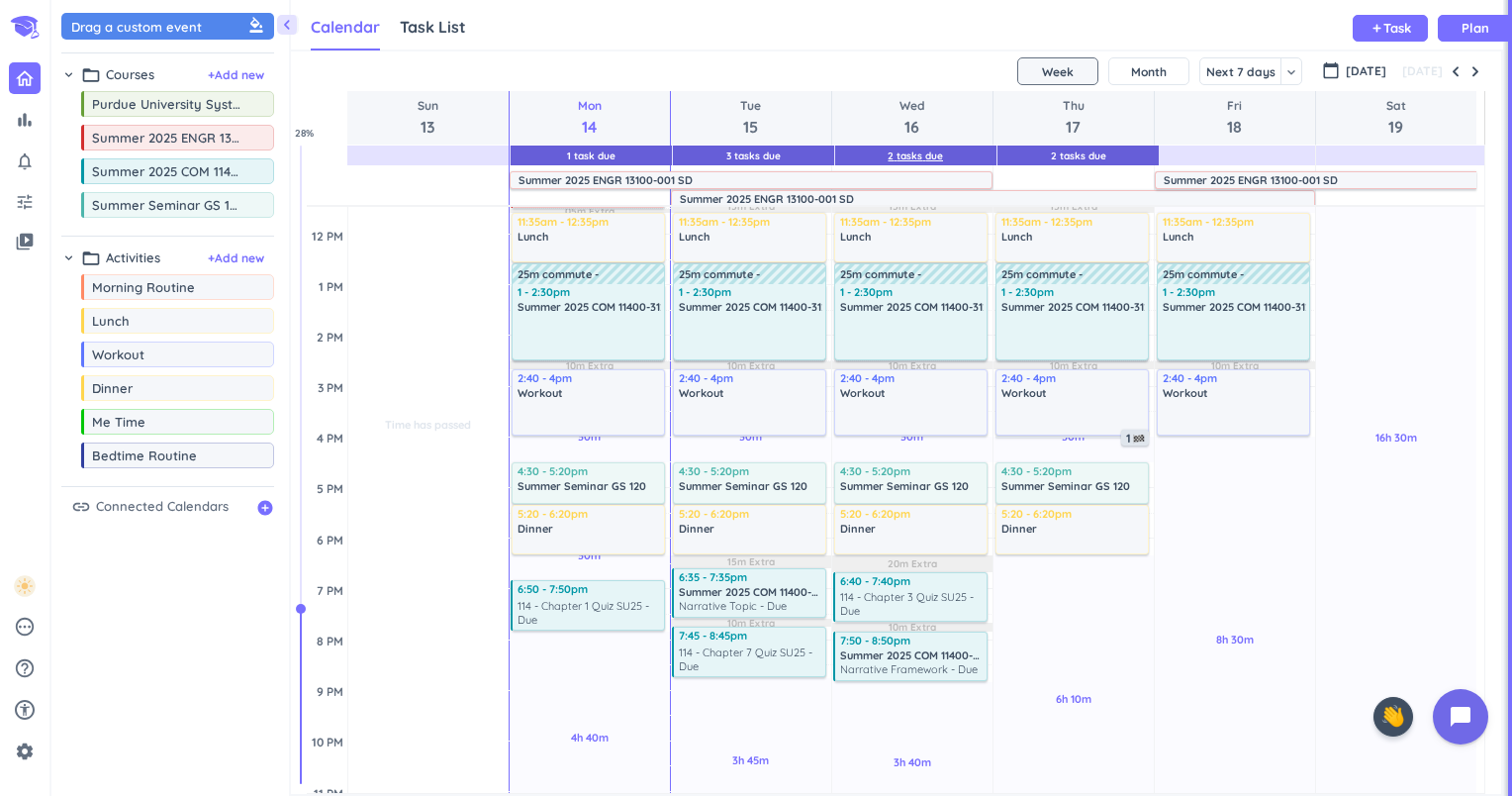 click on "2   Tasks   Due" at bounding box center (915, 155) 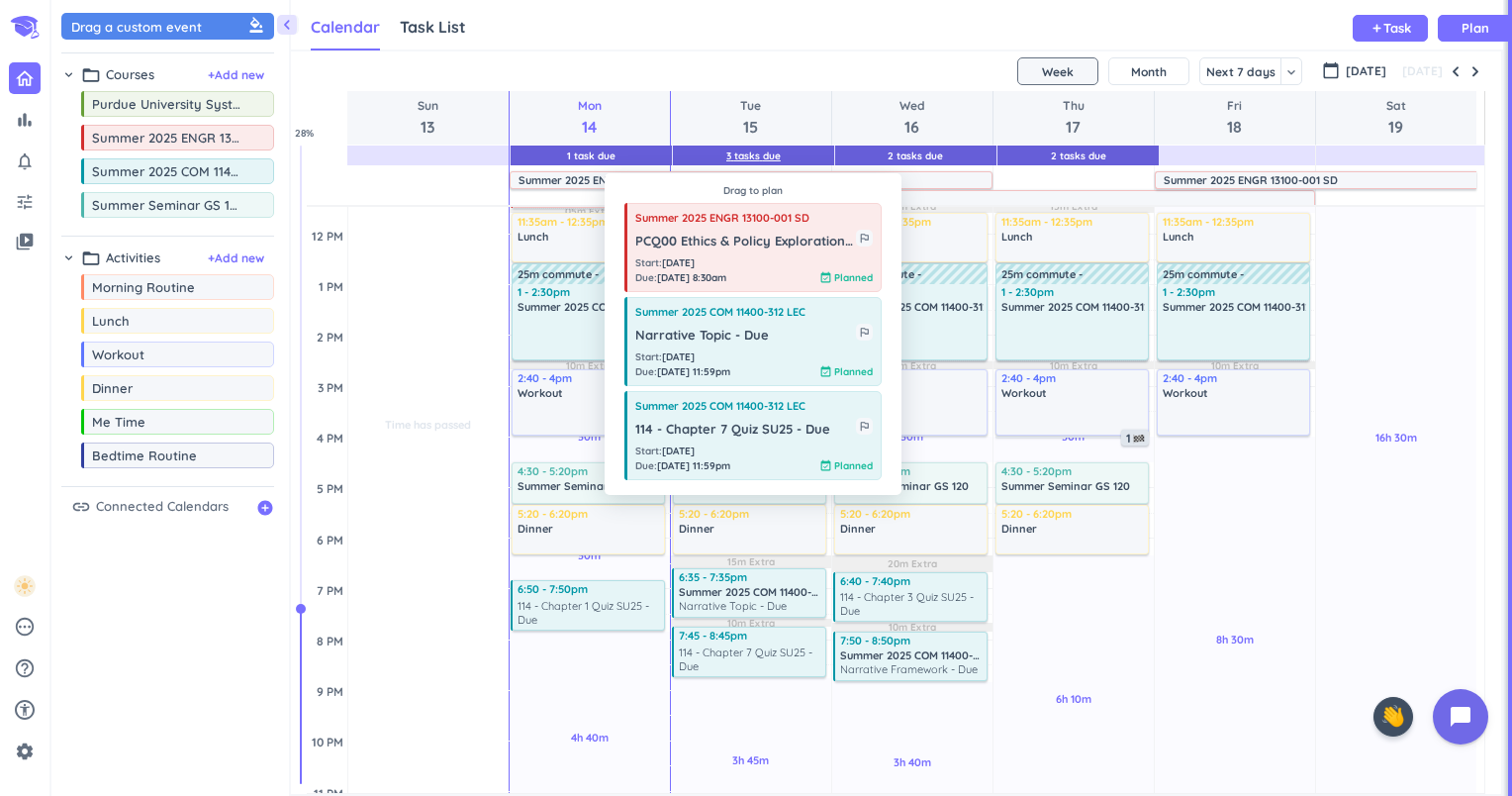 click on "3   Tasks   Due" at bounding box center (753, 155) 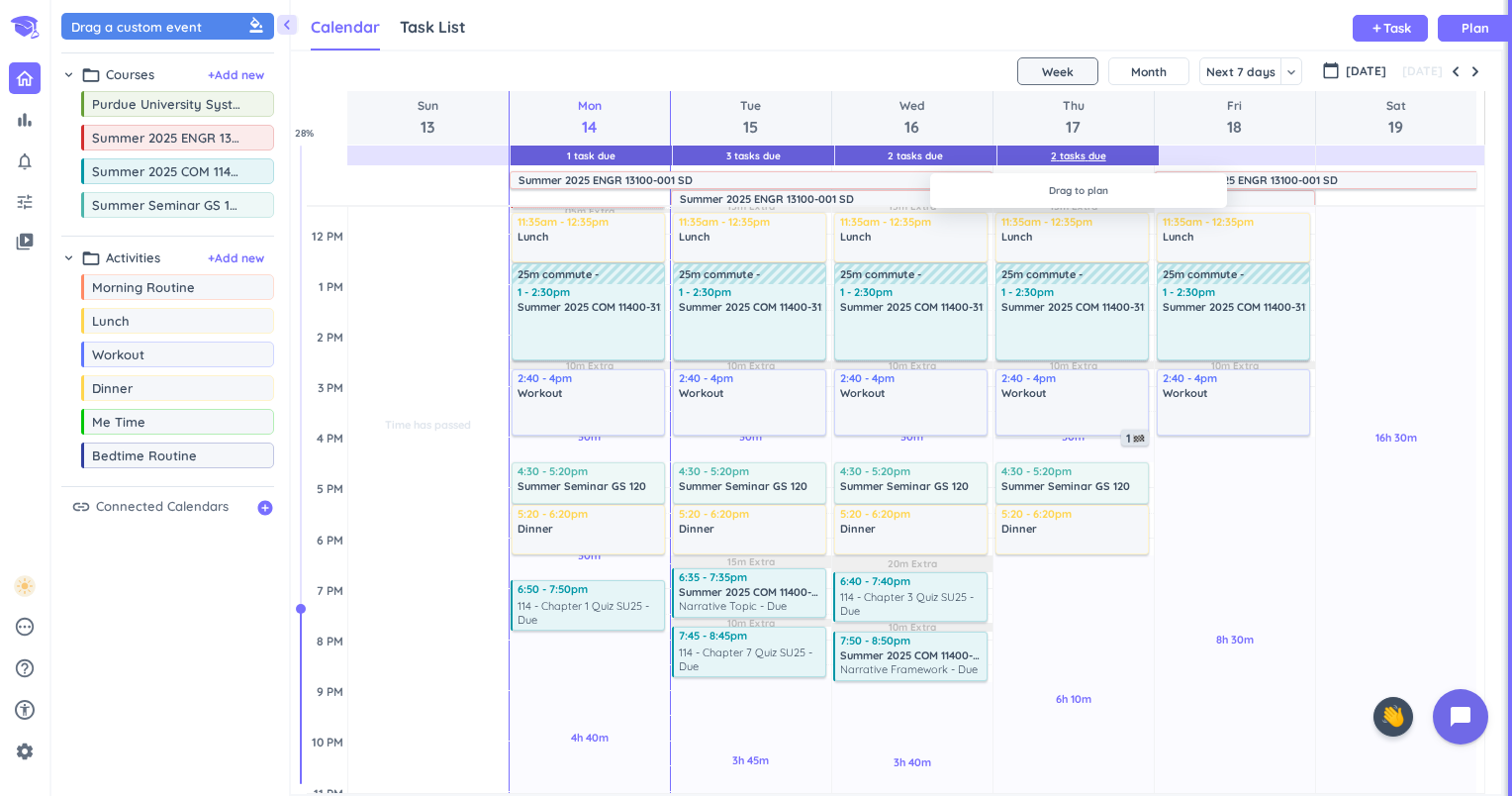 click on "2   Tasks   Due" at bounding box center [1079, 155] 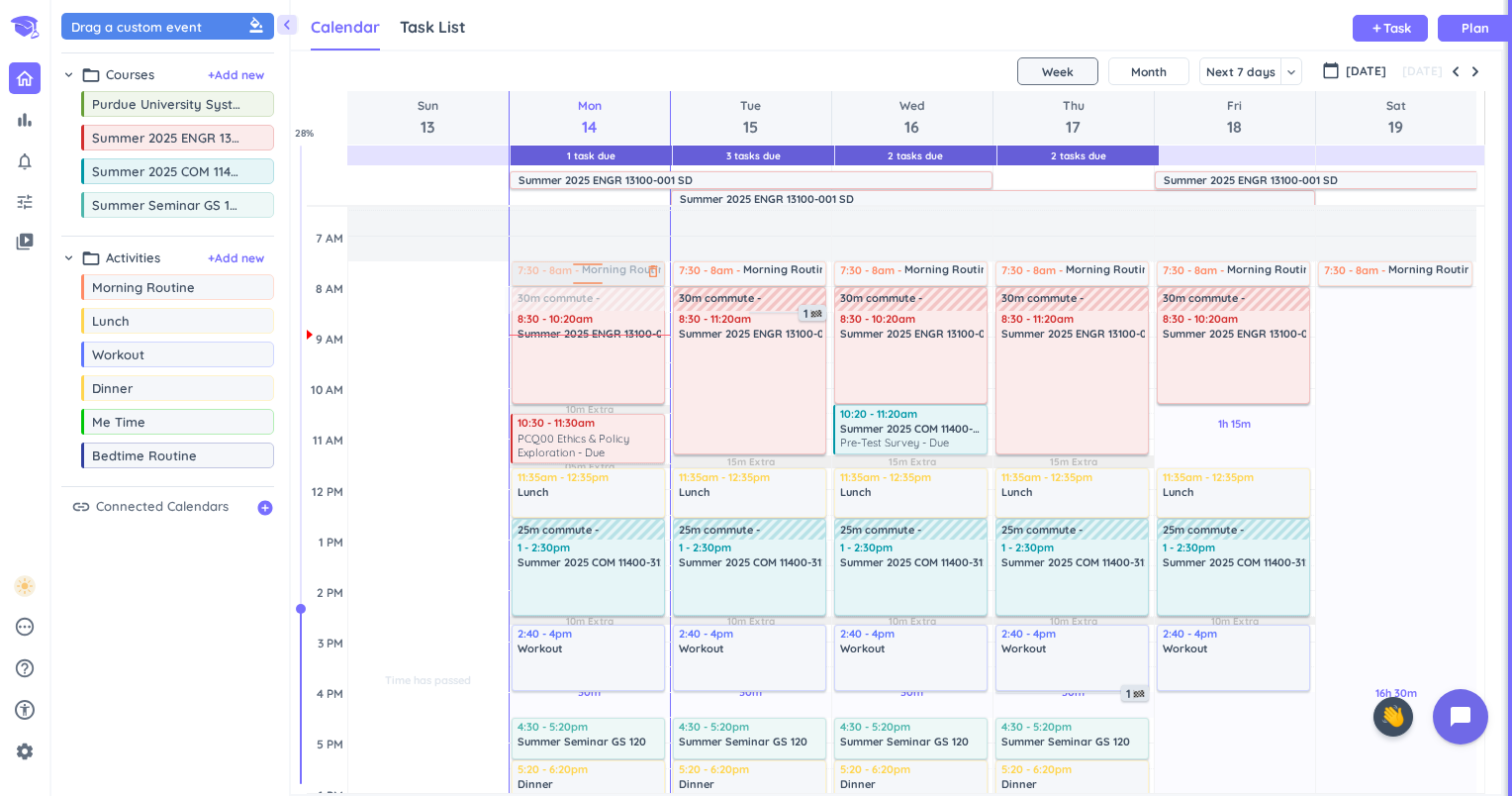 scroll, scrollTop: 0, scrollLeft: 0, axis: both 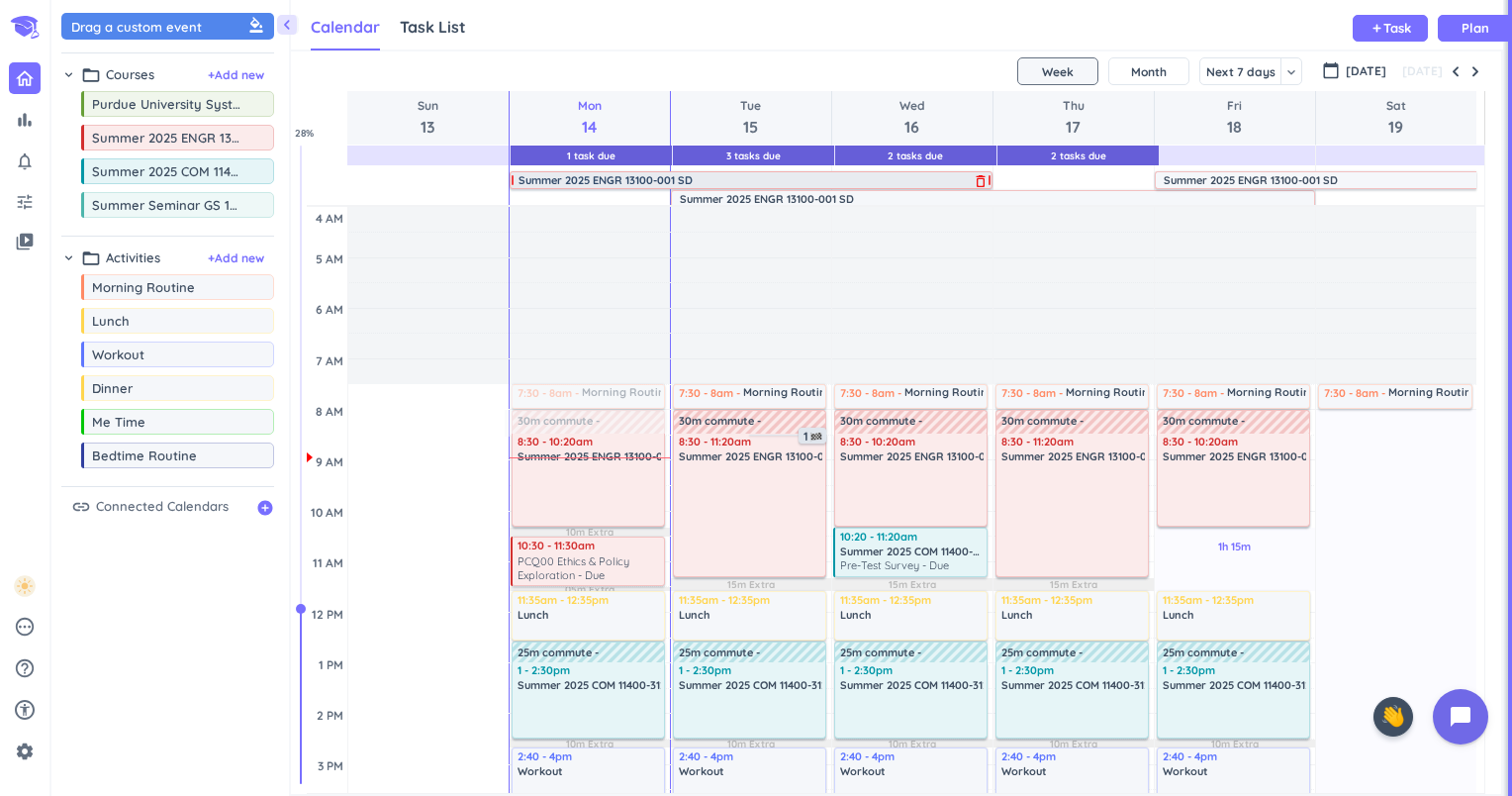 click on "Summer 2025 ENGR 13100-001 SD" at bounding box center [606, 180] 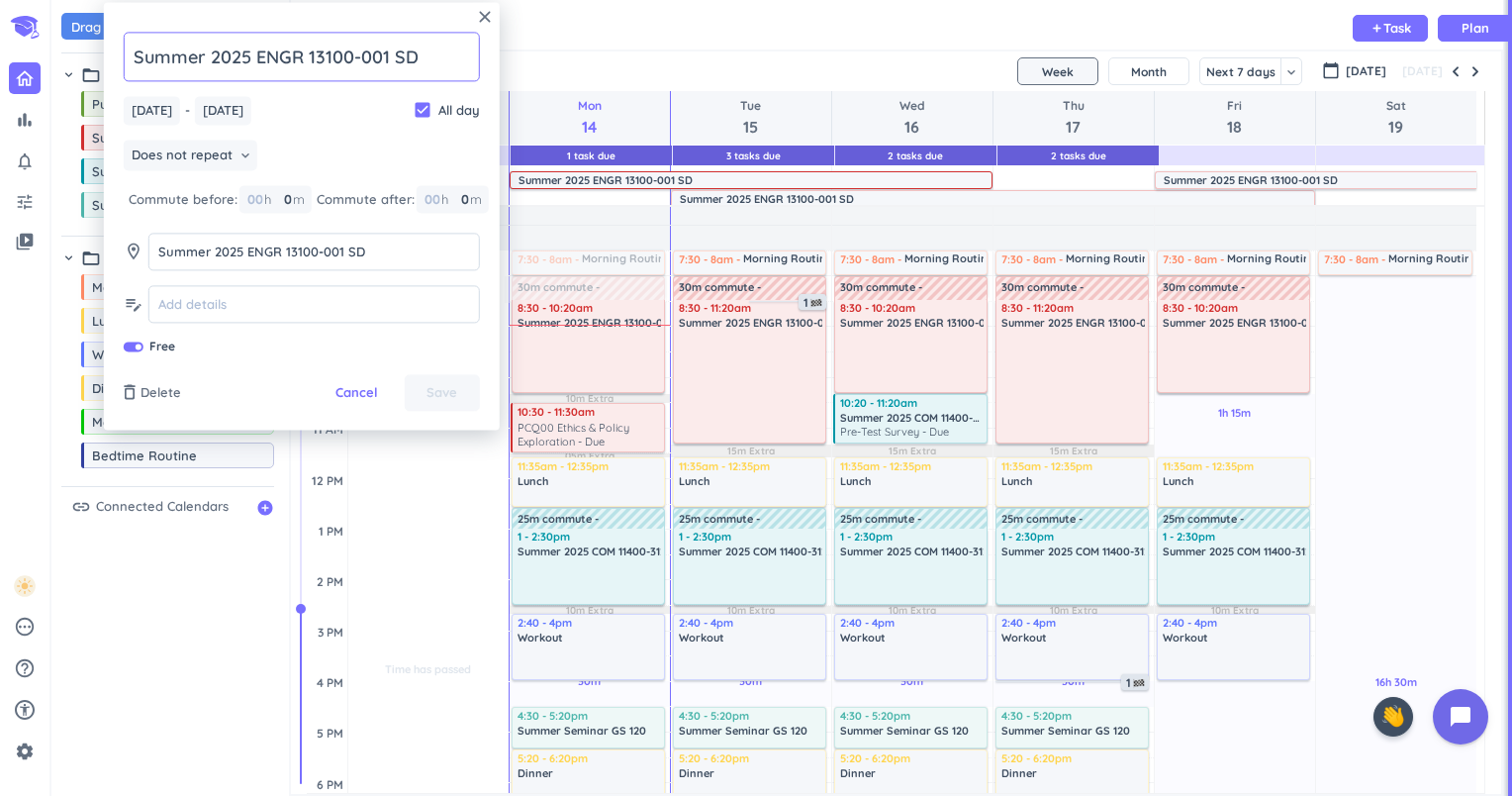 scroll, scrollTop: 135, scrollLeft: 0, axis: vertical 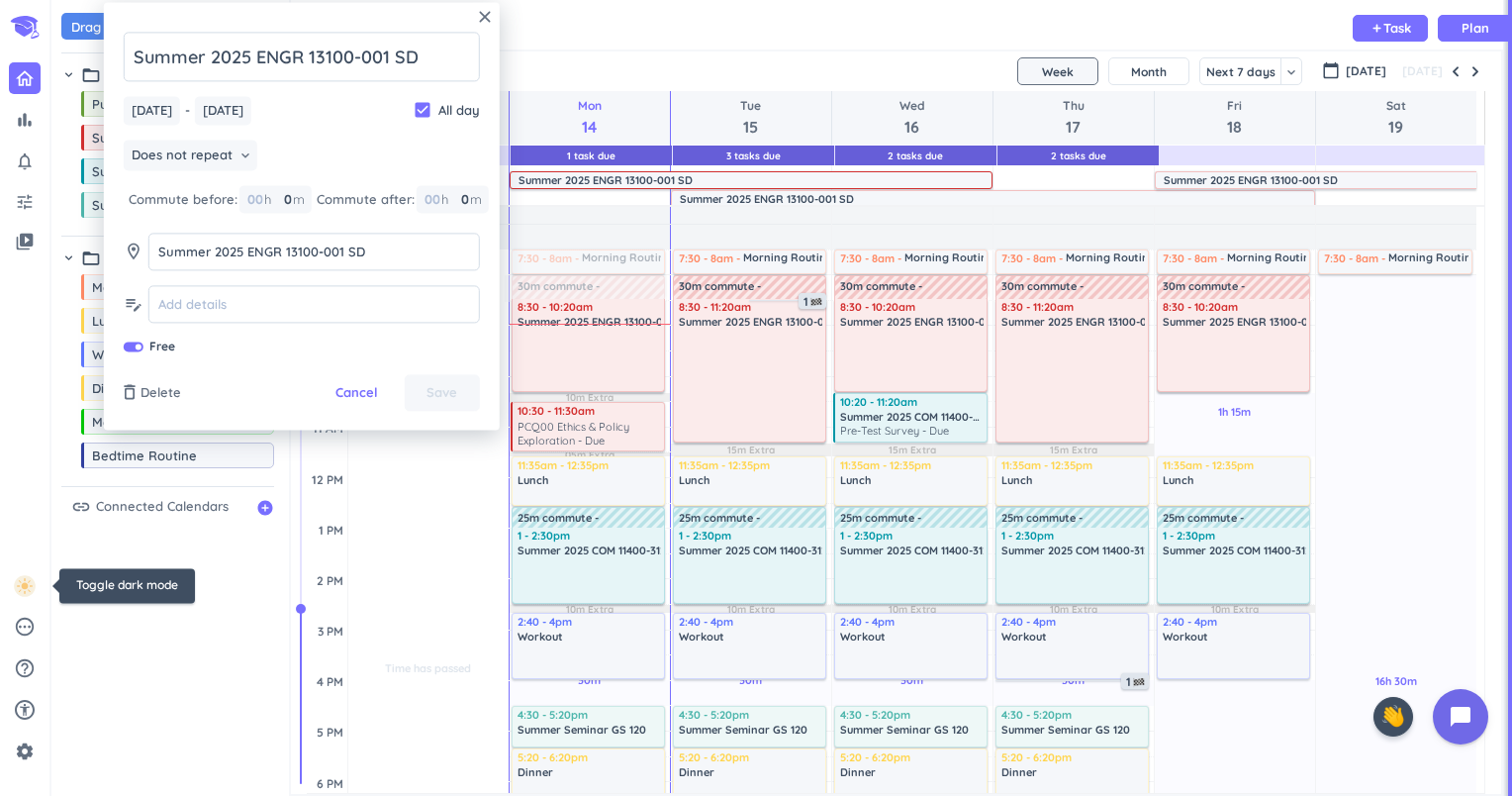 click 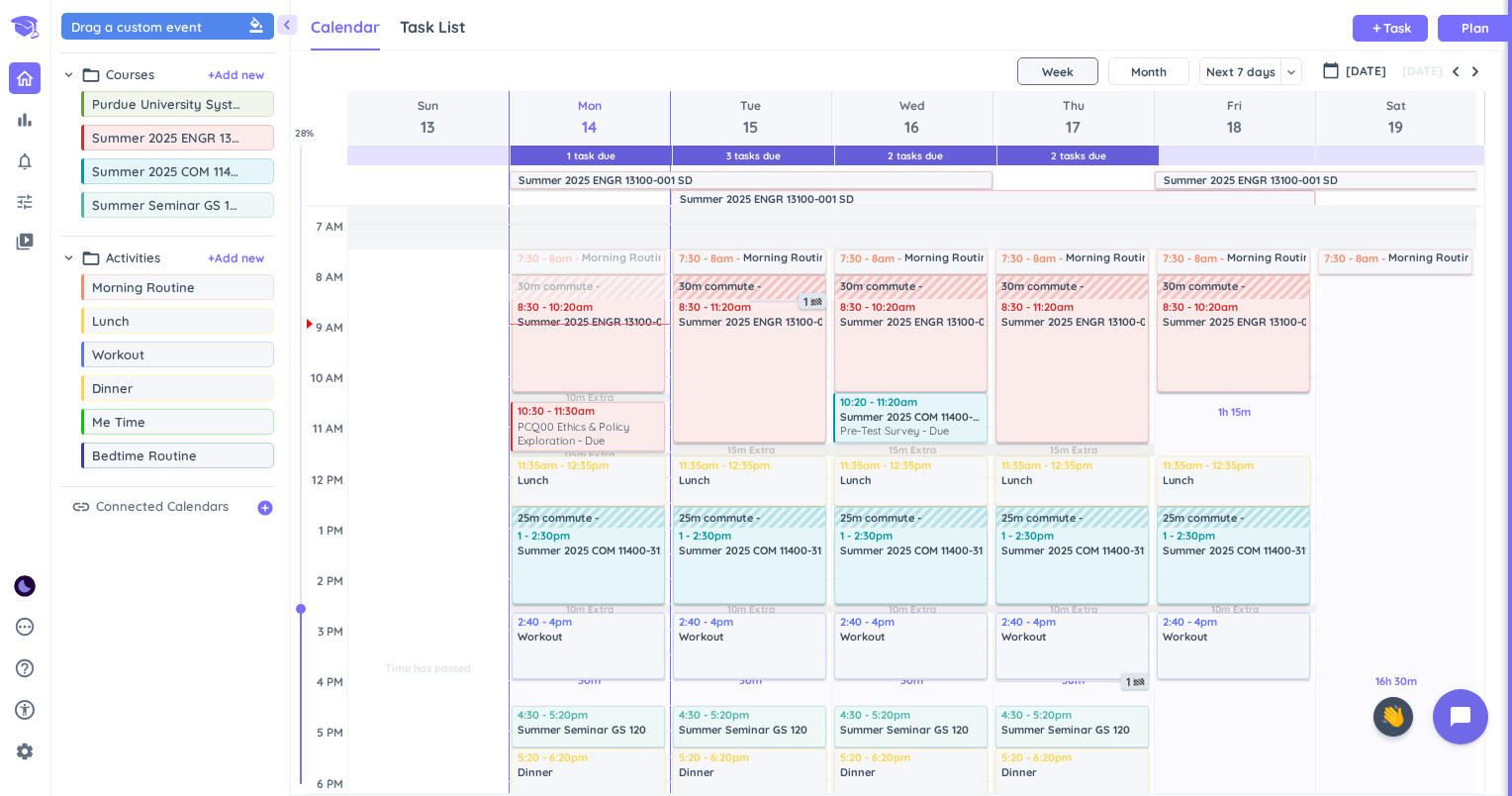 click 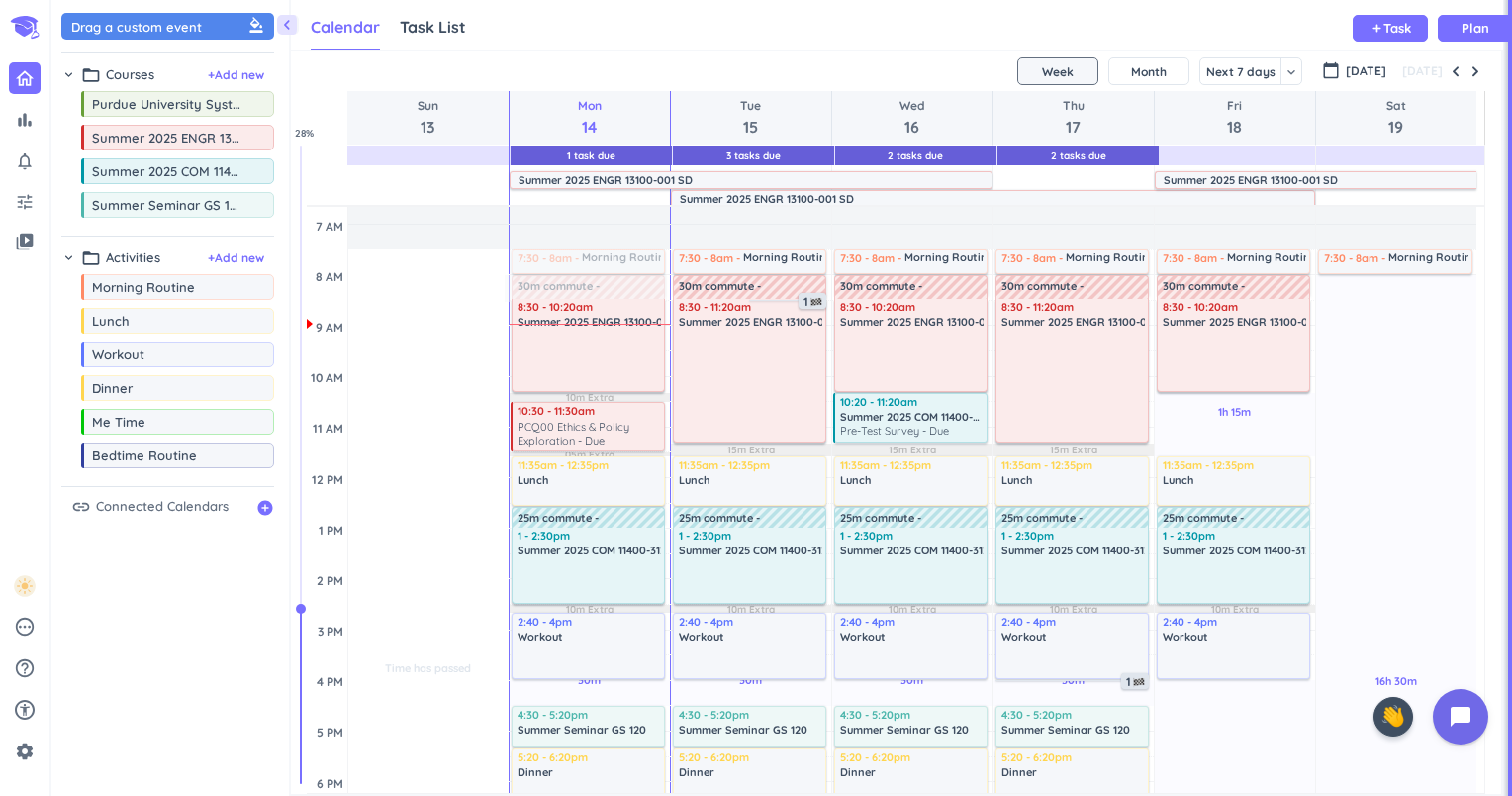 click 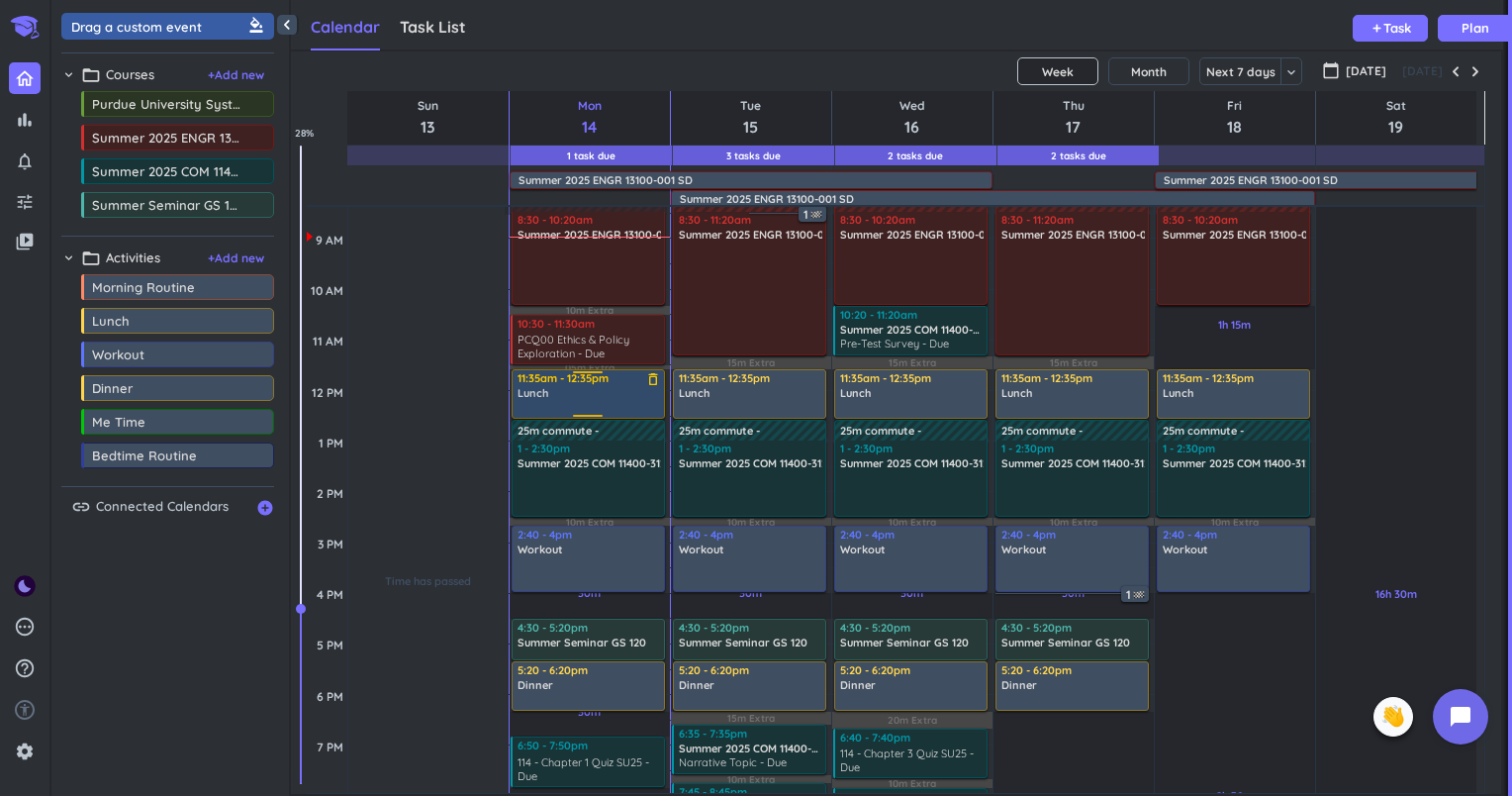 scroll, scrollTop: 224, scrollLeft: 0, axis: vertical 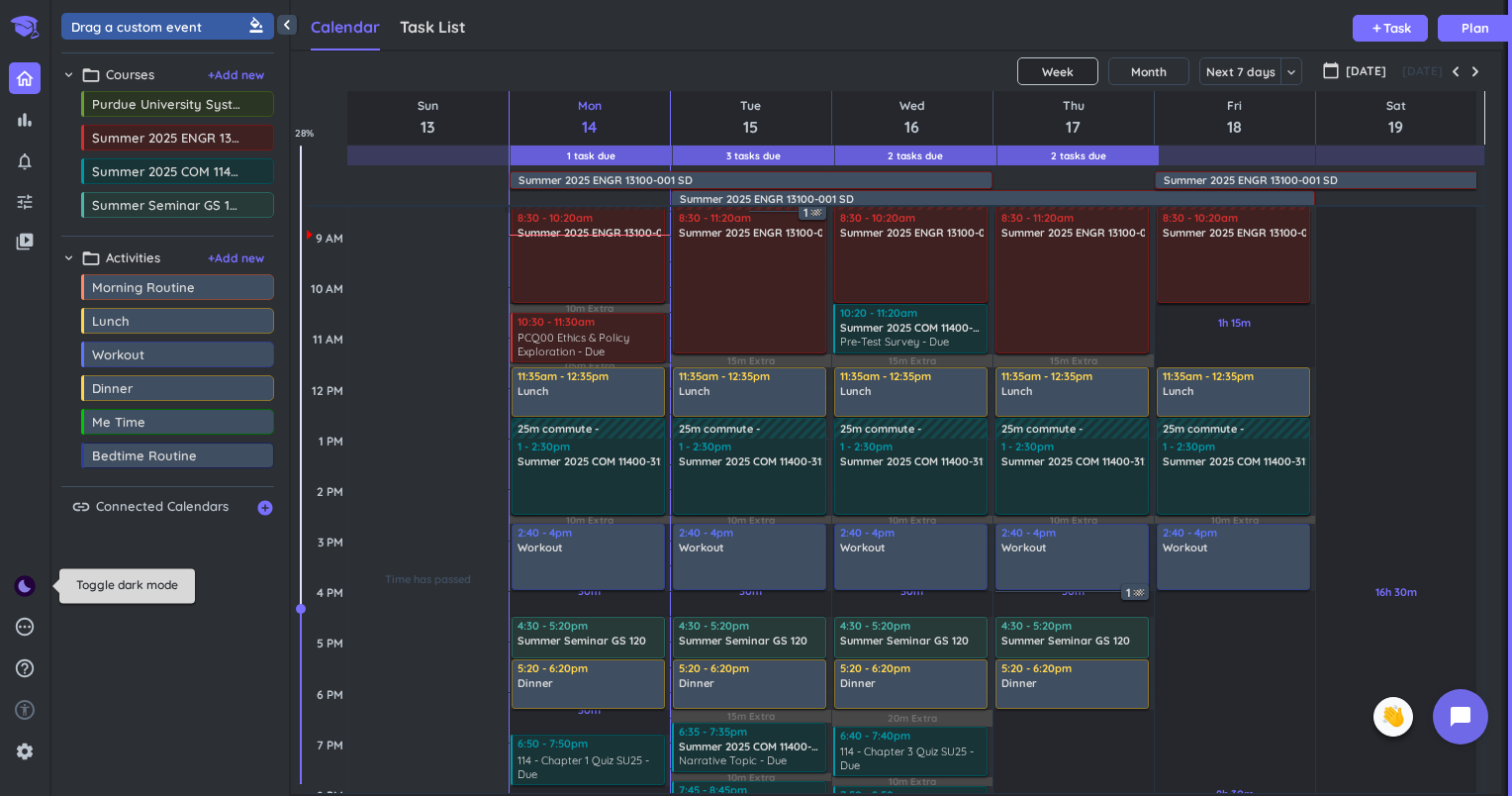 click 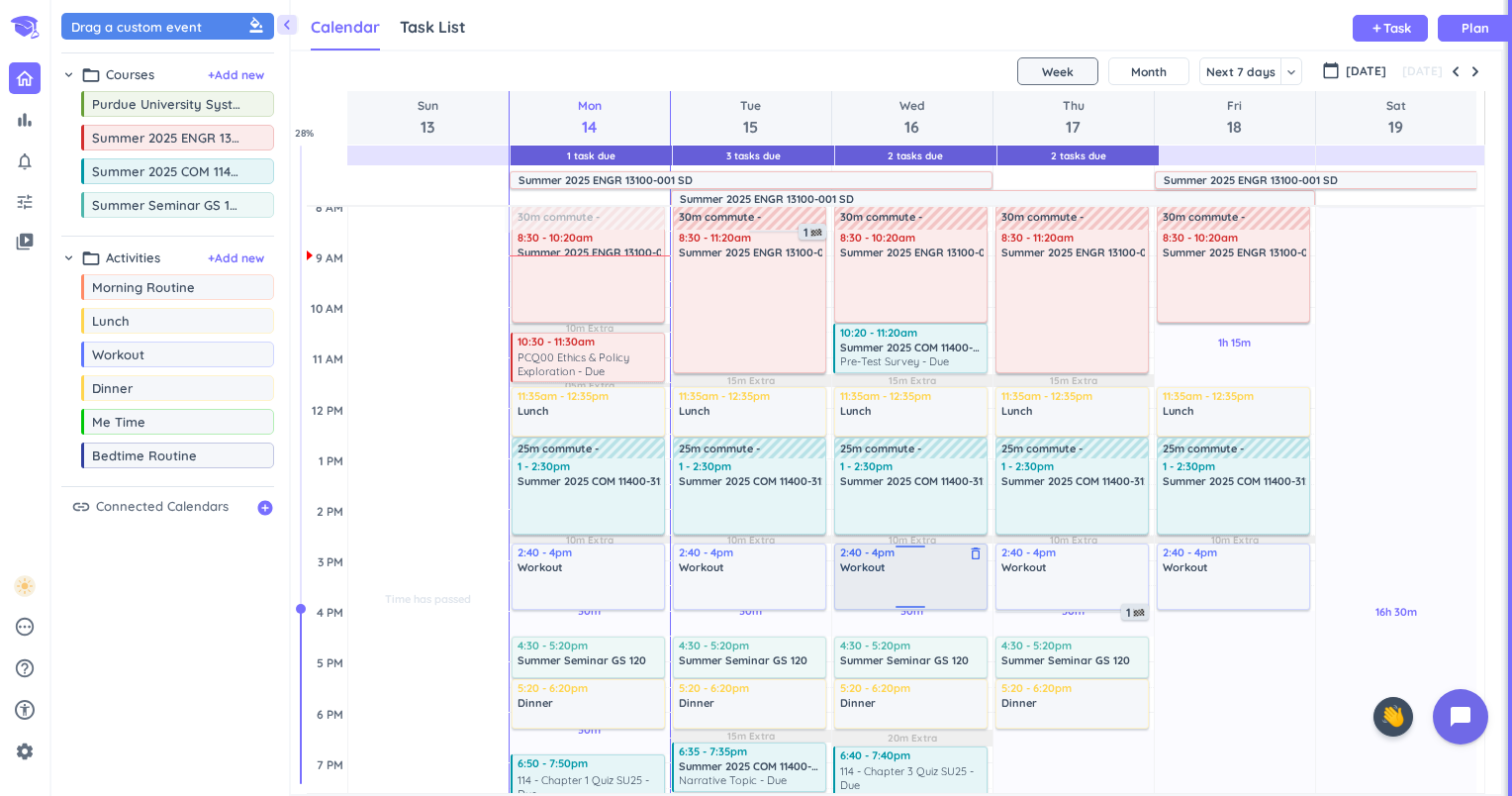 scroll, scrollTop: 0, scrollLeft: 0, axis: both 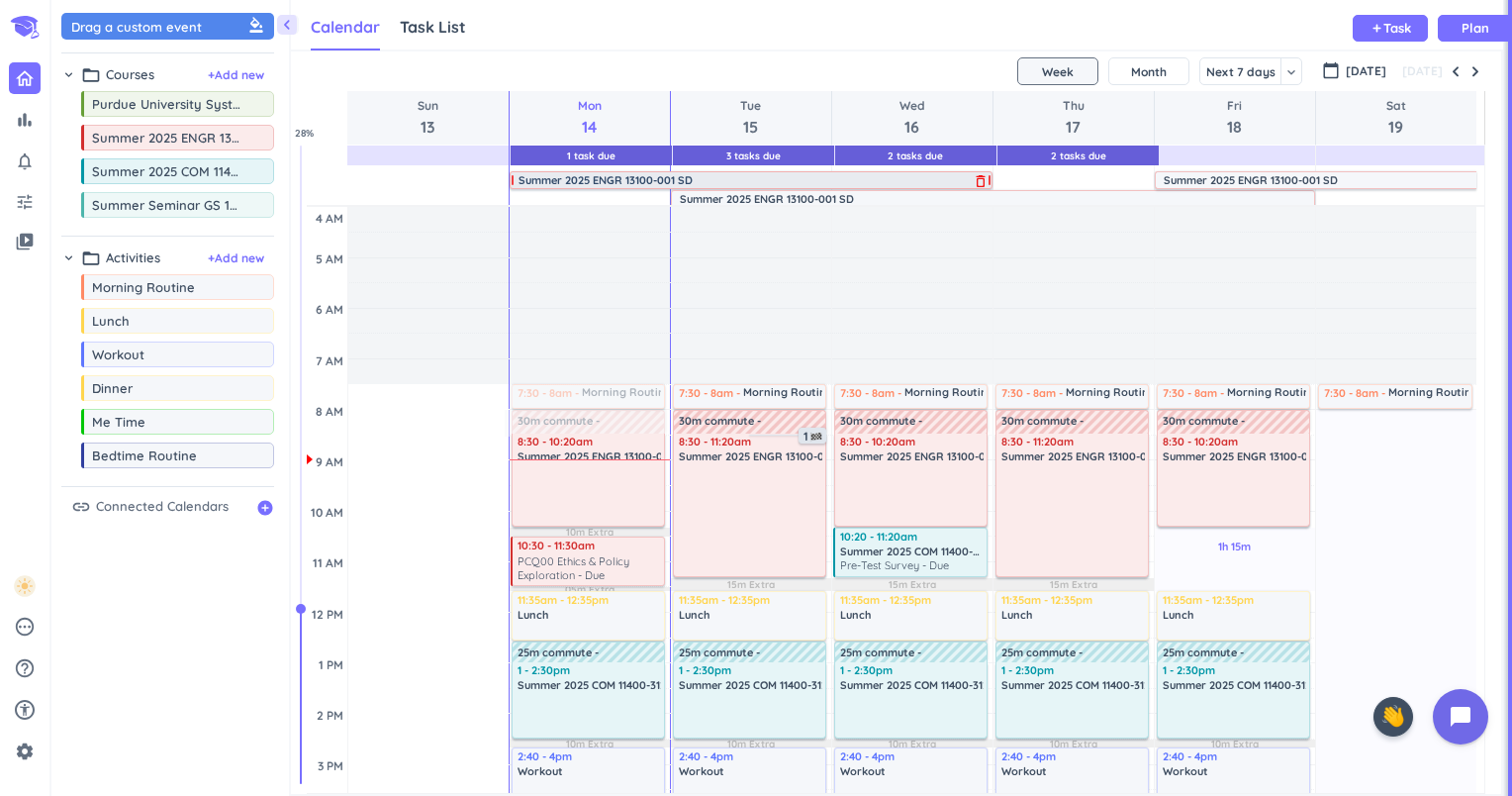 click on "Summer 2025 ENGR 13100-001 SD" at bounding box center (753, 180) 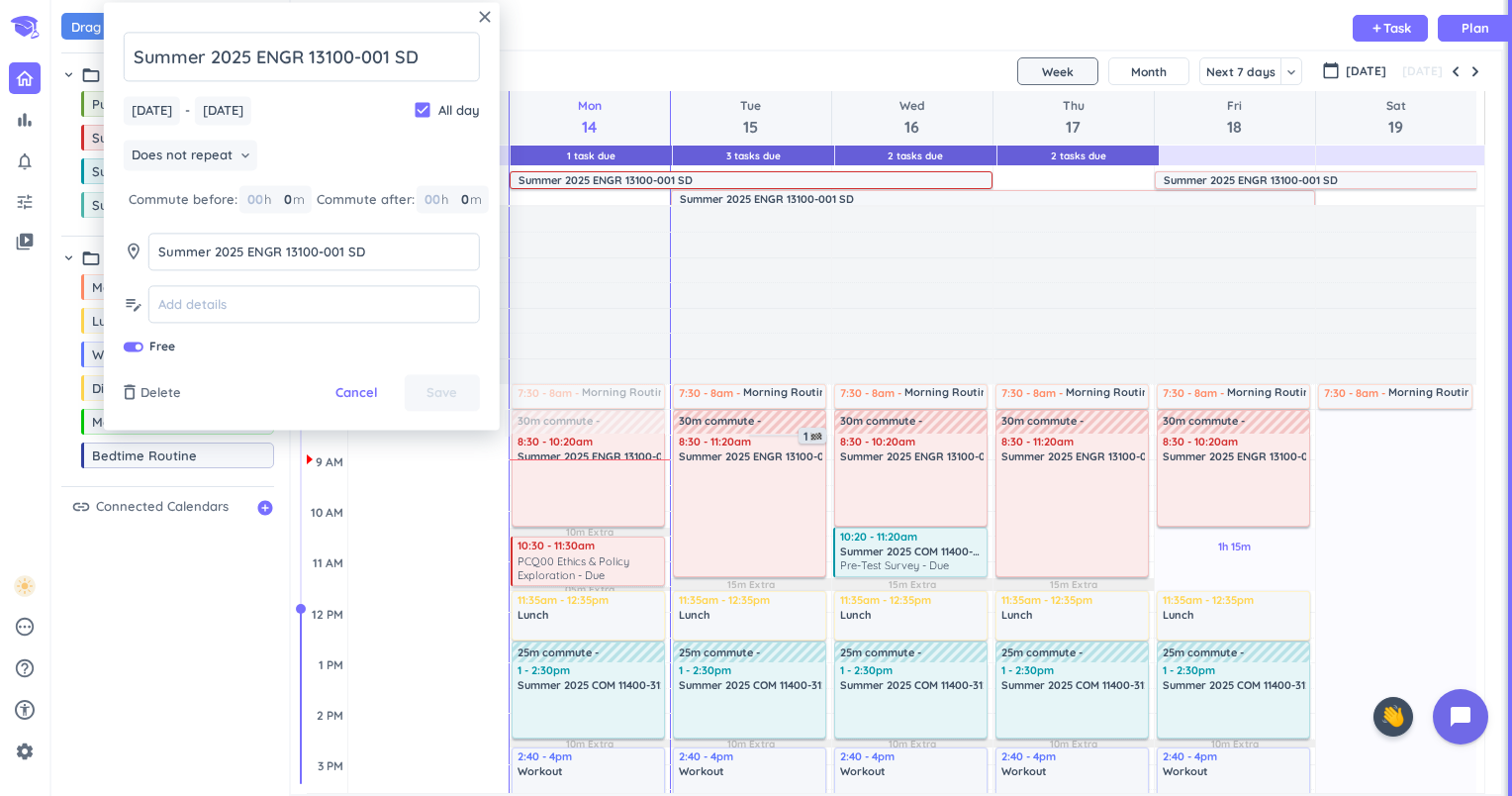 click on "close" at bounding box center [485, 17] 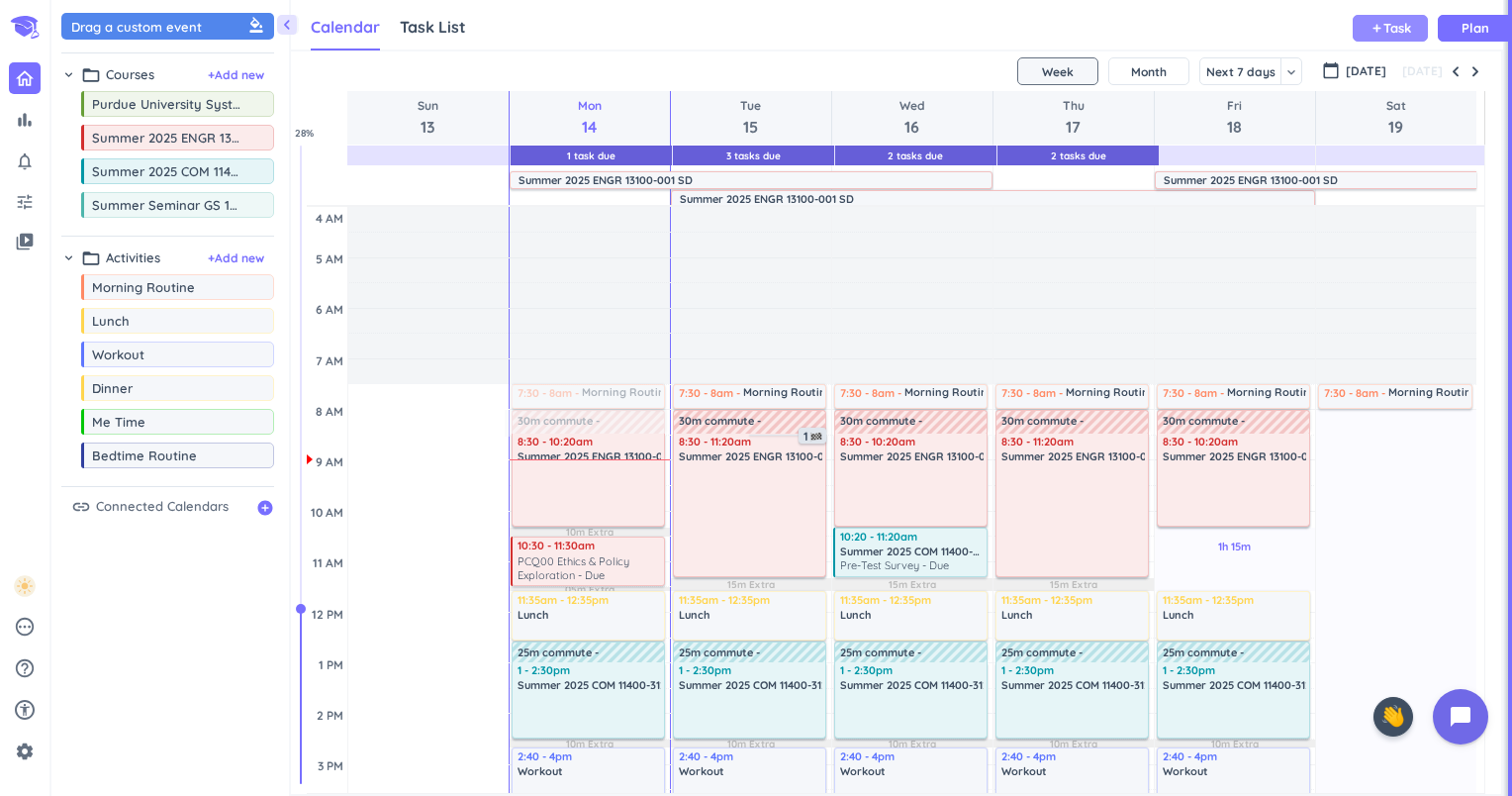 click on "add" at bounding box center [1376, 28] 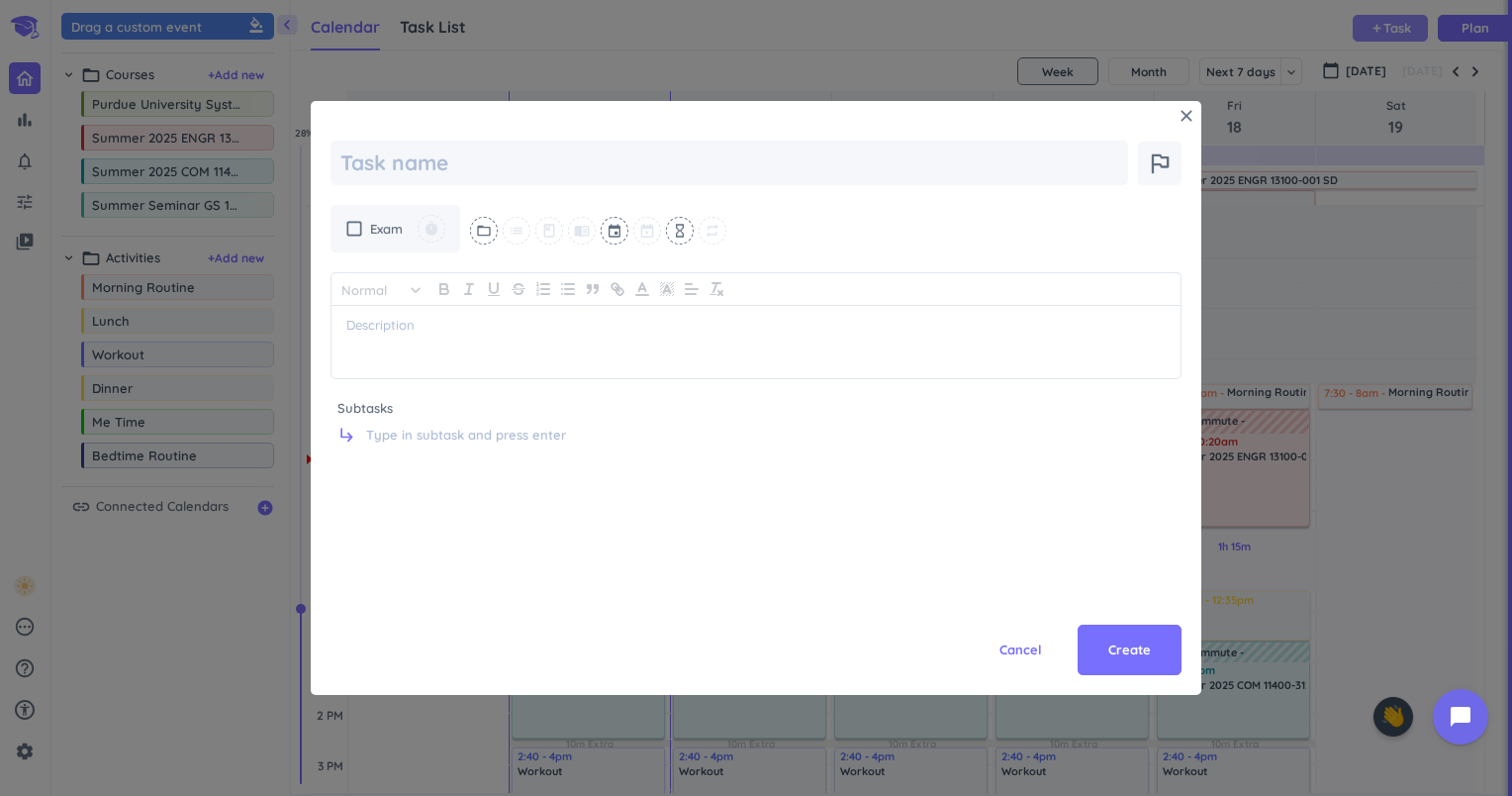 scroll, scrollTop: 0, scrollLeft: 0, axis: both 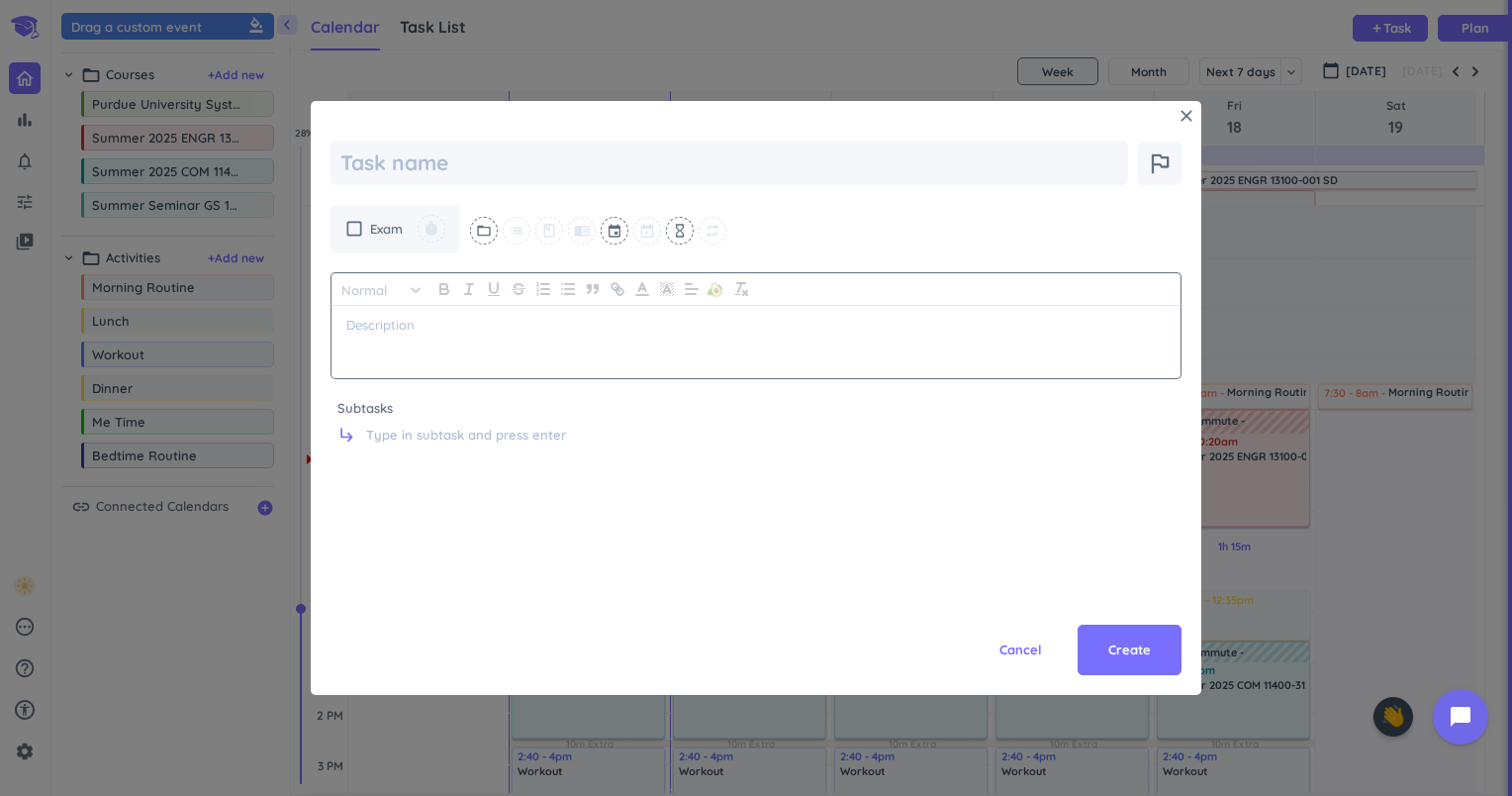 type on "x" 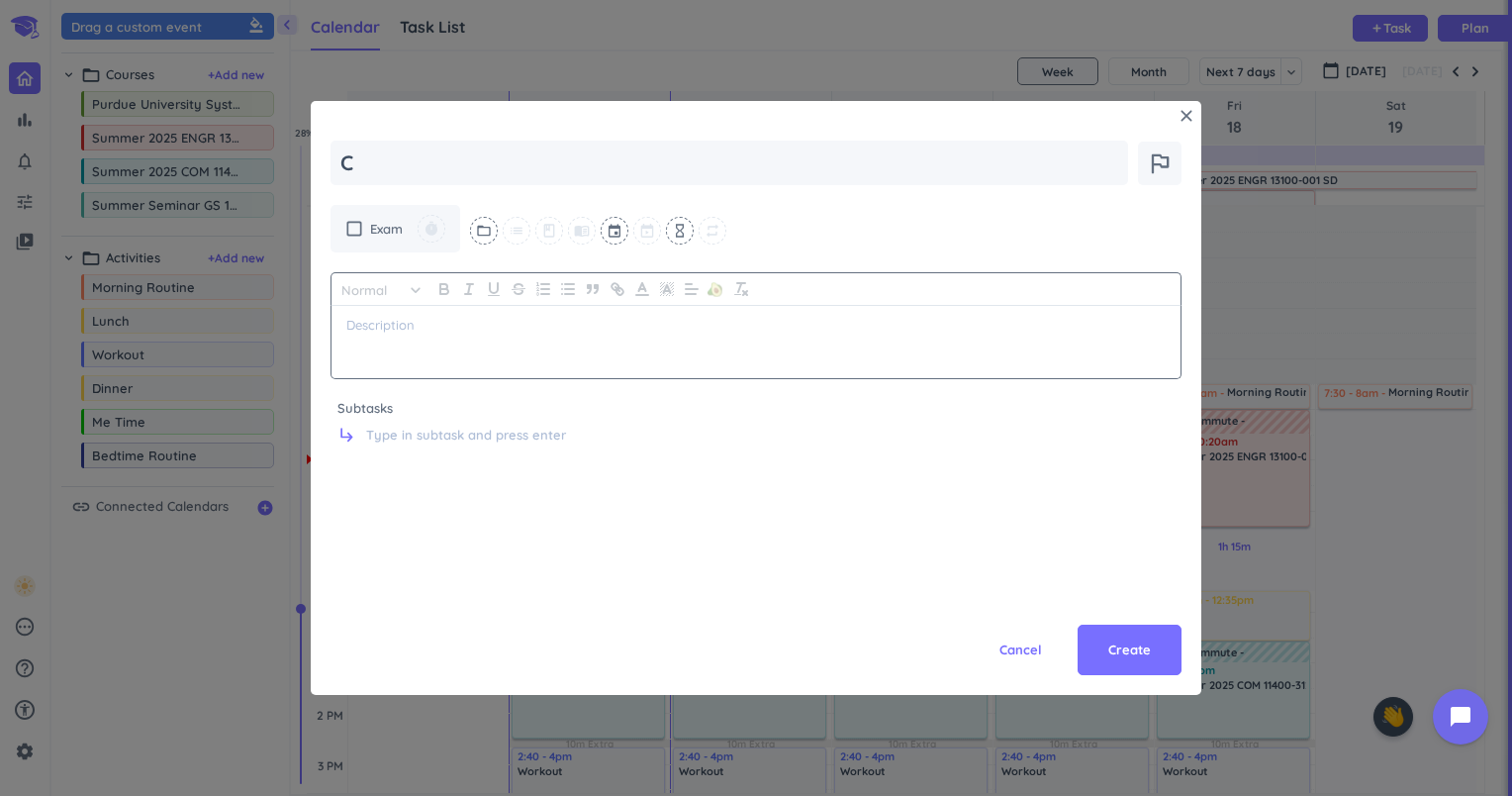 type on "x" 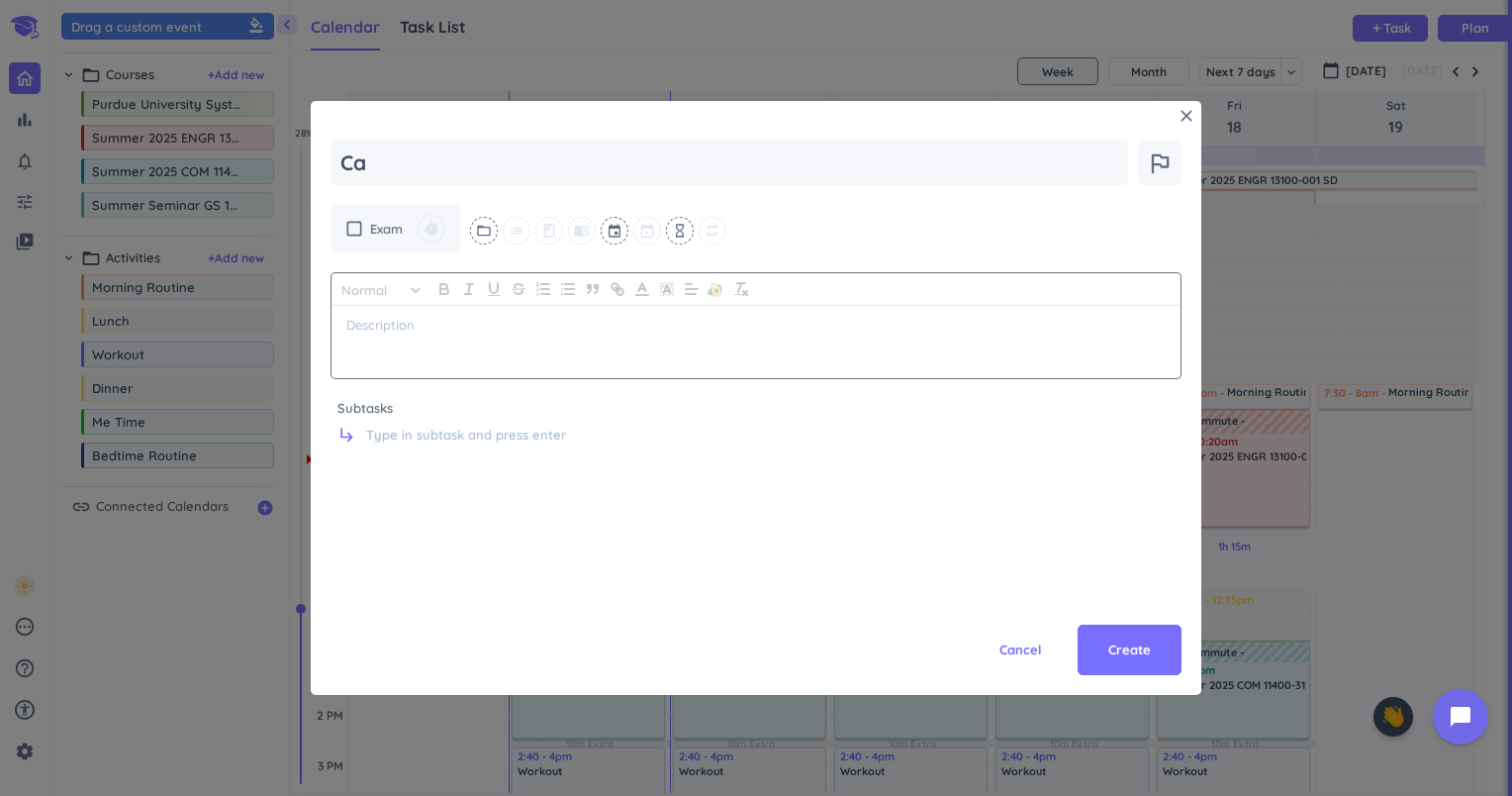type on "x" 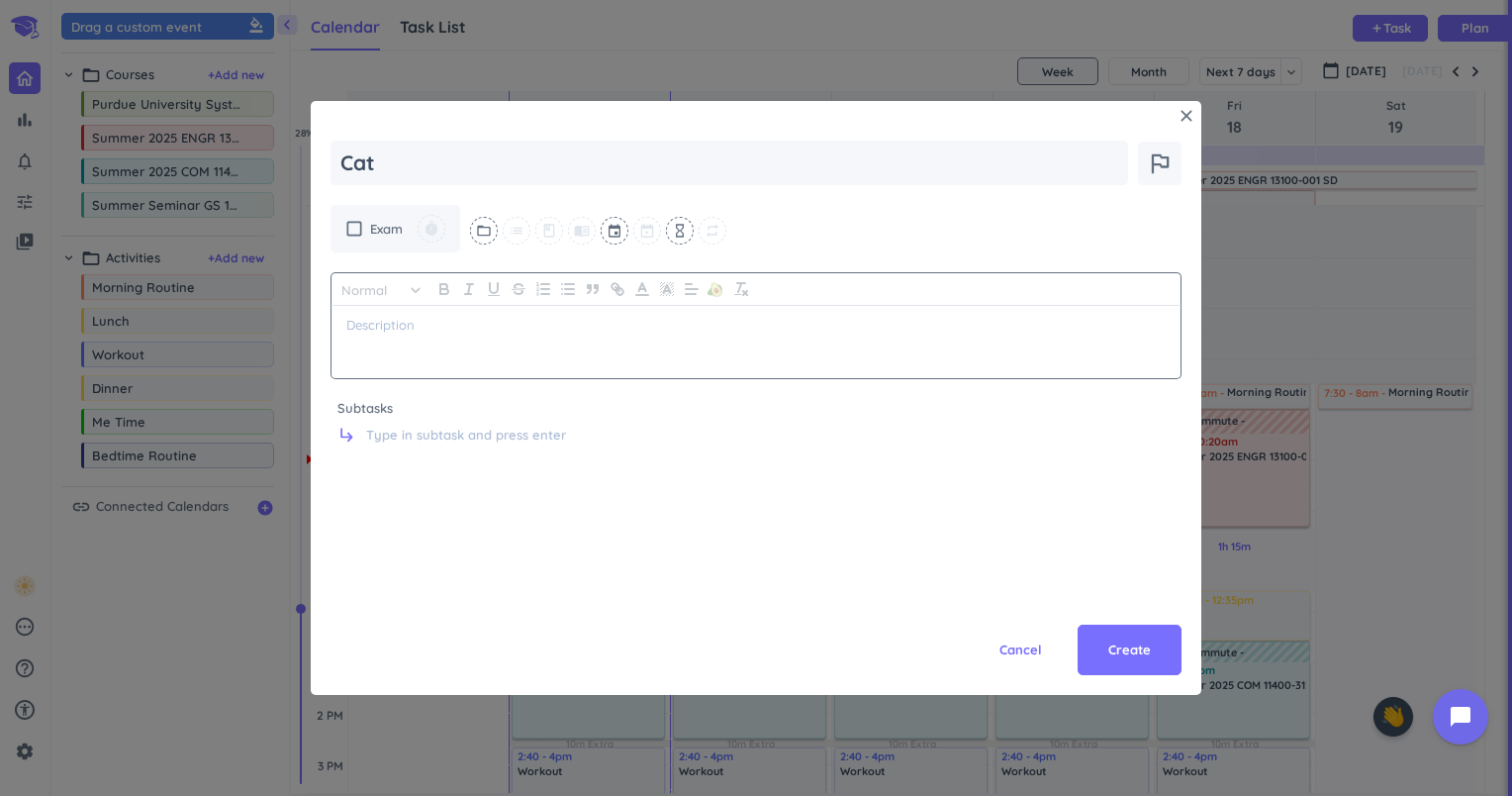 type on "x" 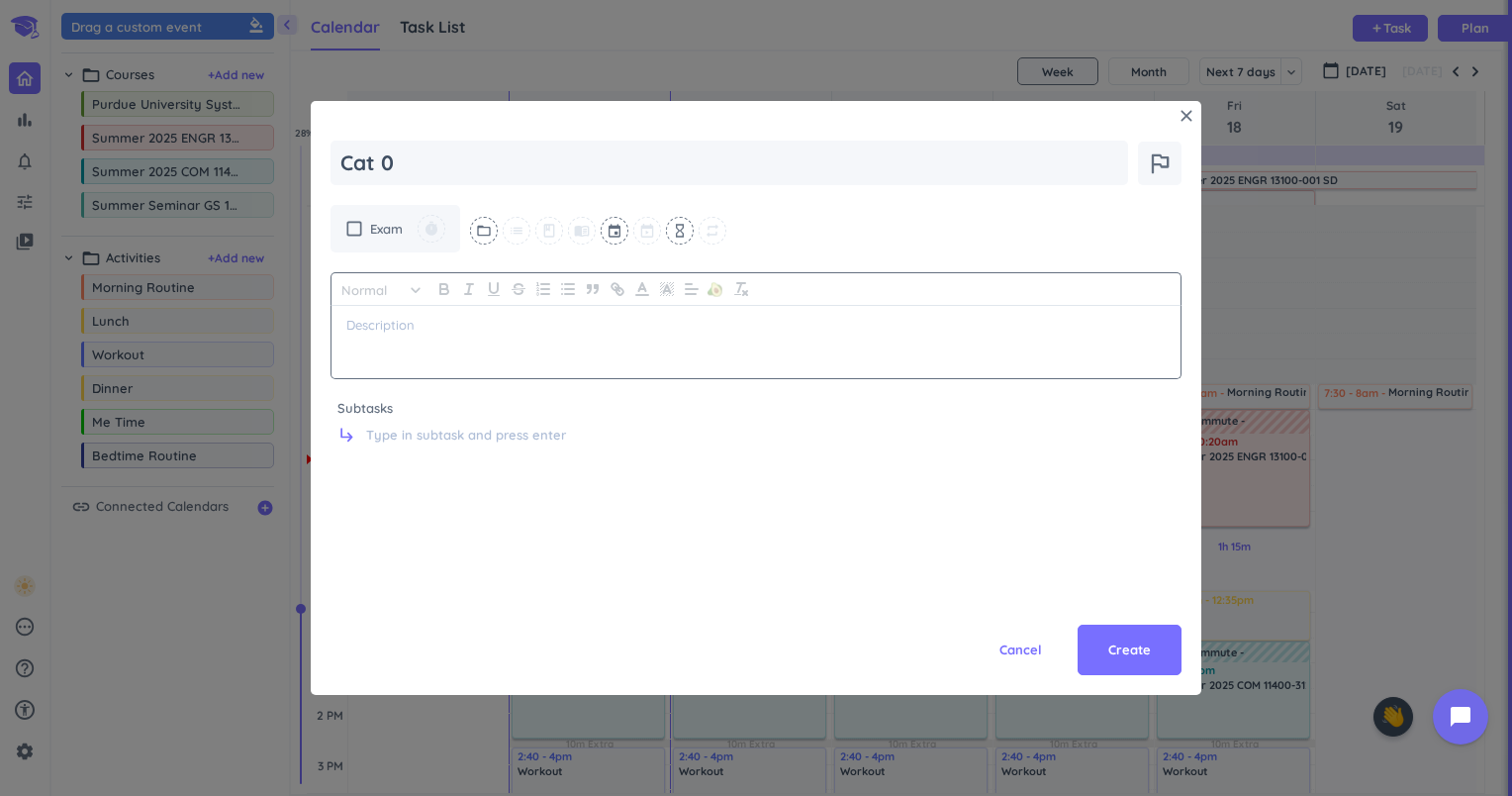 type on "x" 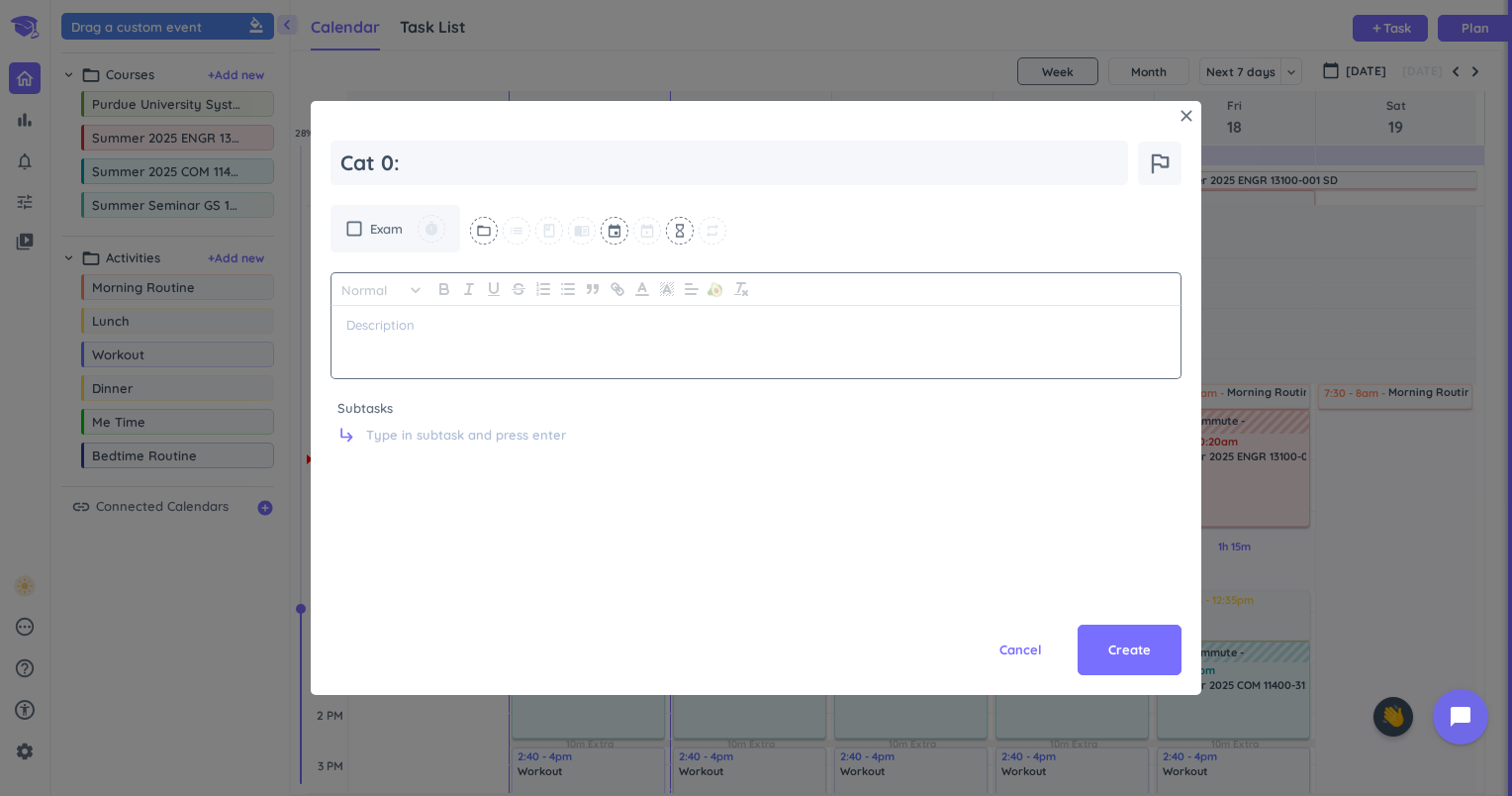 type on "Cat 0:" 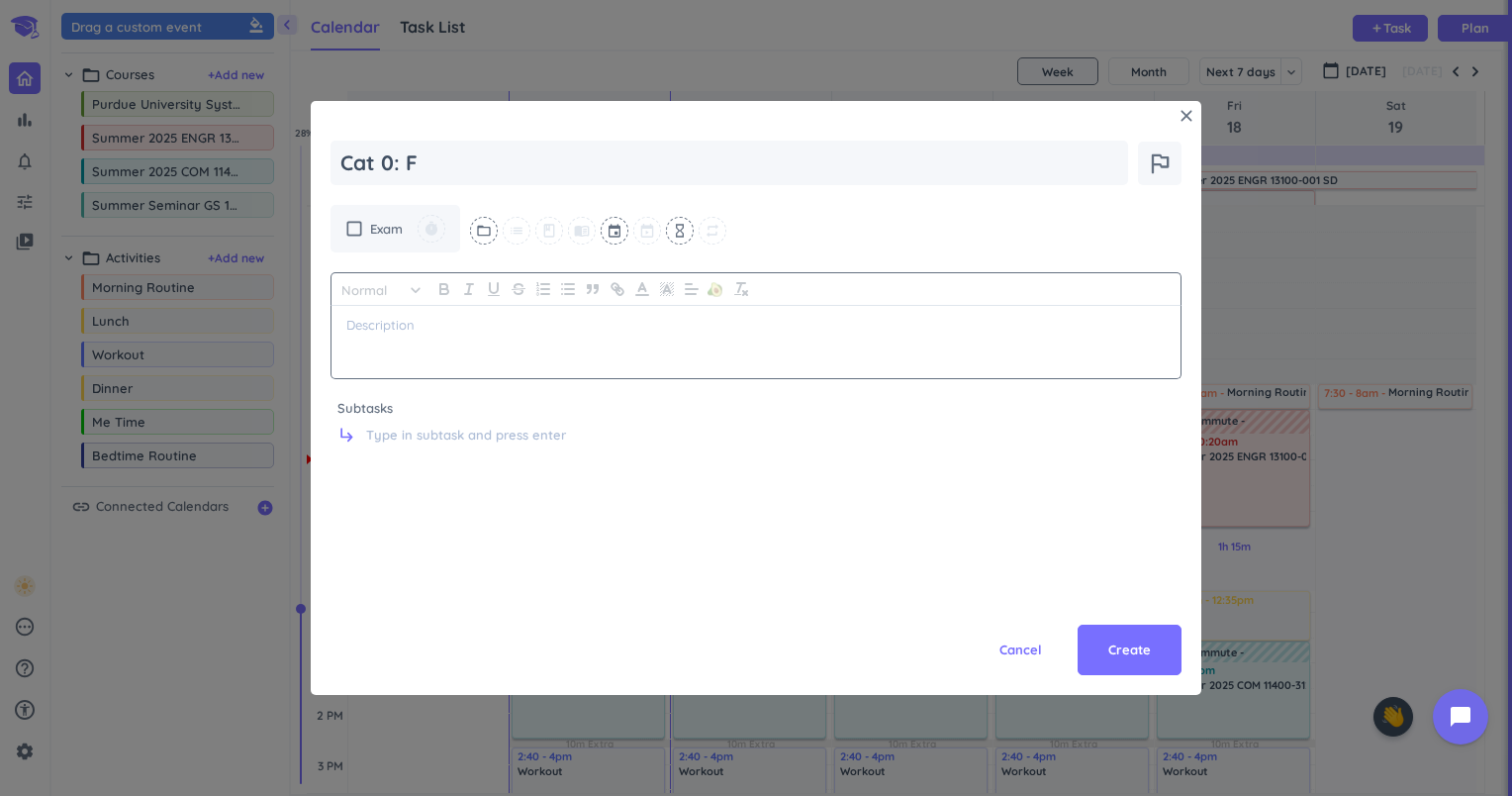 type on "x" 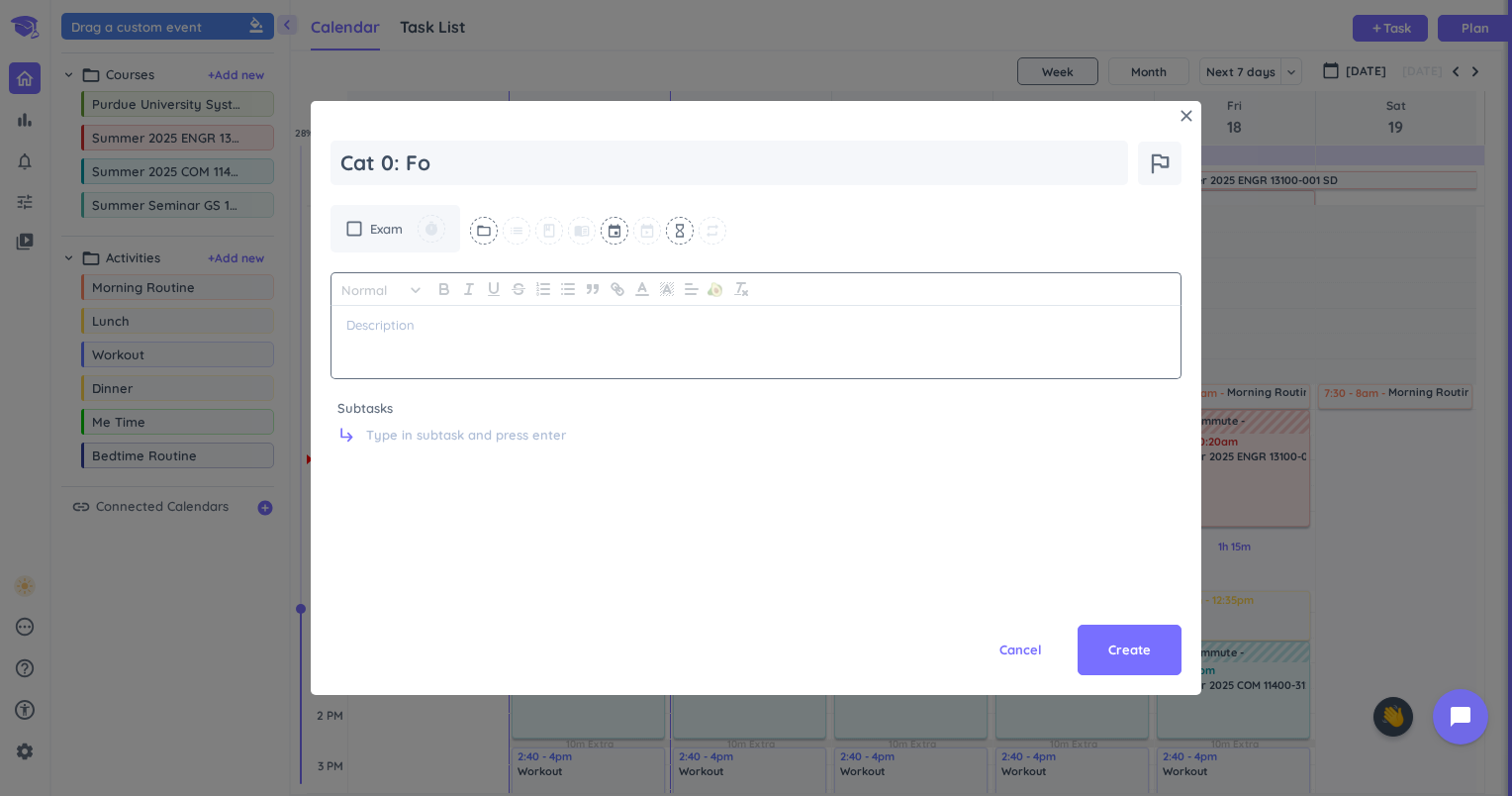 type on "x" 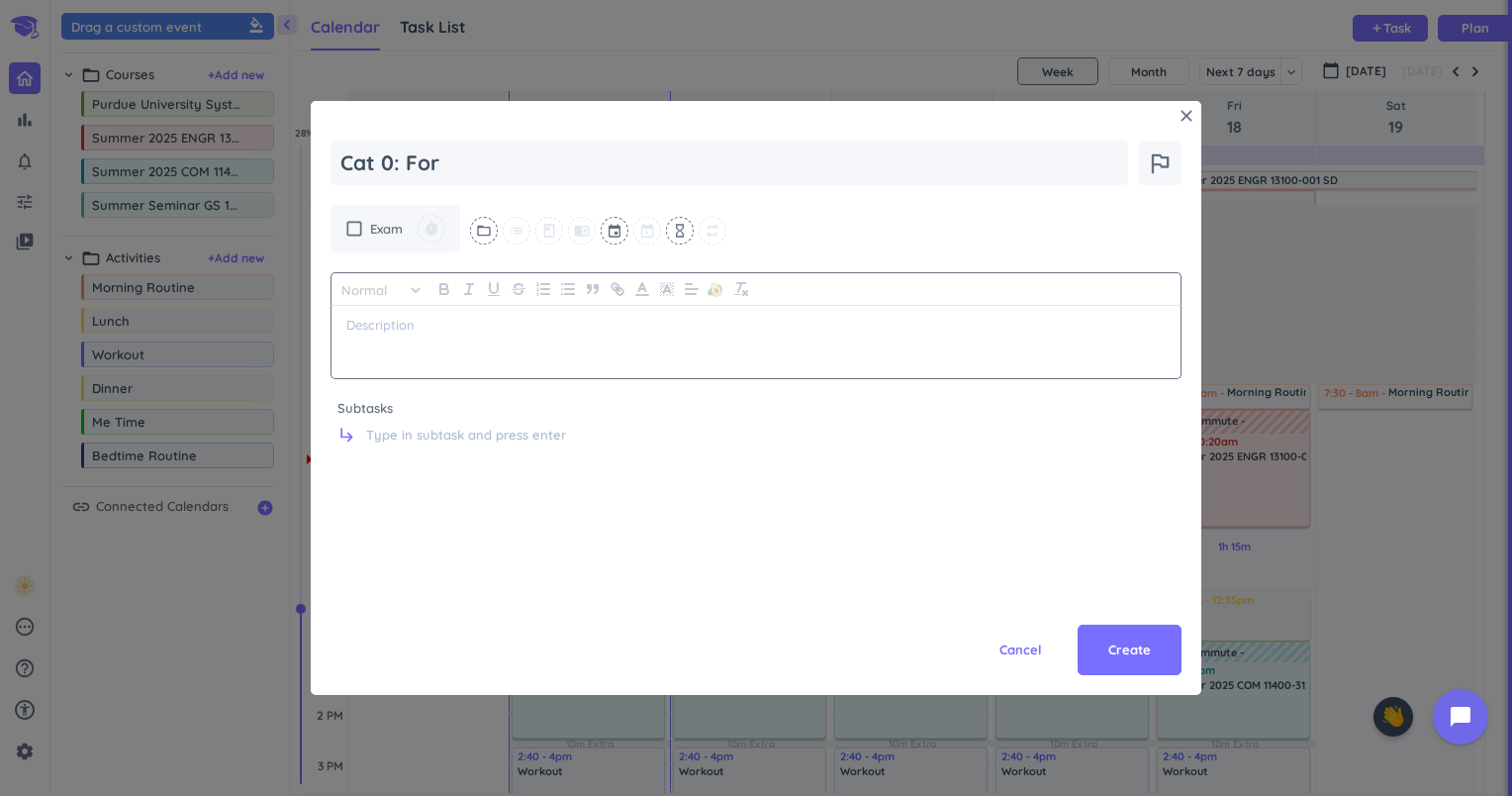 type on "Cat 0: Form" 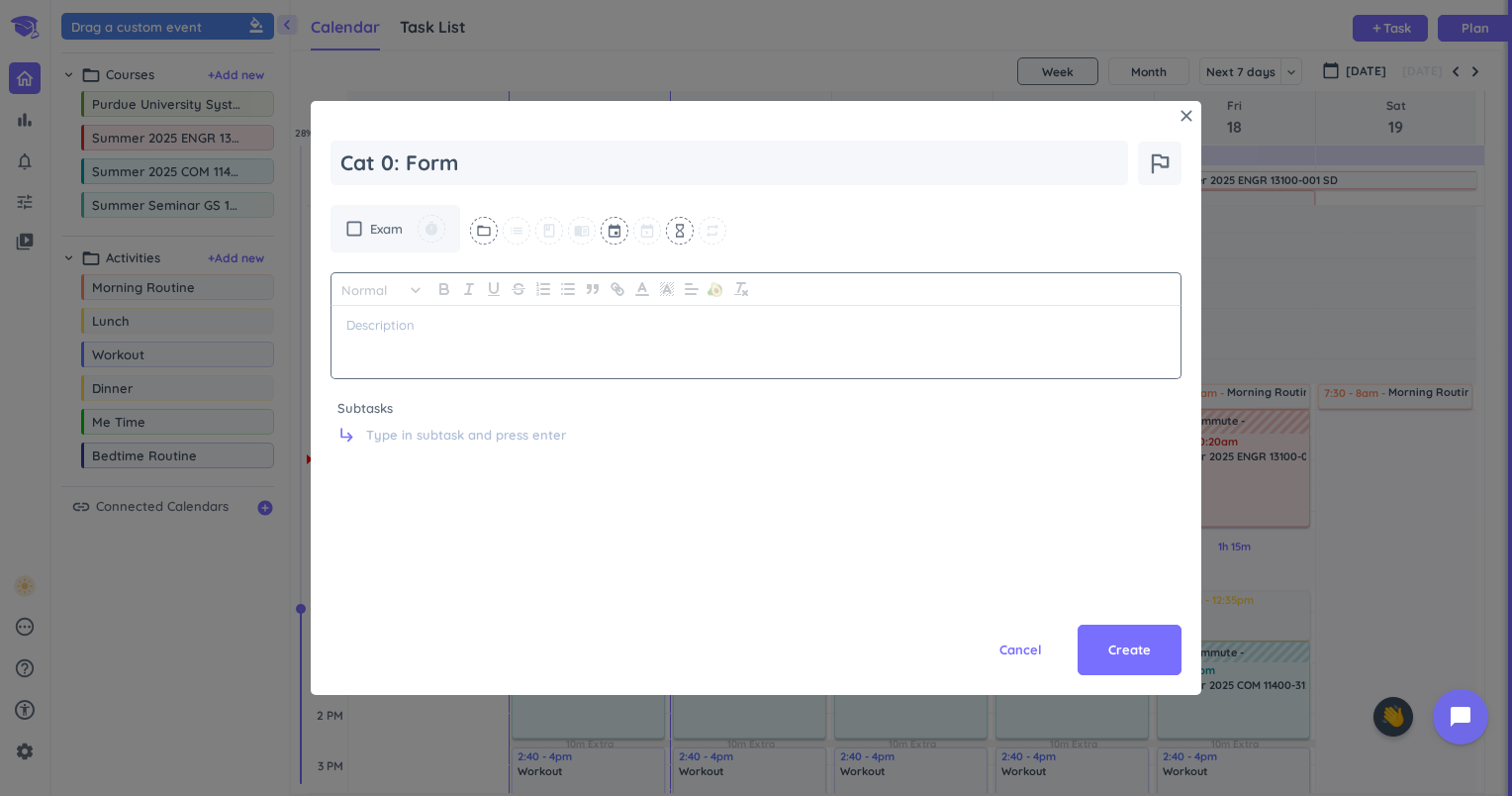 type on "x" 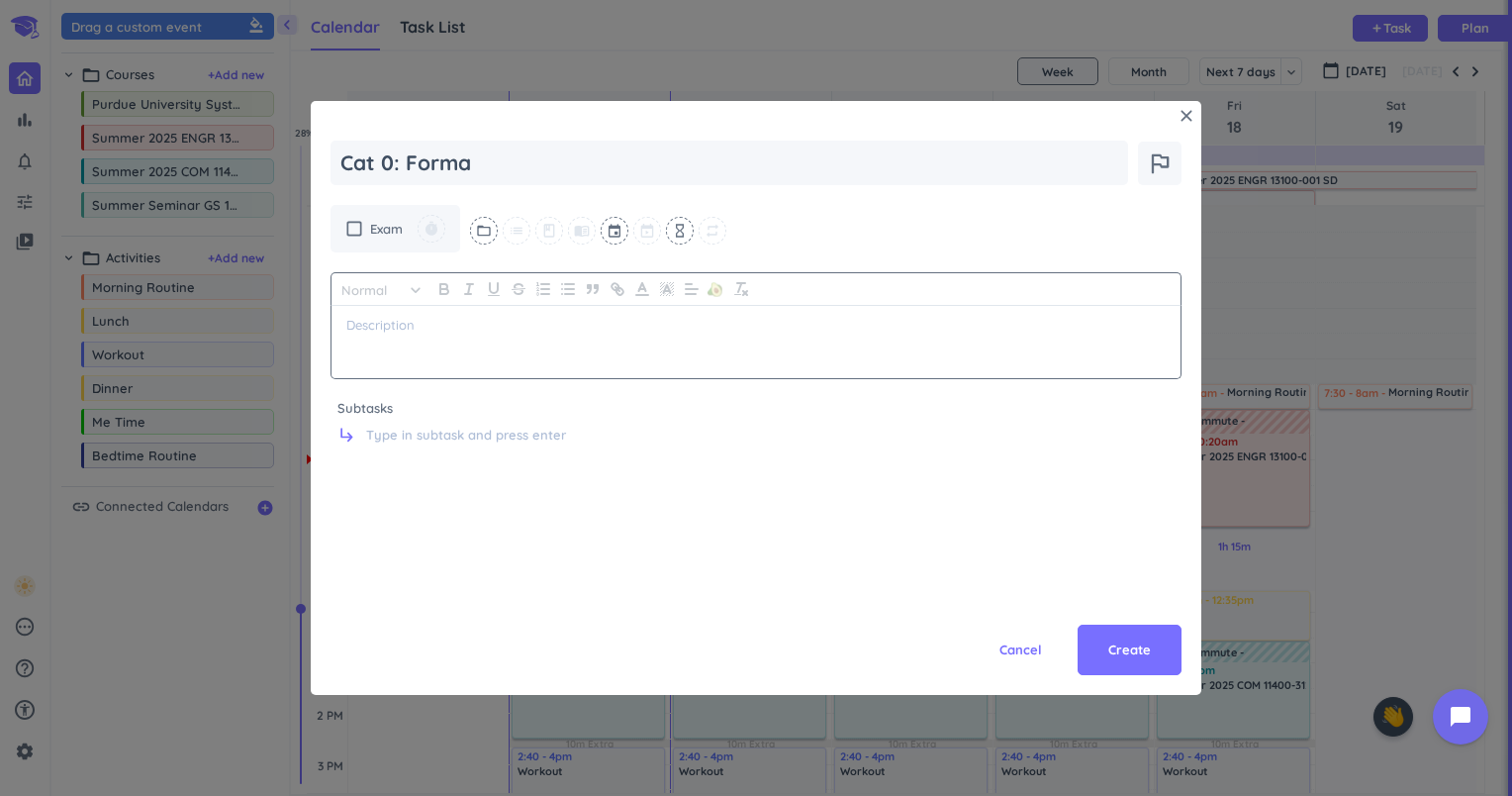 type on "x" 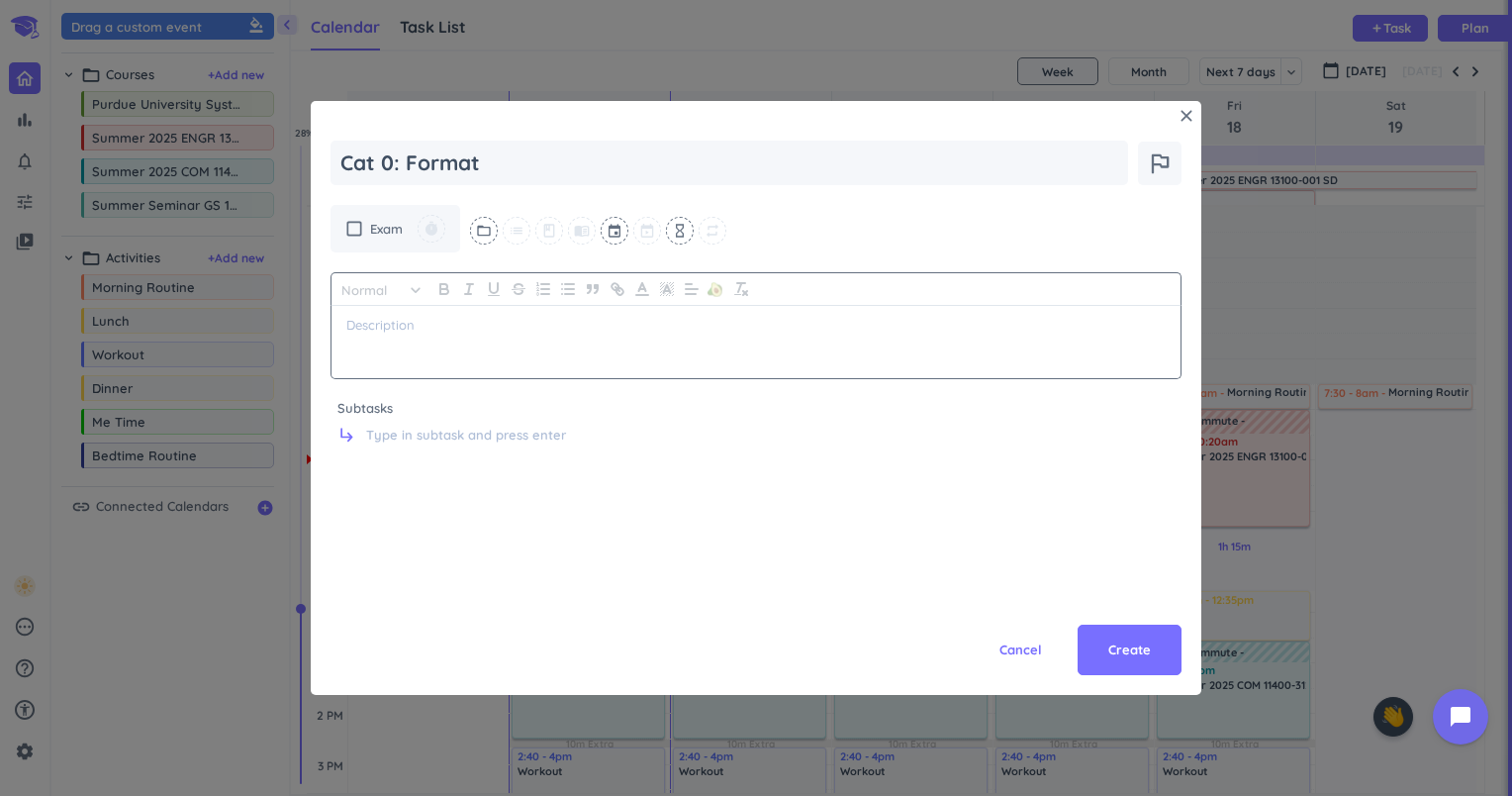 type on "x" 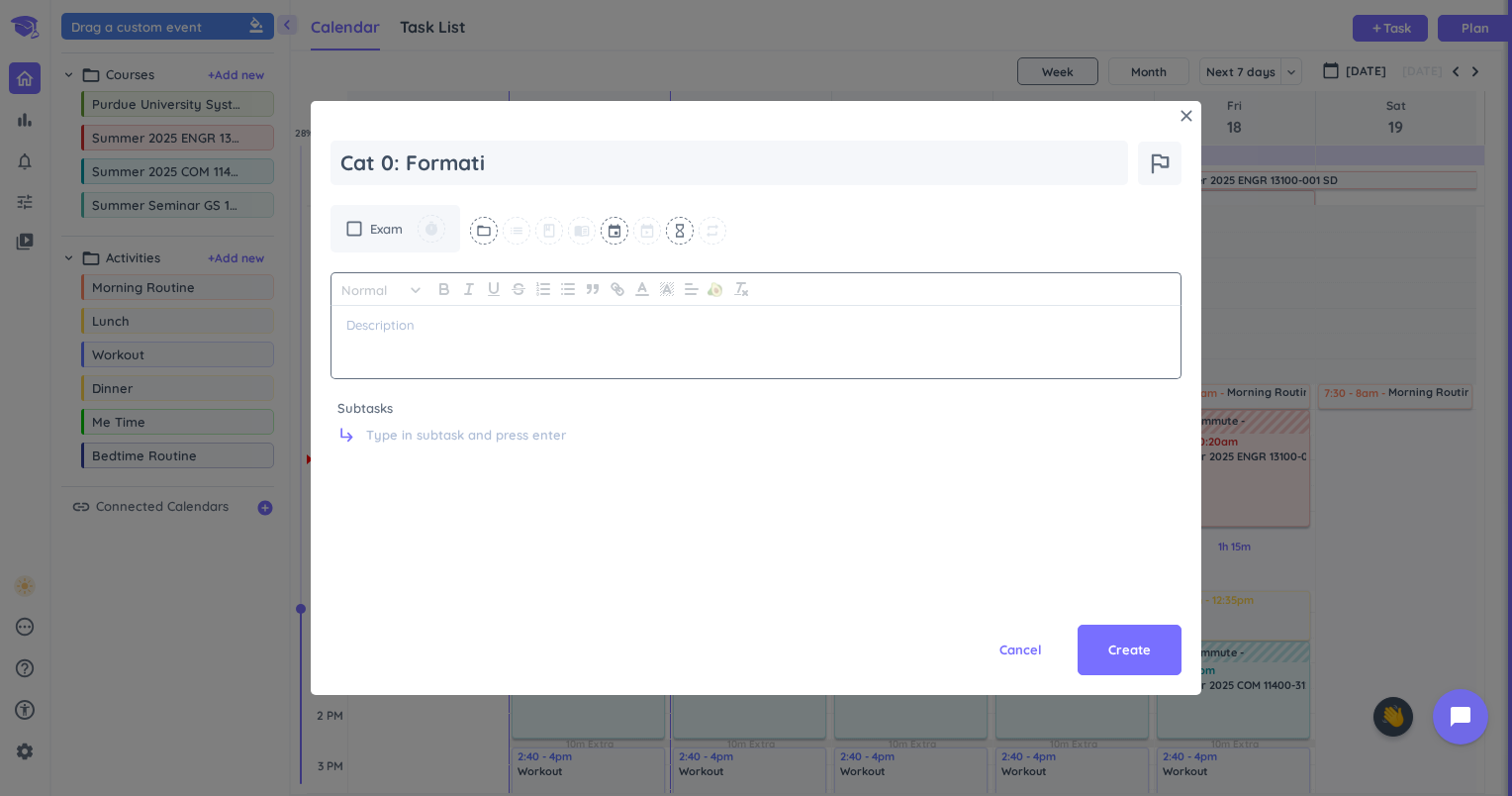 type on "x" 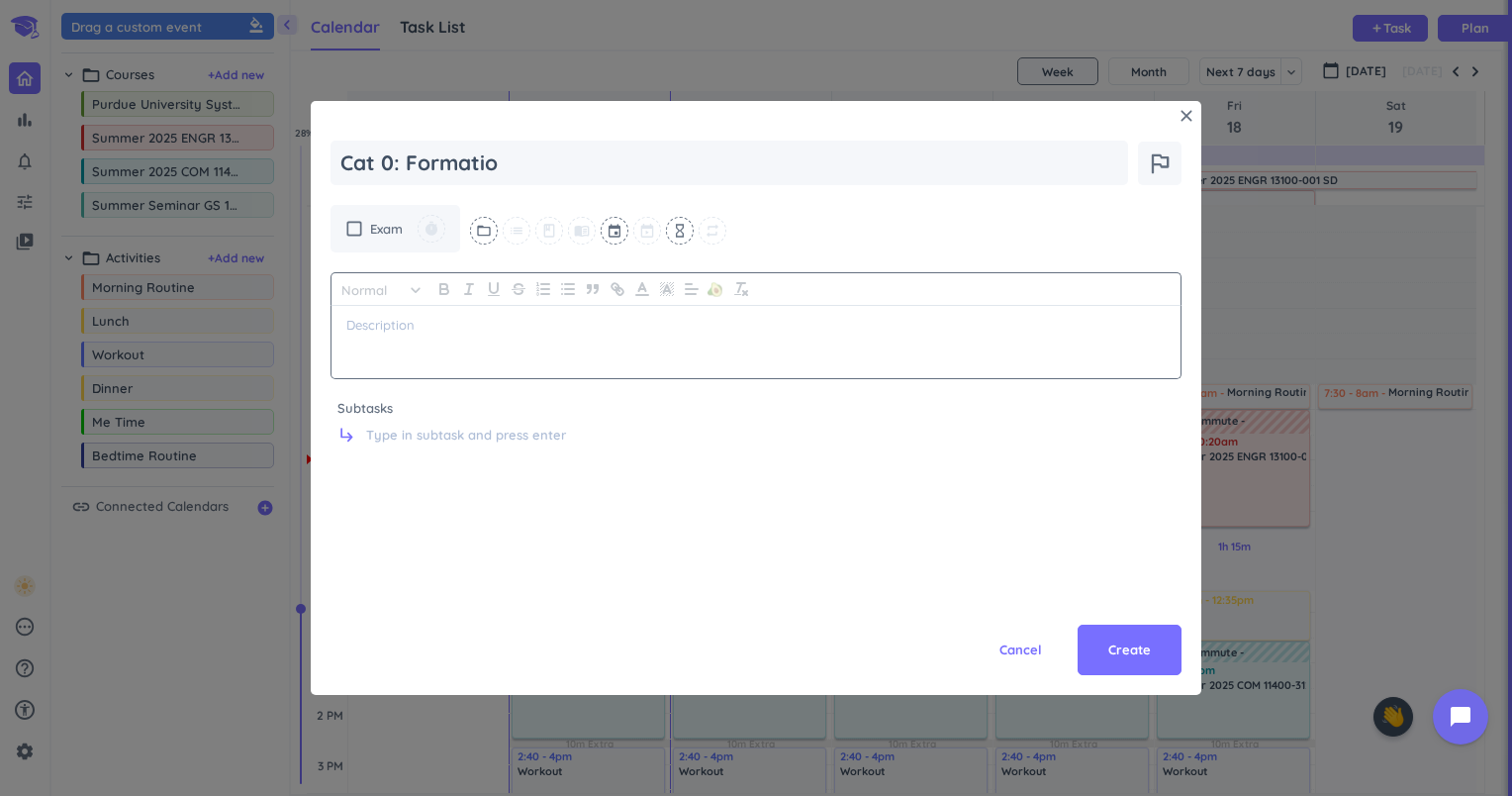 type on "x" 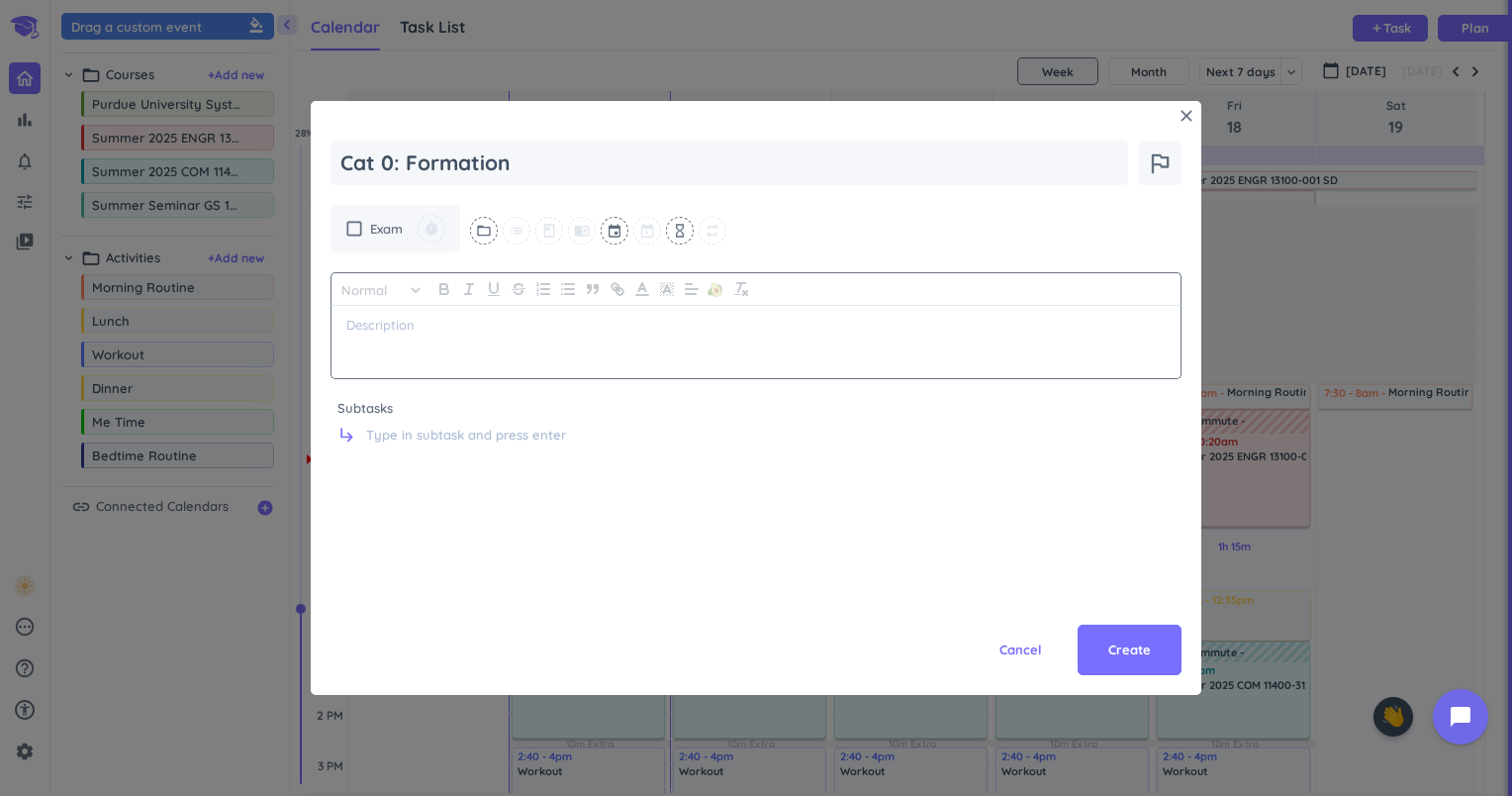 type on "x" 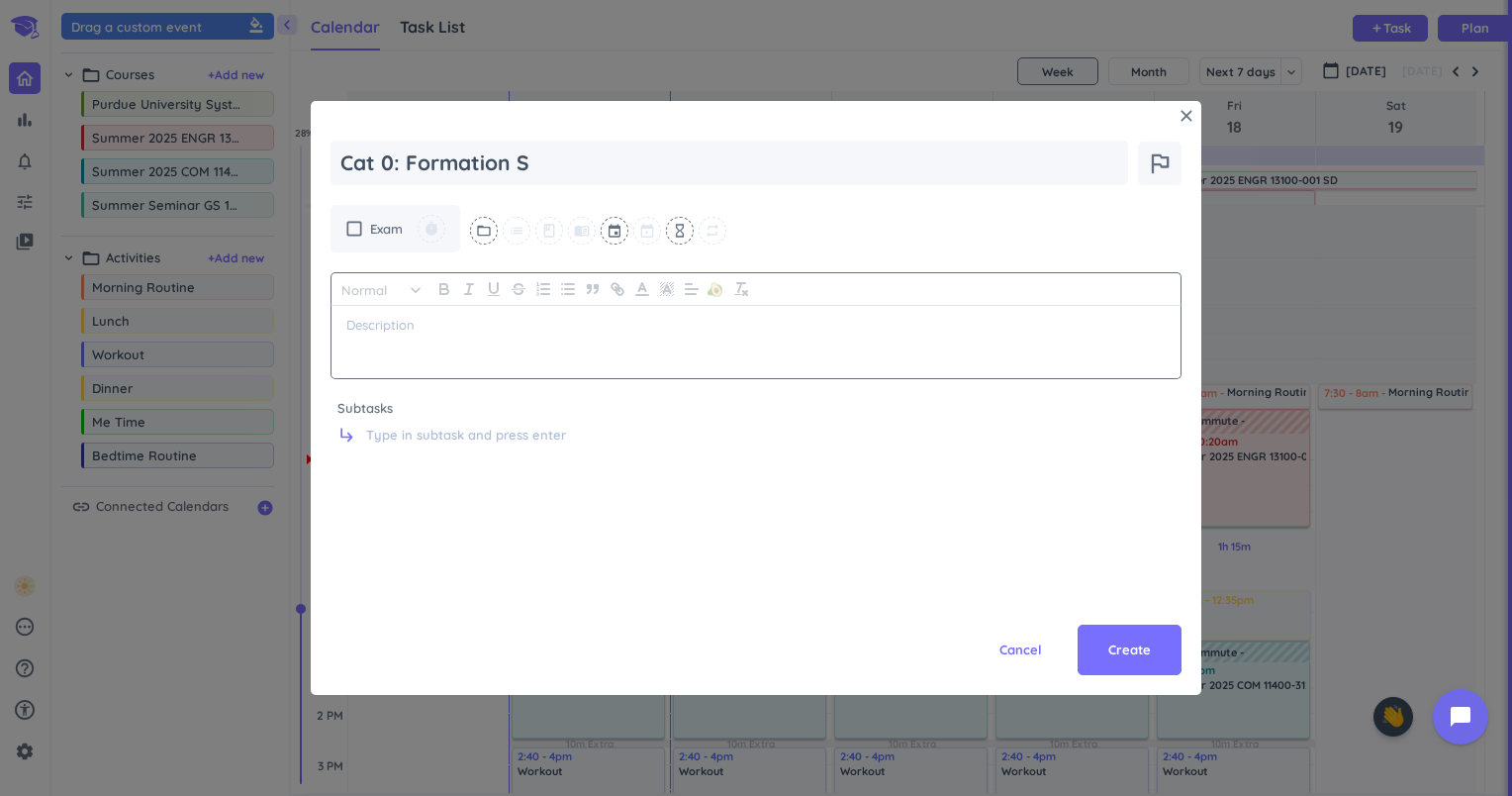 type on "x" 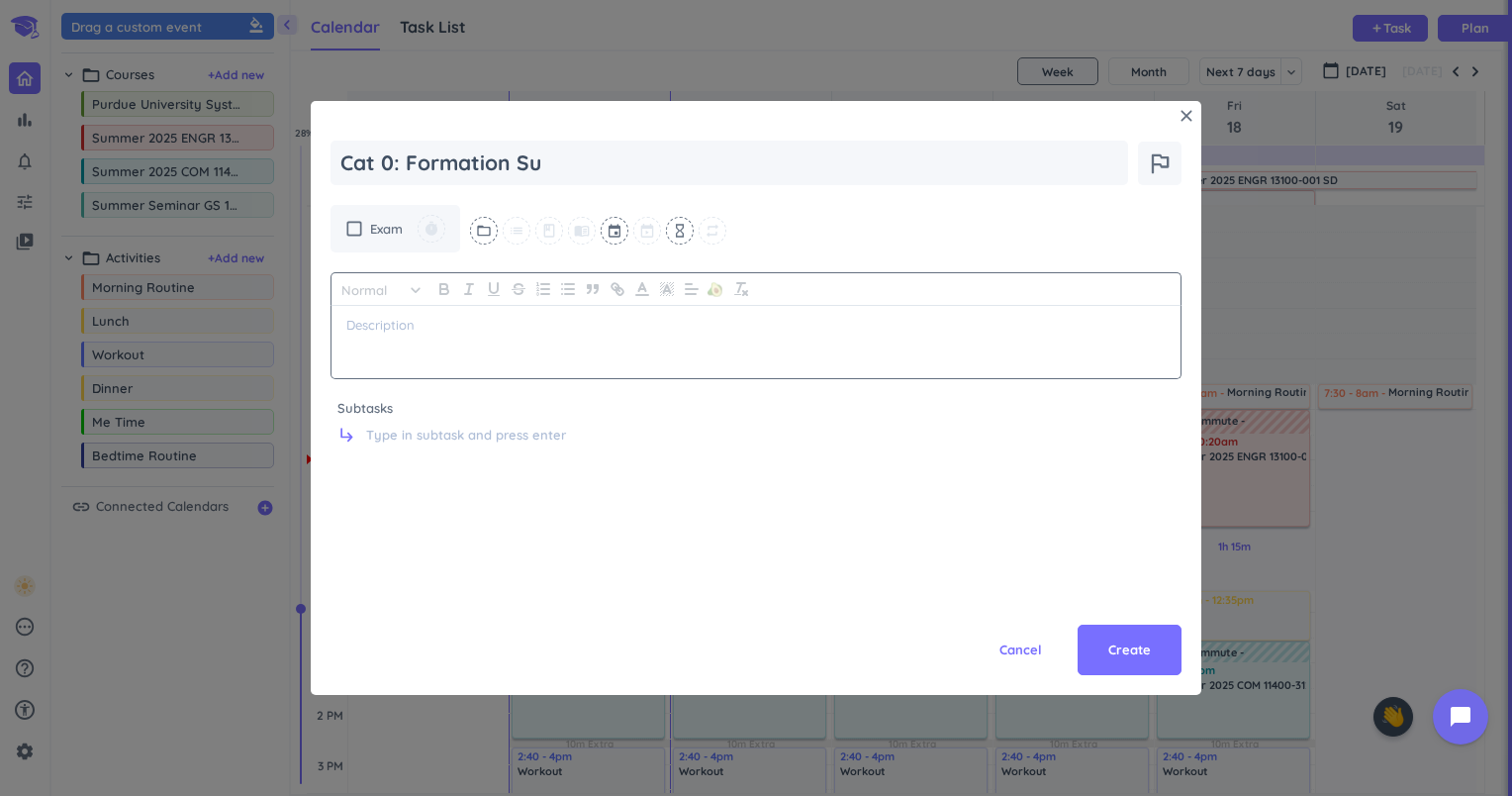 type on "x" 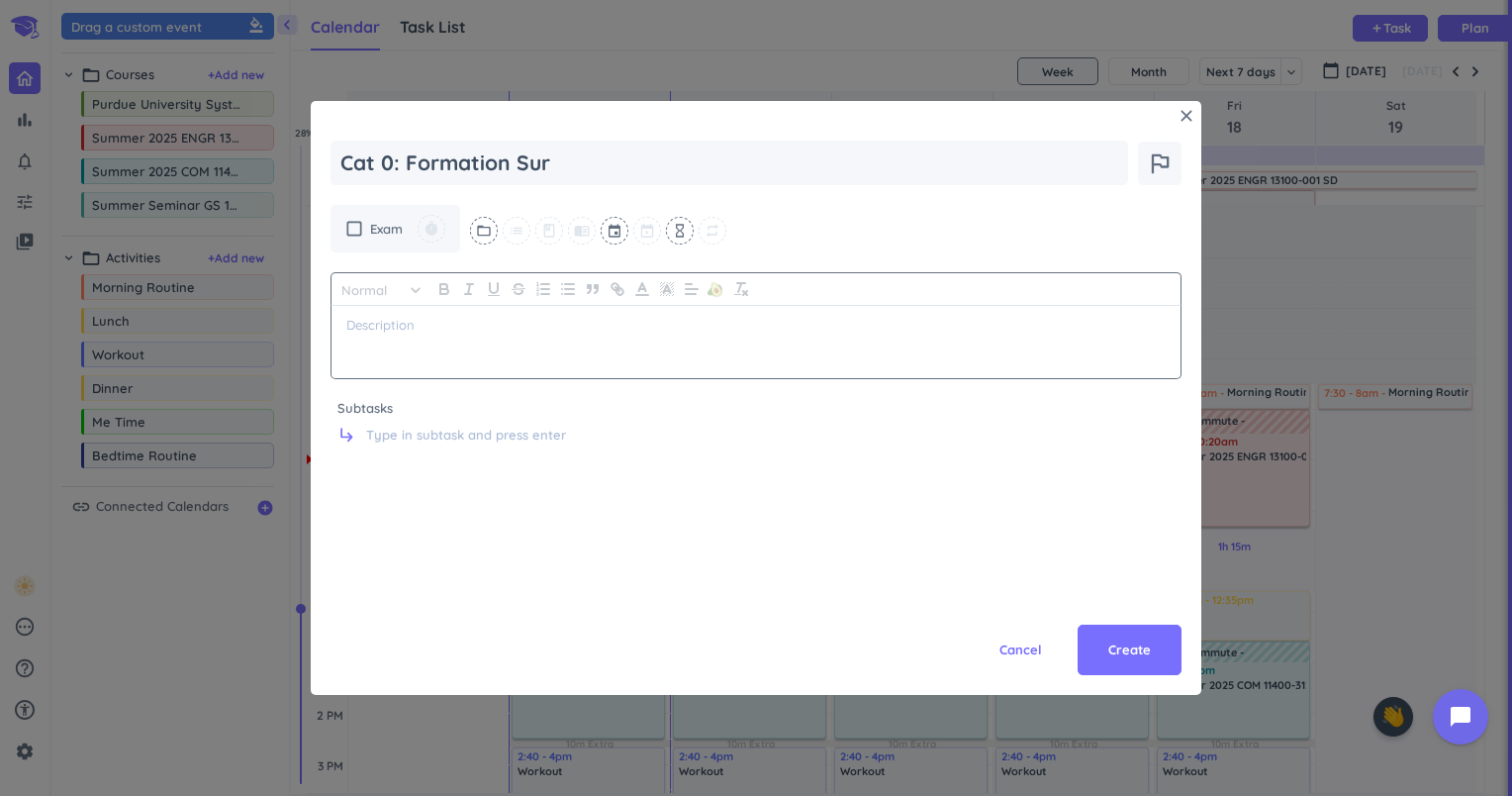 type on "x" 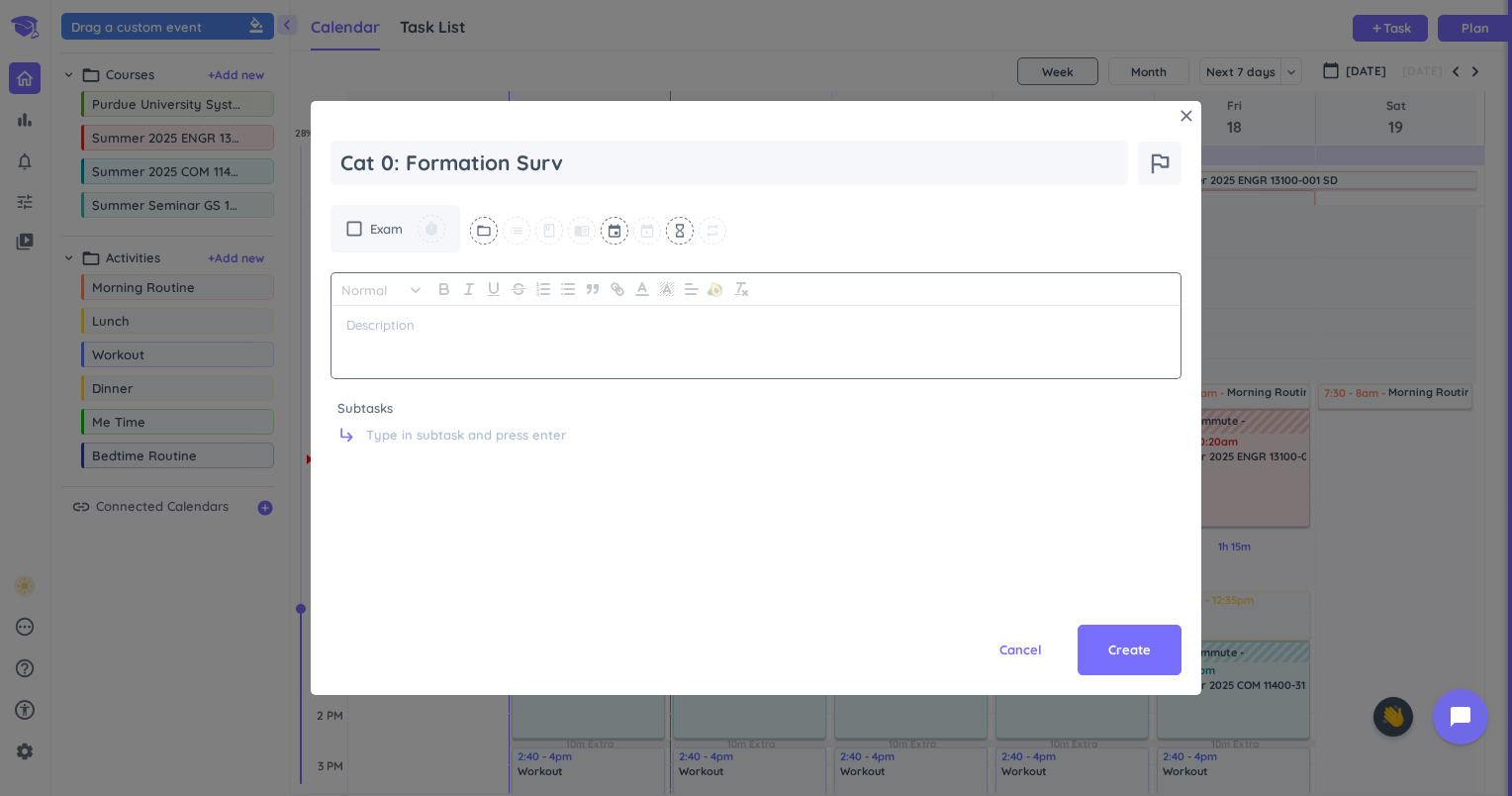 type on "x" 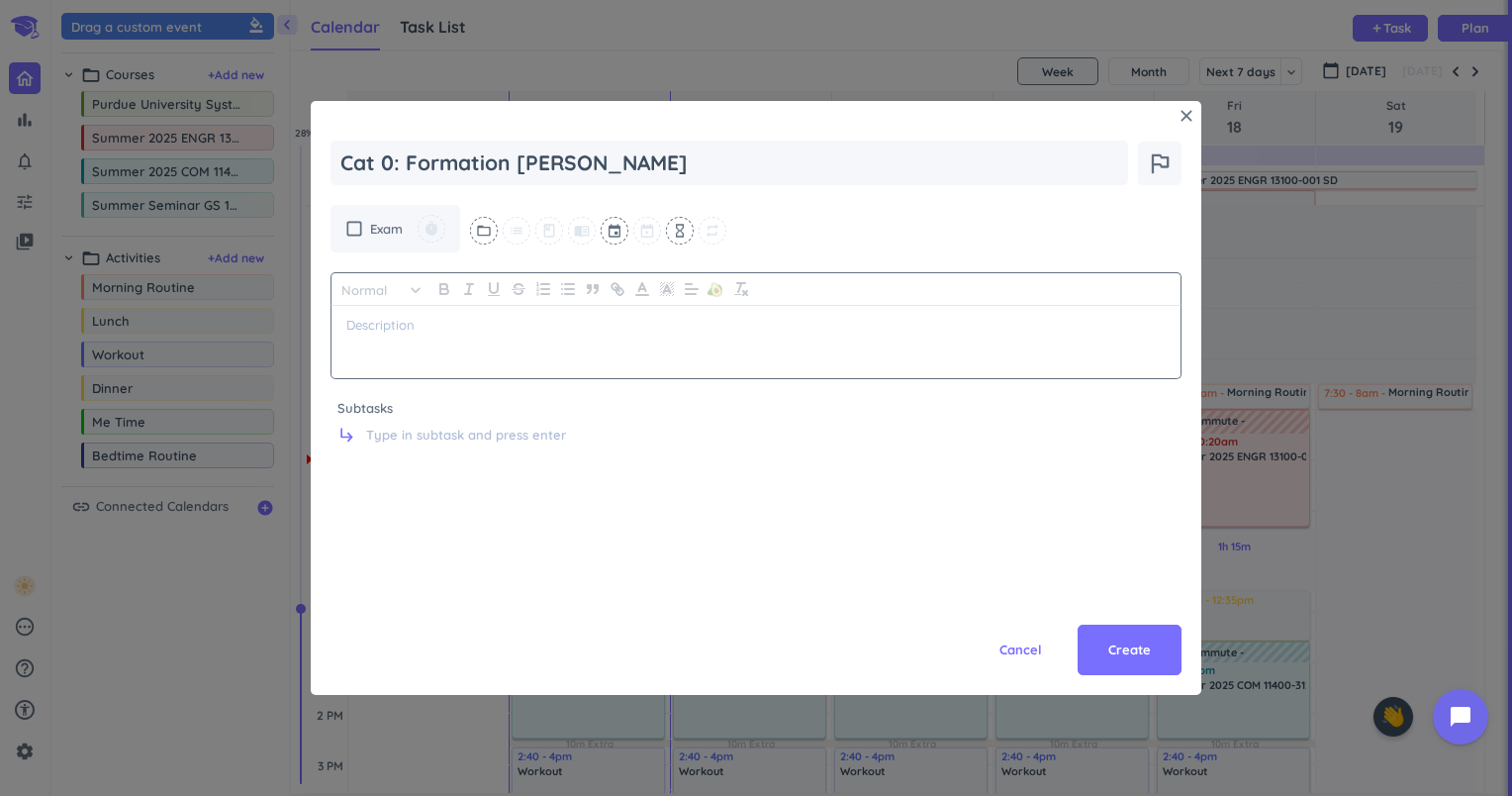 type on "x" 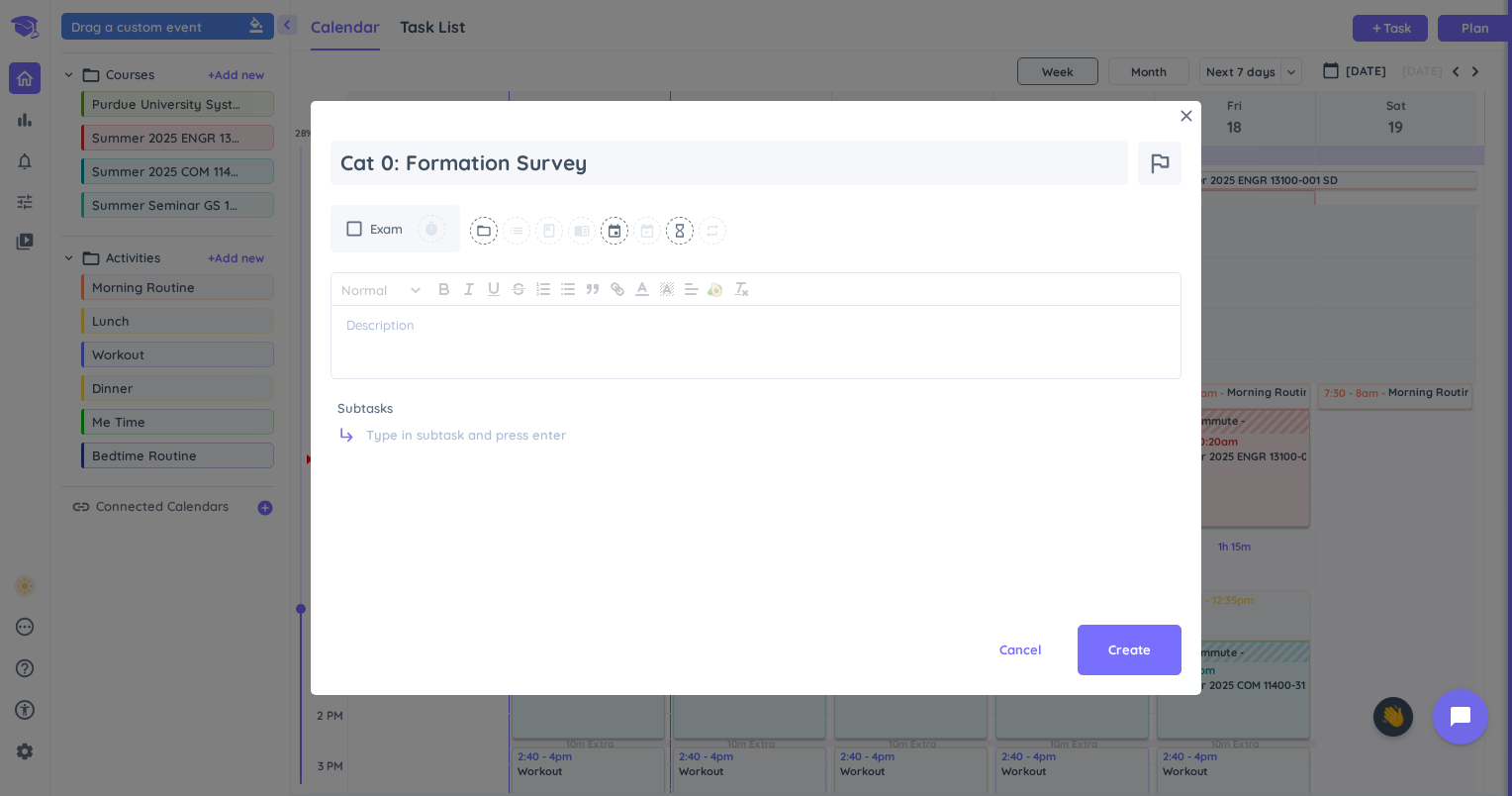 type on "Cat 0: Formation Survey" 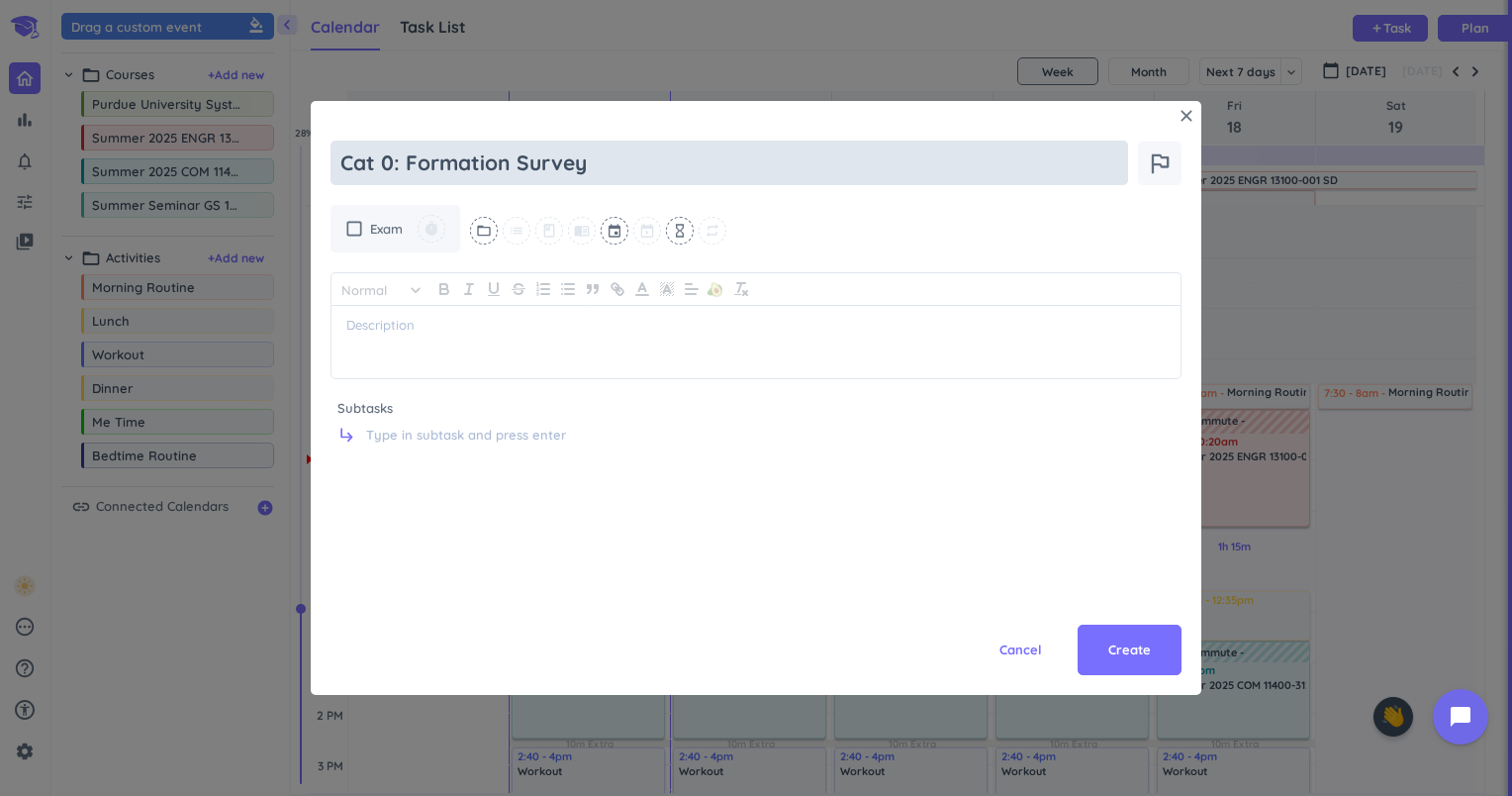 scroll, scrollTop: 0, scrollLeft: 0, axis: both 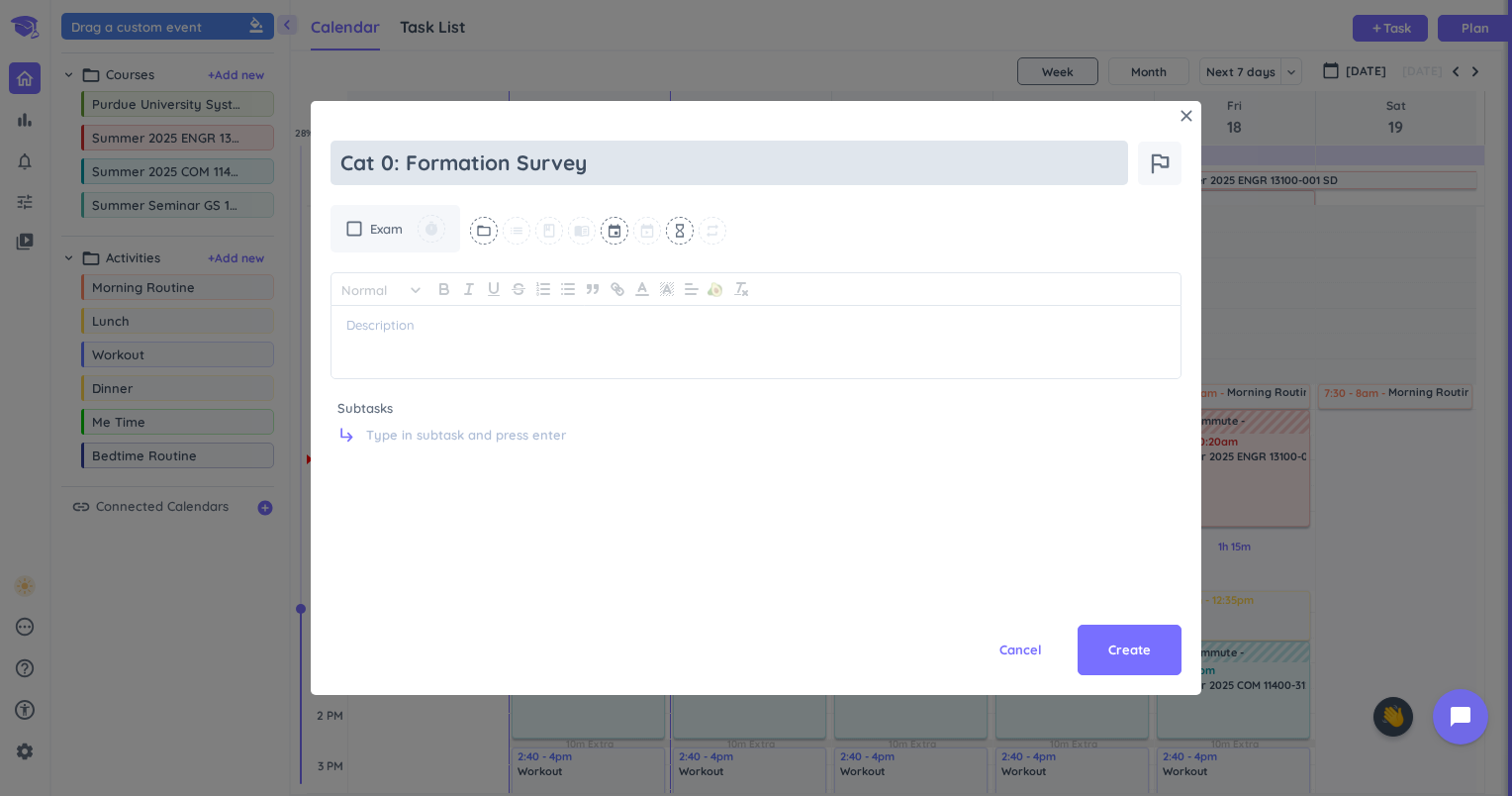 click on "Cat 0: Formation Survey" at bounding box center [729, 162] 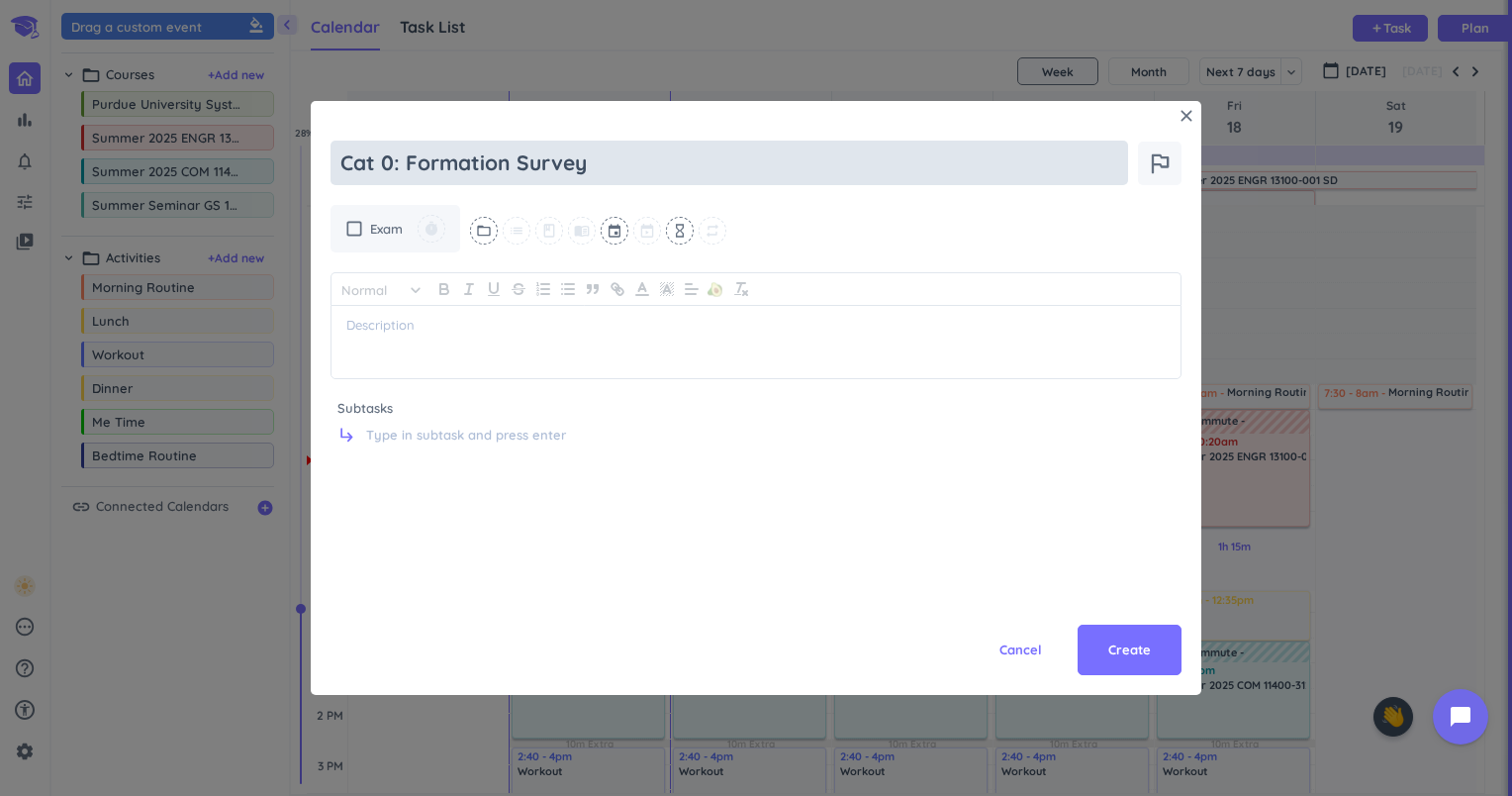 type on "x" 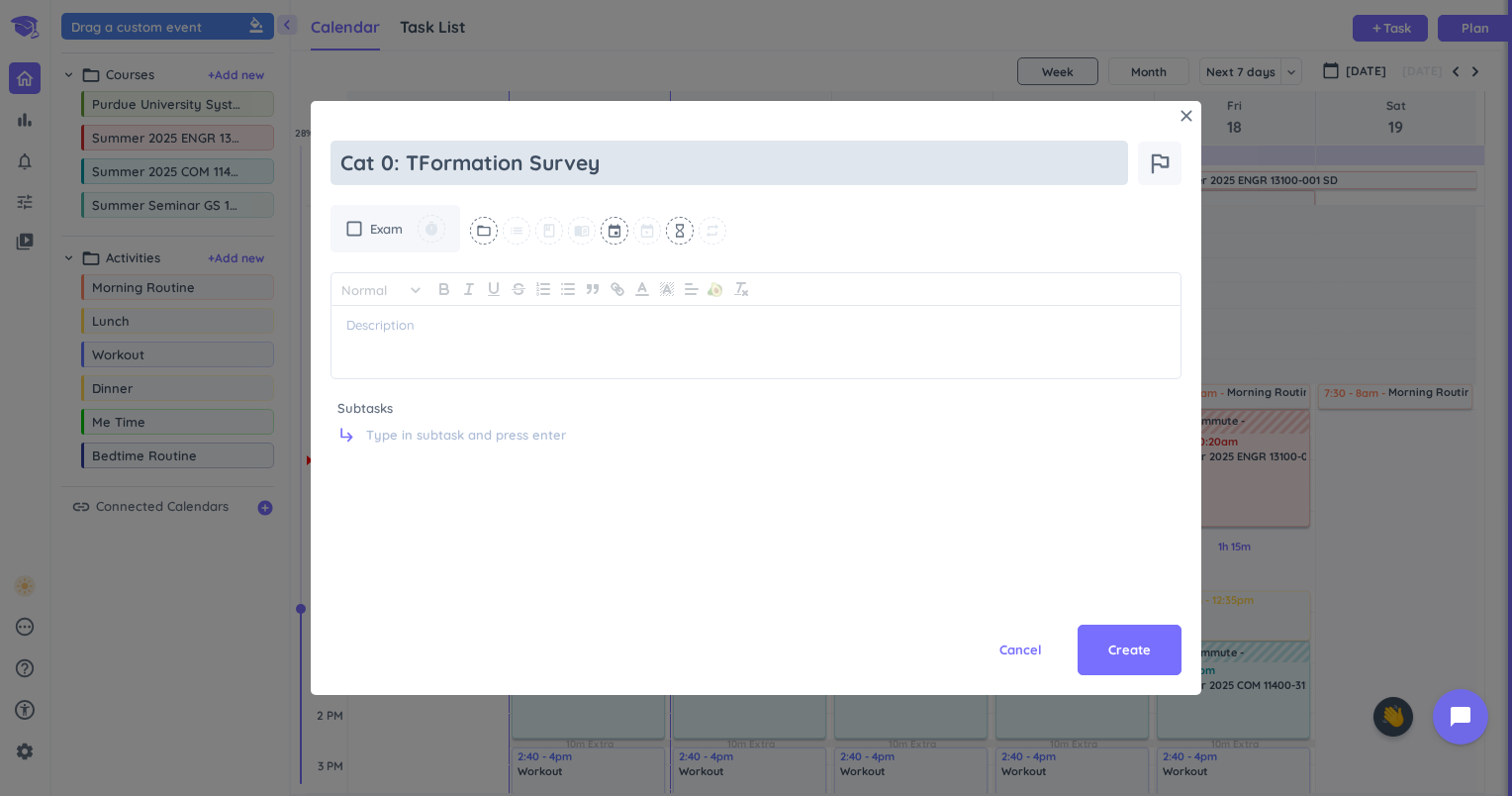 type on "x" 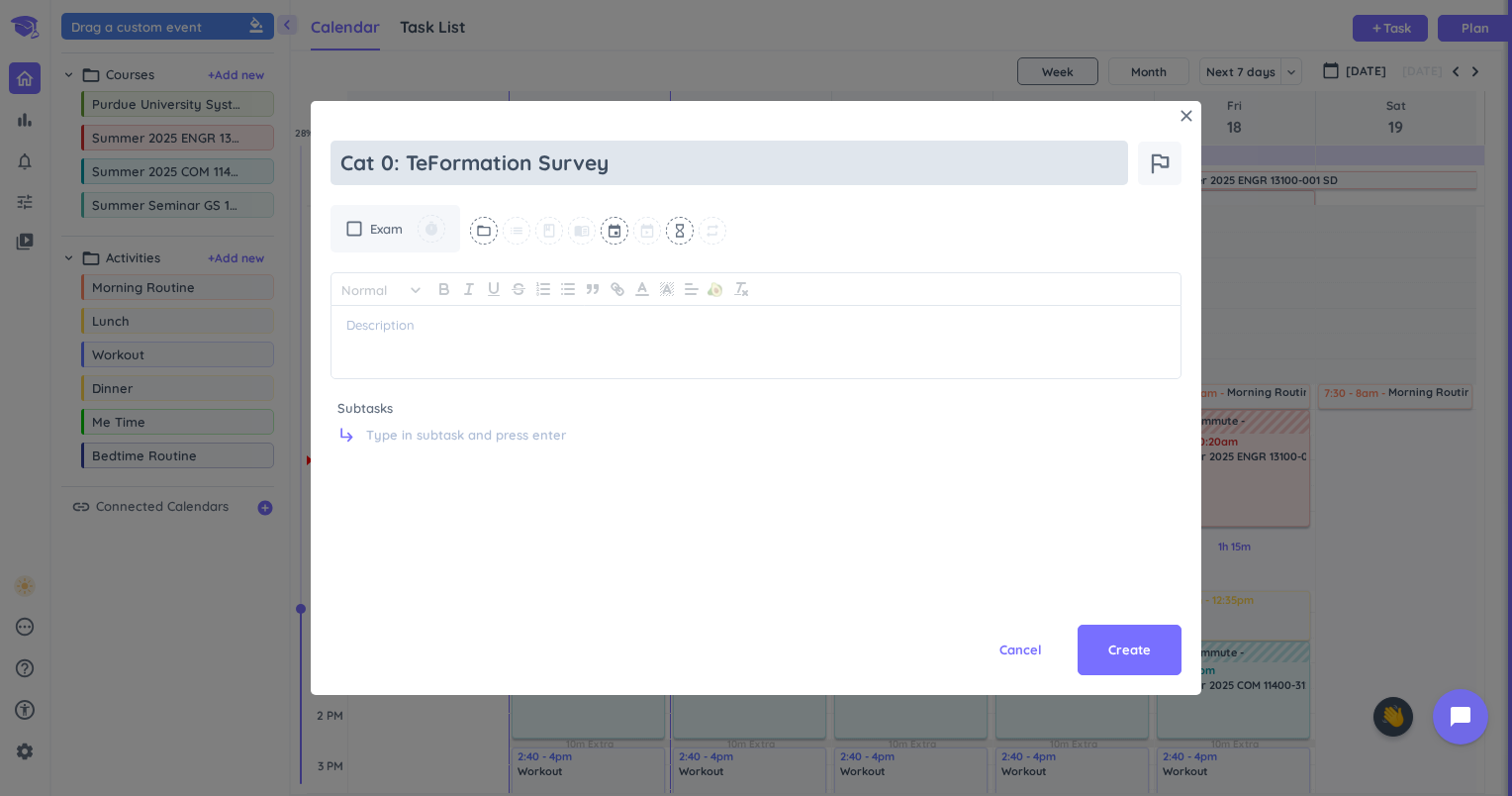 type on "x" 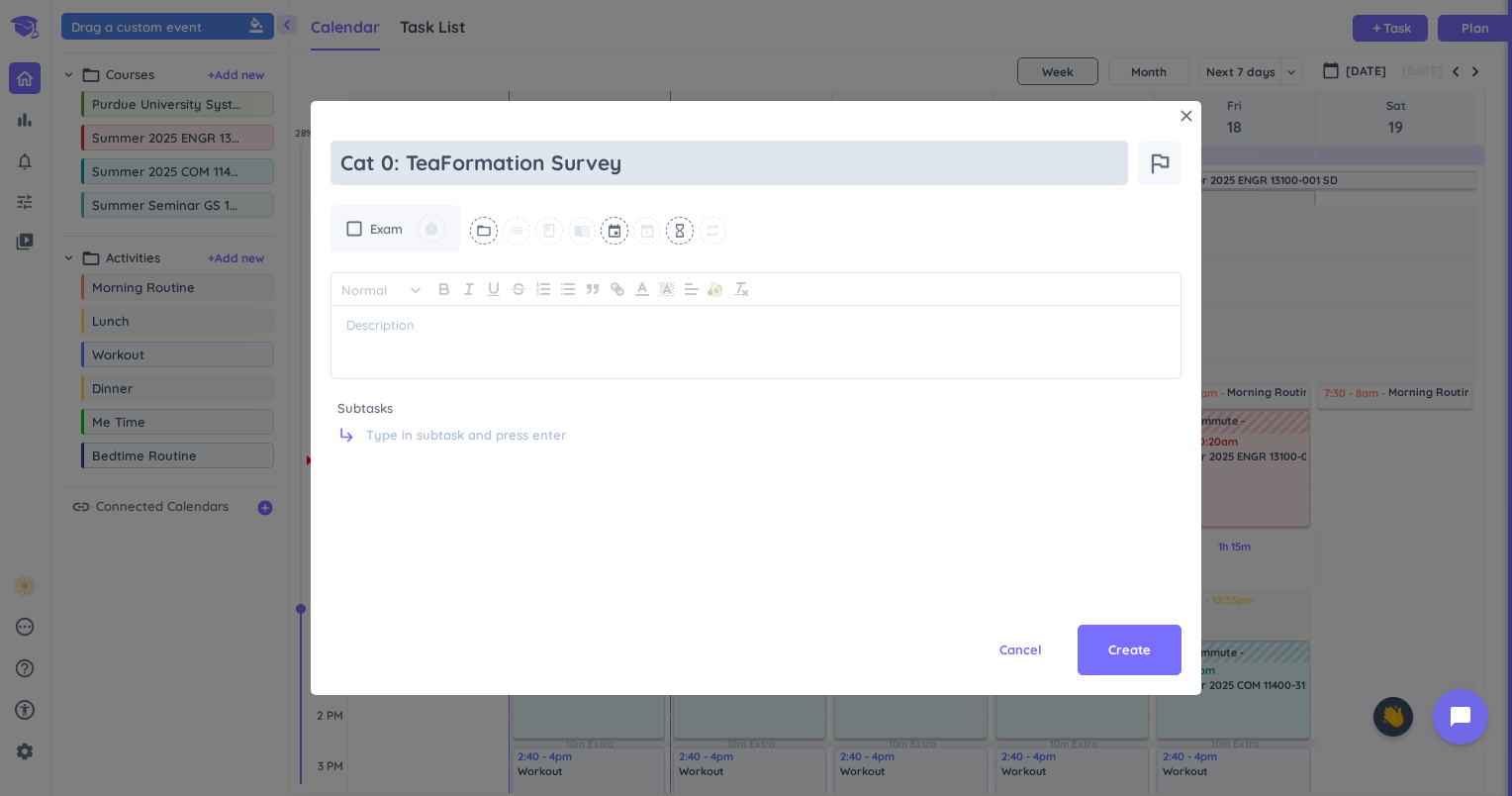type on "x" 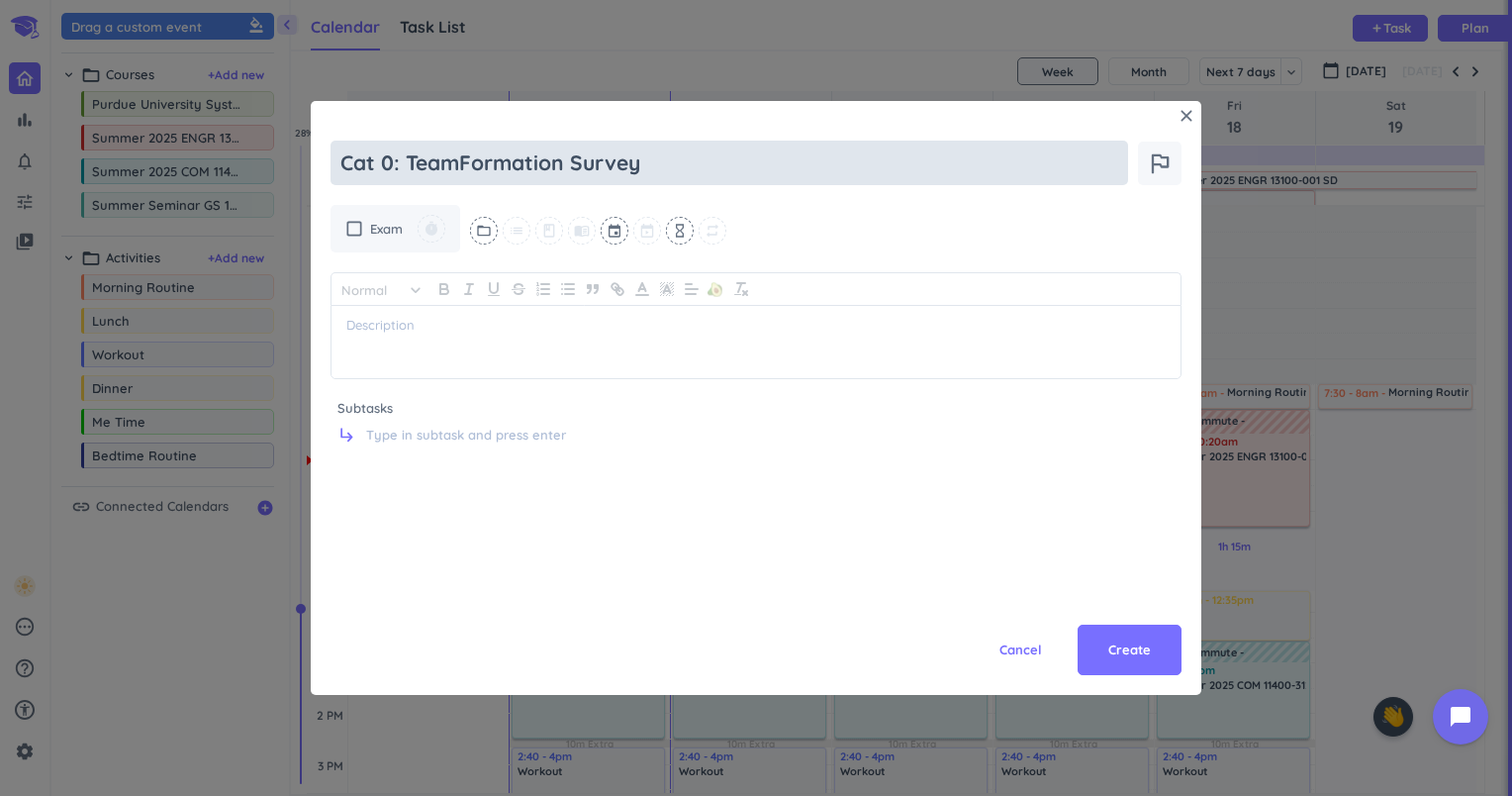 type on "x" 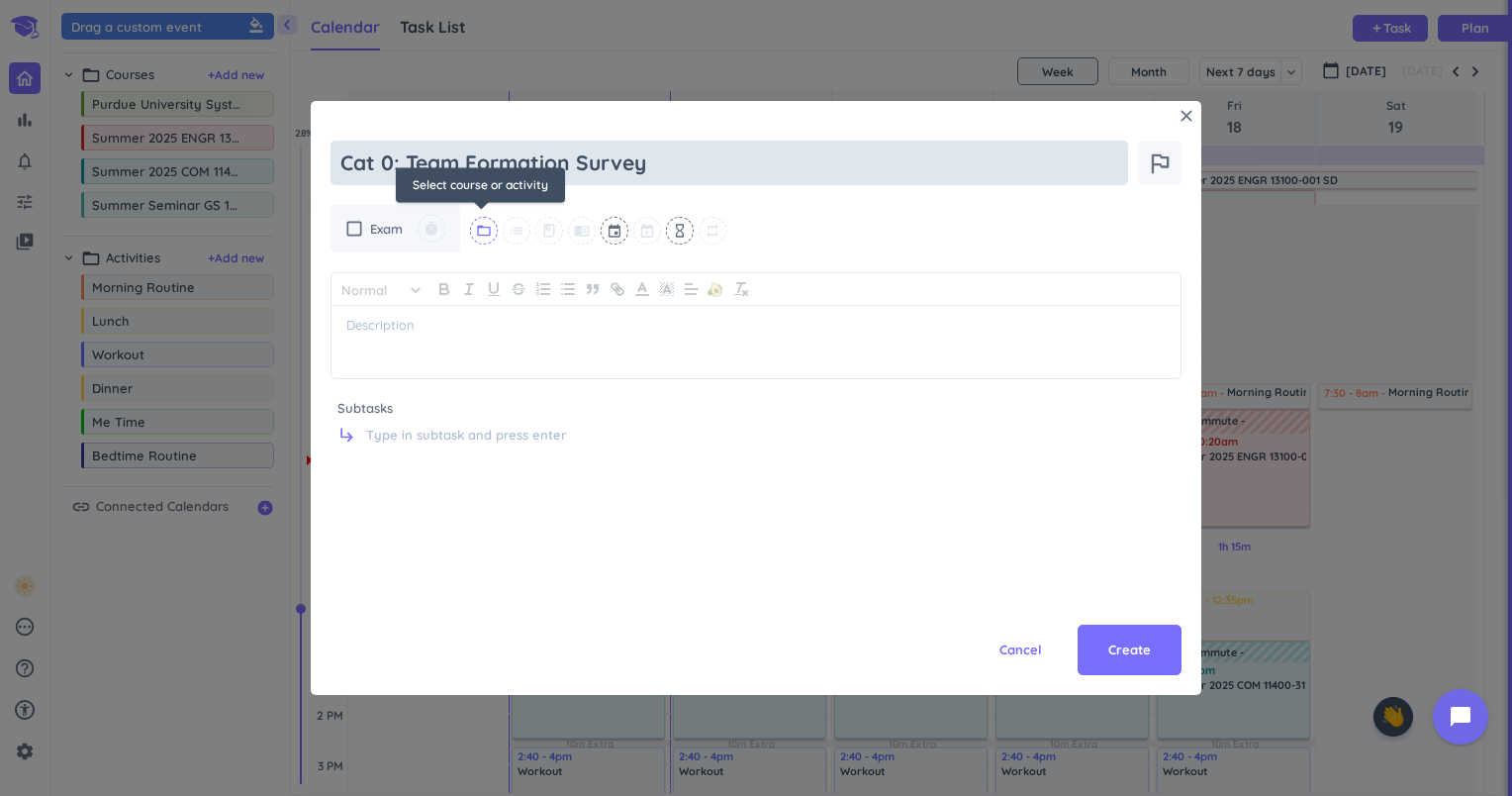 type on "Cat 0: Team Formation Survey" 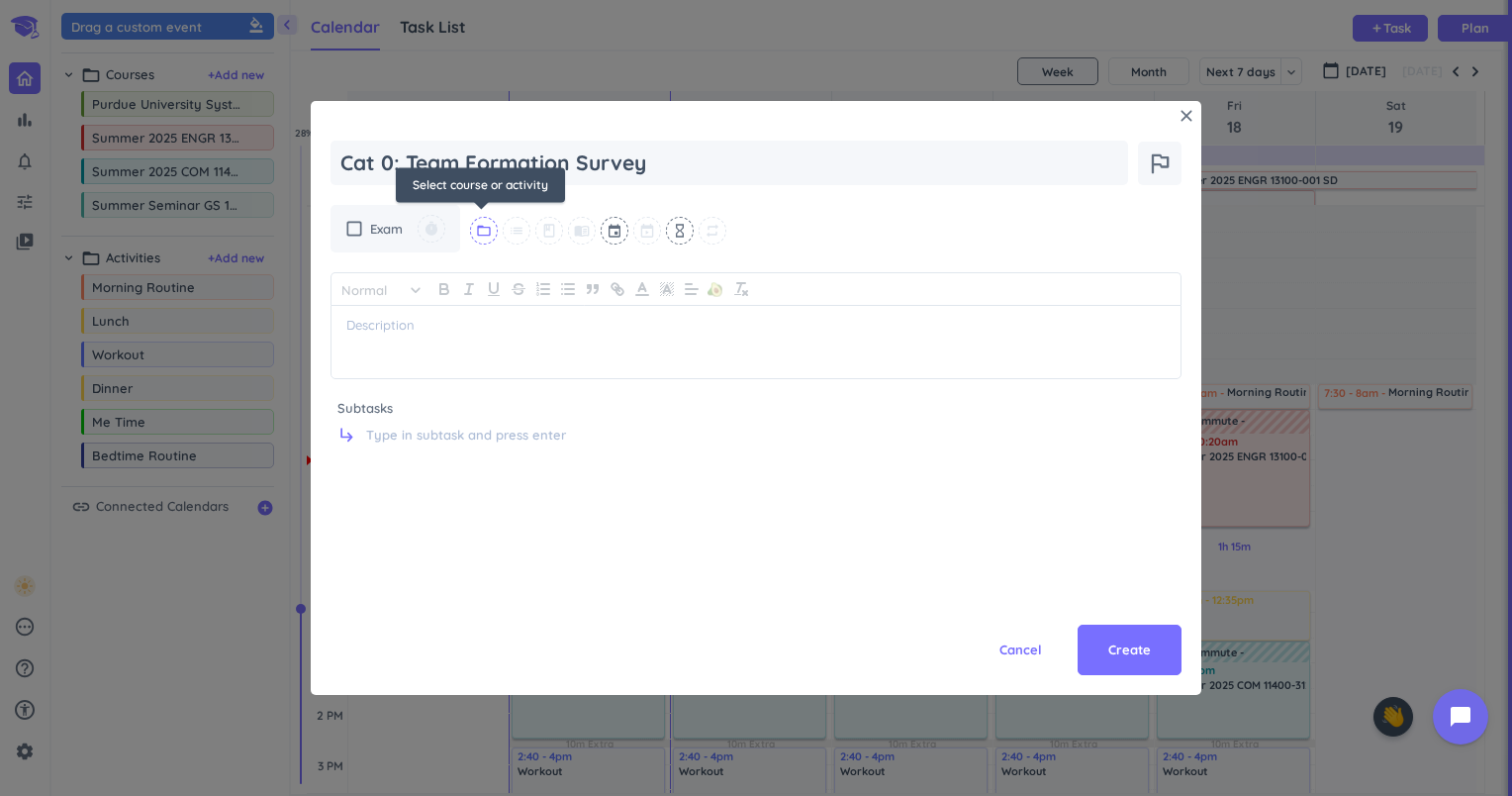 click on "folder_open" at bounding box center (484, 231) 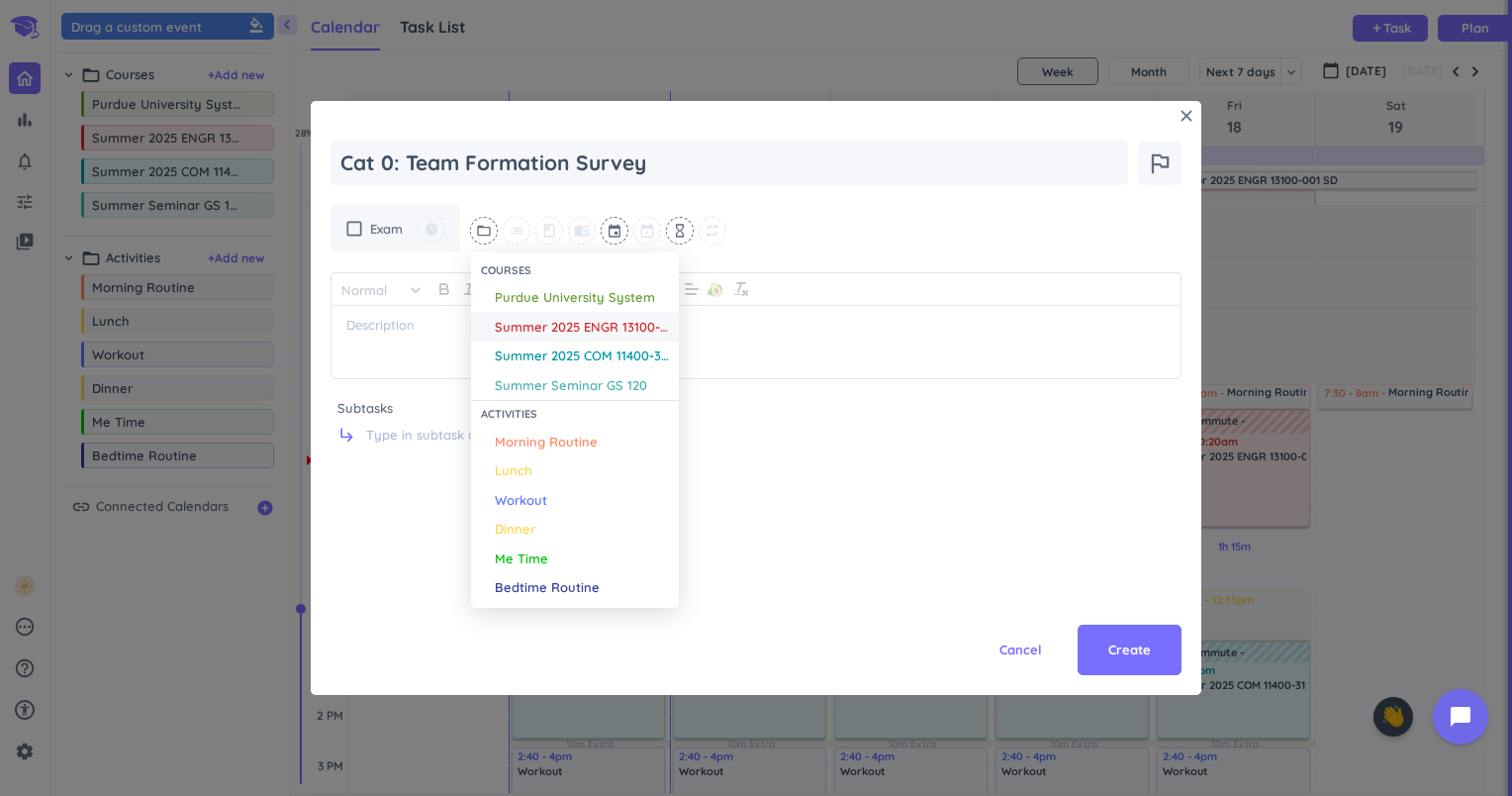 click on "Summer 2025 ENGR 13100-001 SD" at bounding box center (582, 328) 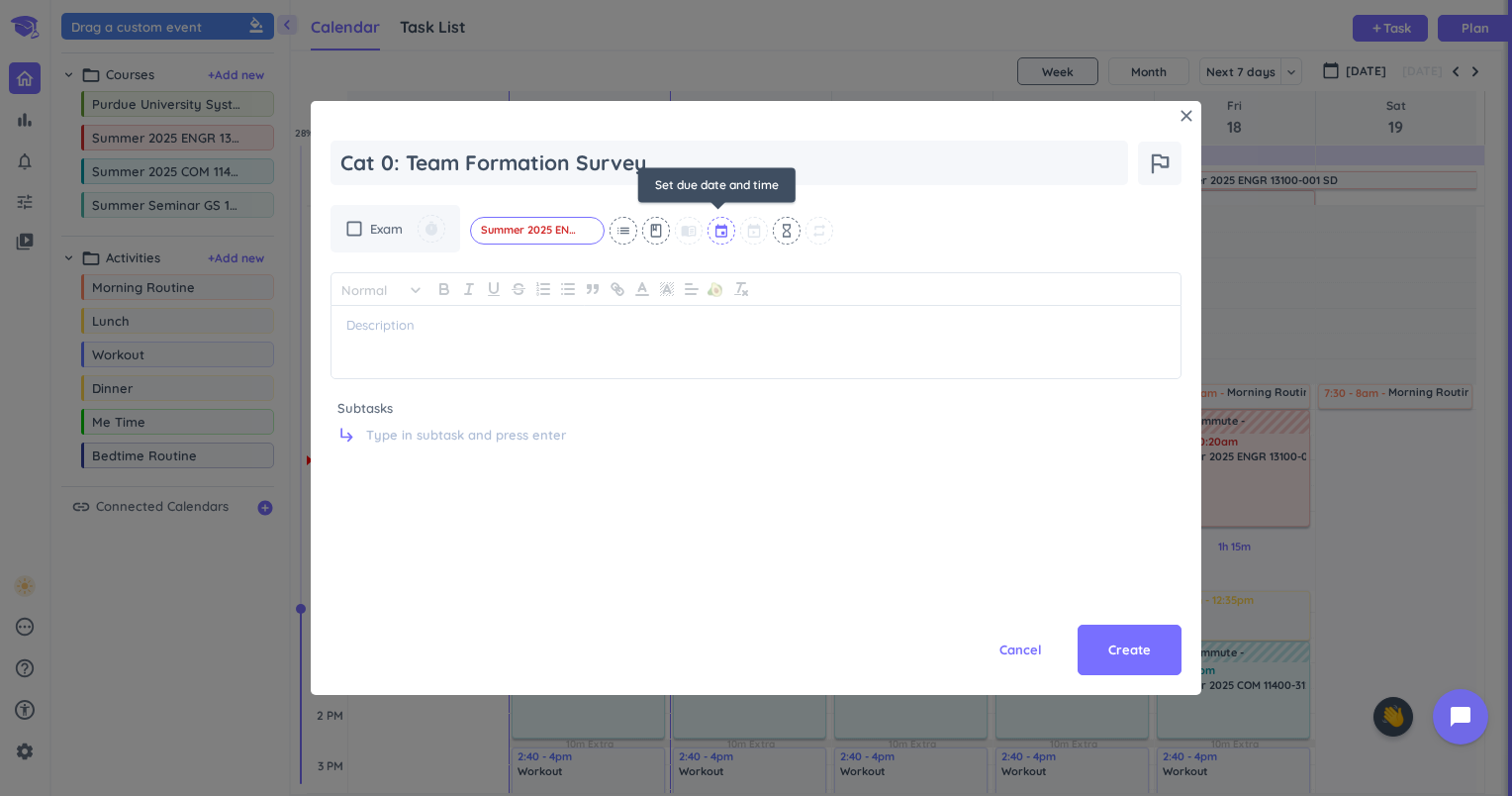 click at bounding box center [722, 231] 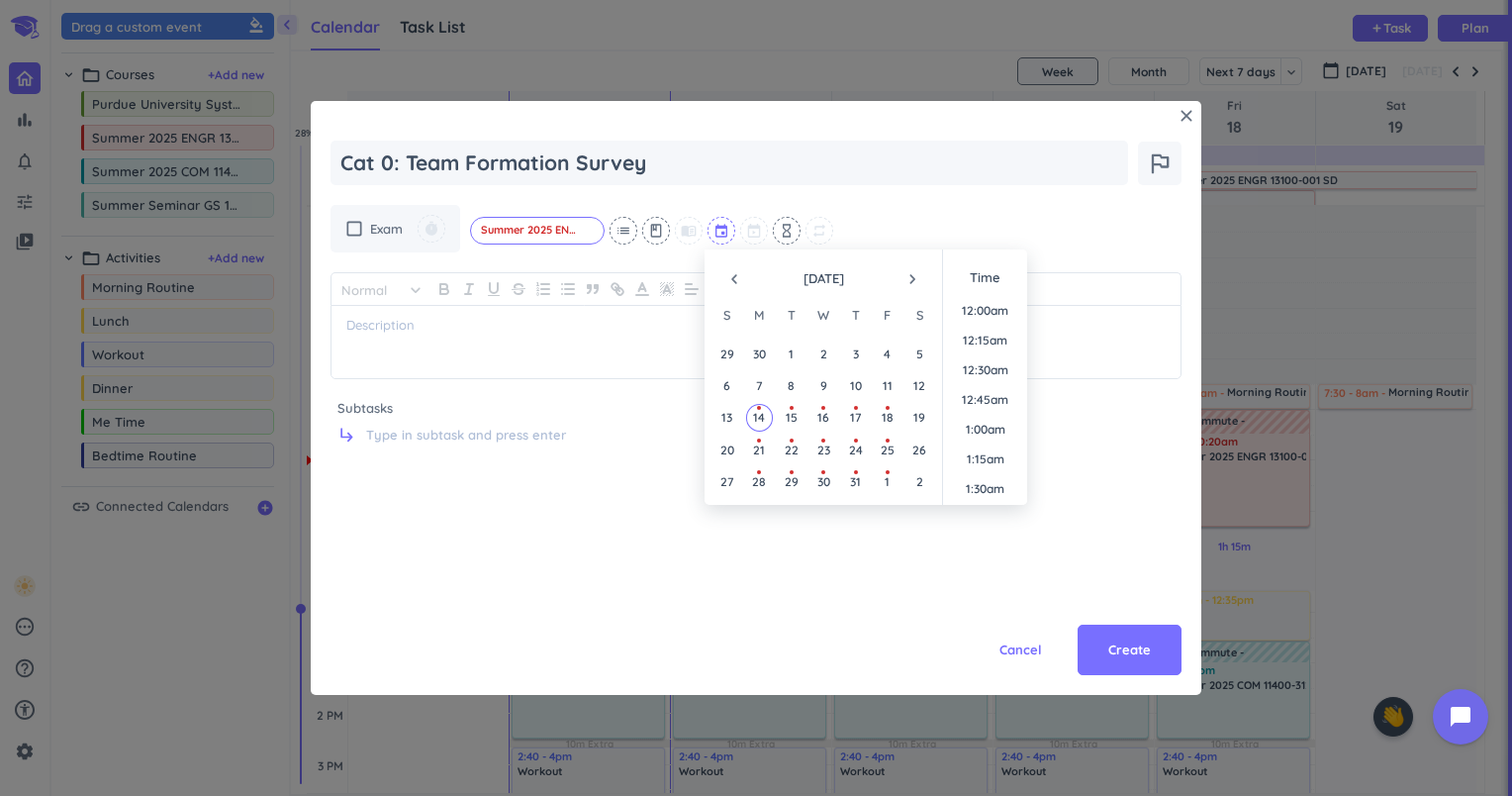 scroll, scrollTop: 978, scrollLeft: 0, axis: vertical 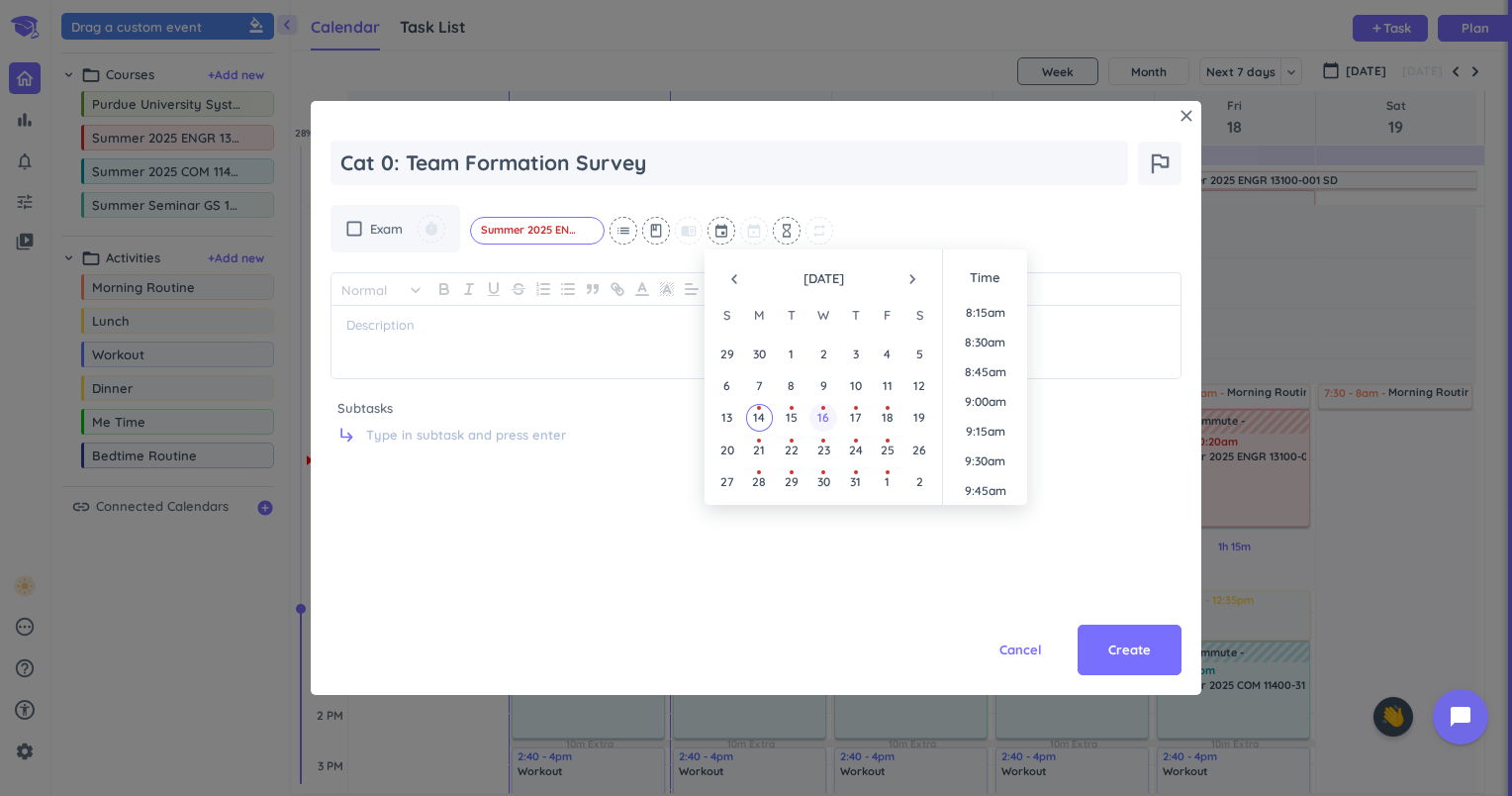 click on "16" at bounding box center [823, 417] 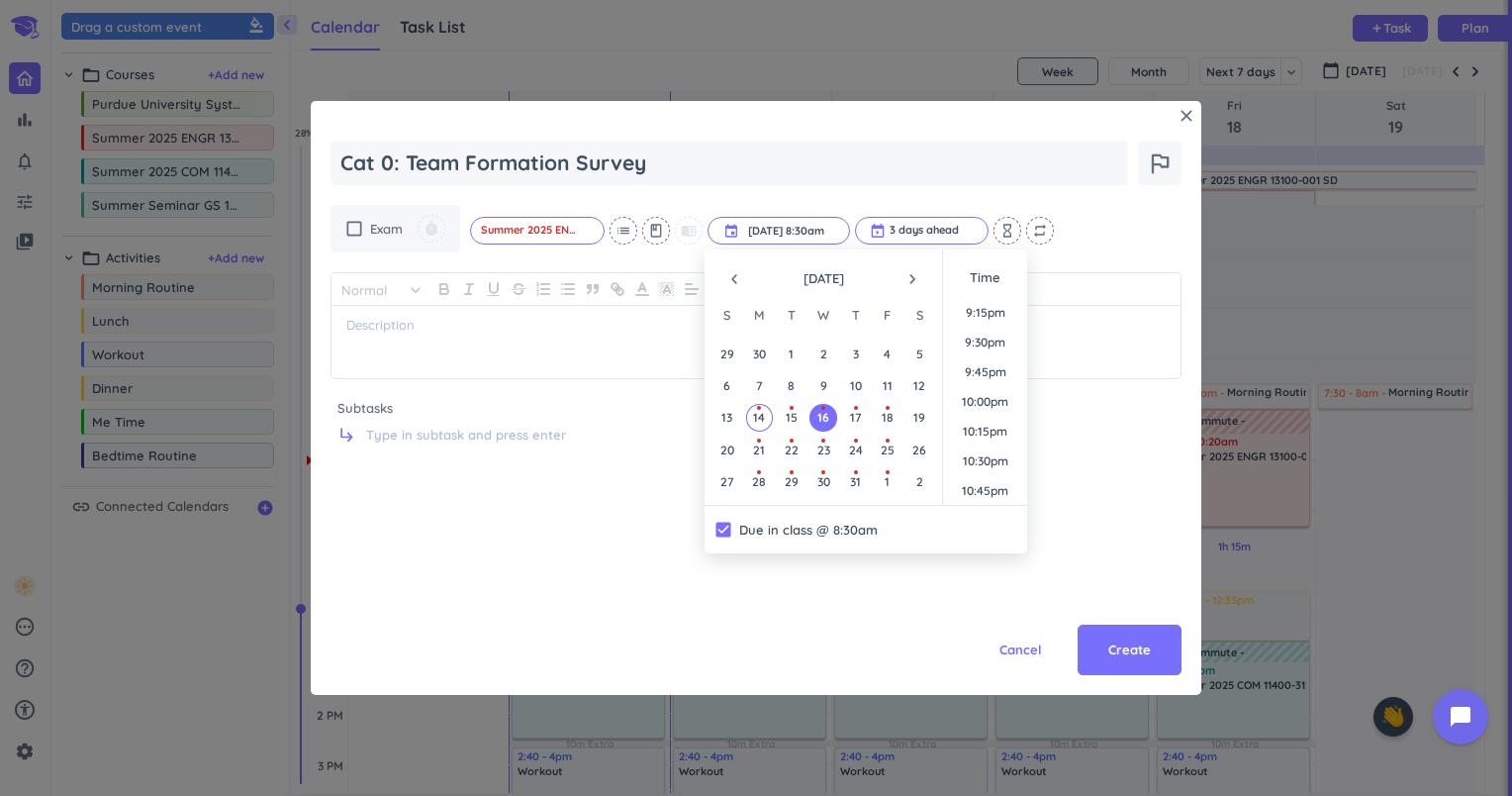 scroll, scrollTop: 2670, scrollLeft: 0, axis: vertical 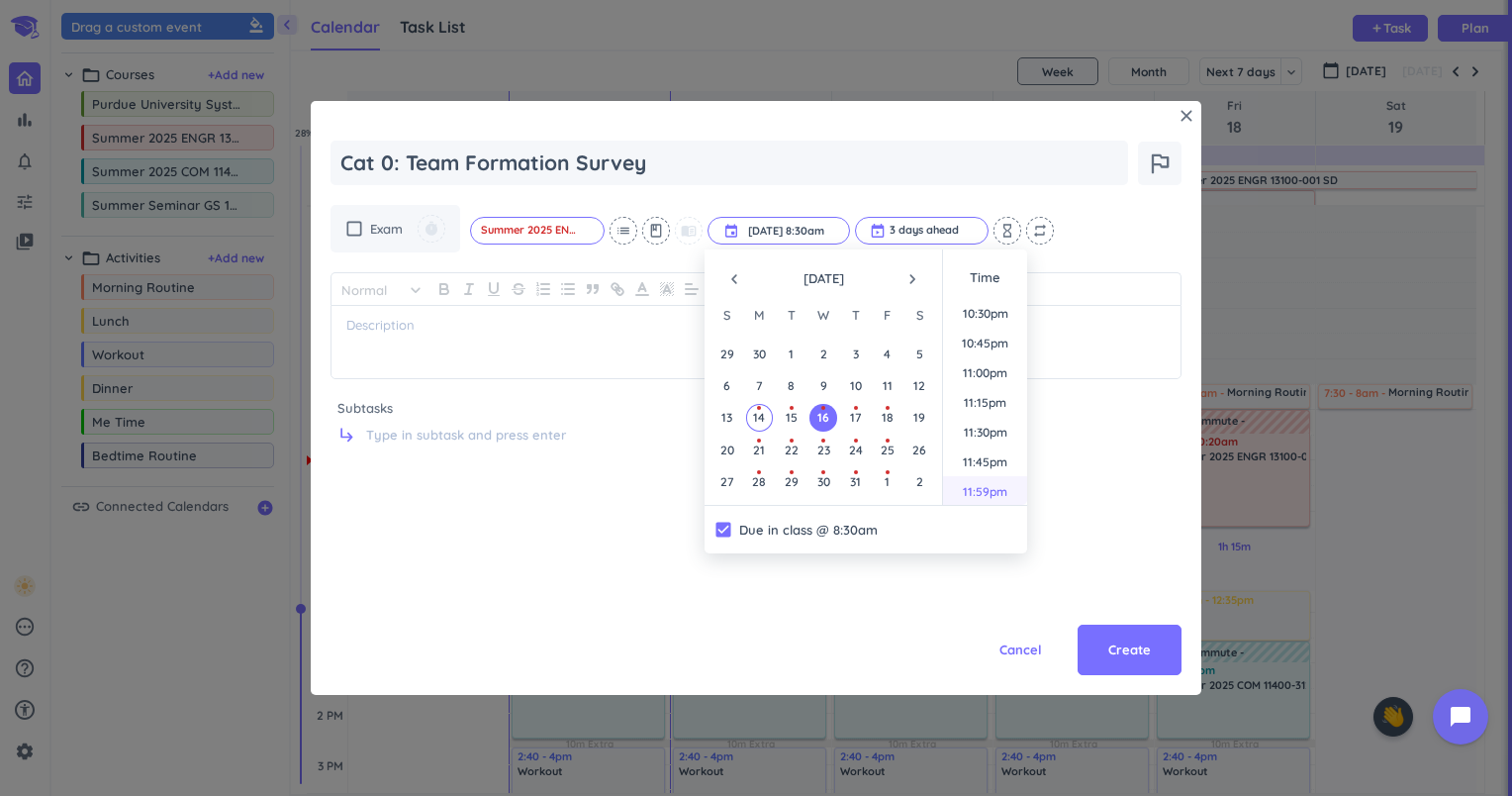 click on "11:59pm" at bounding box center (985, 491) 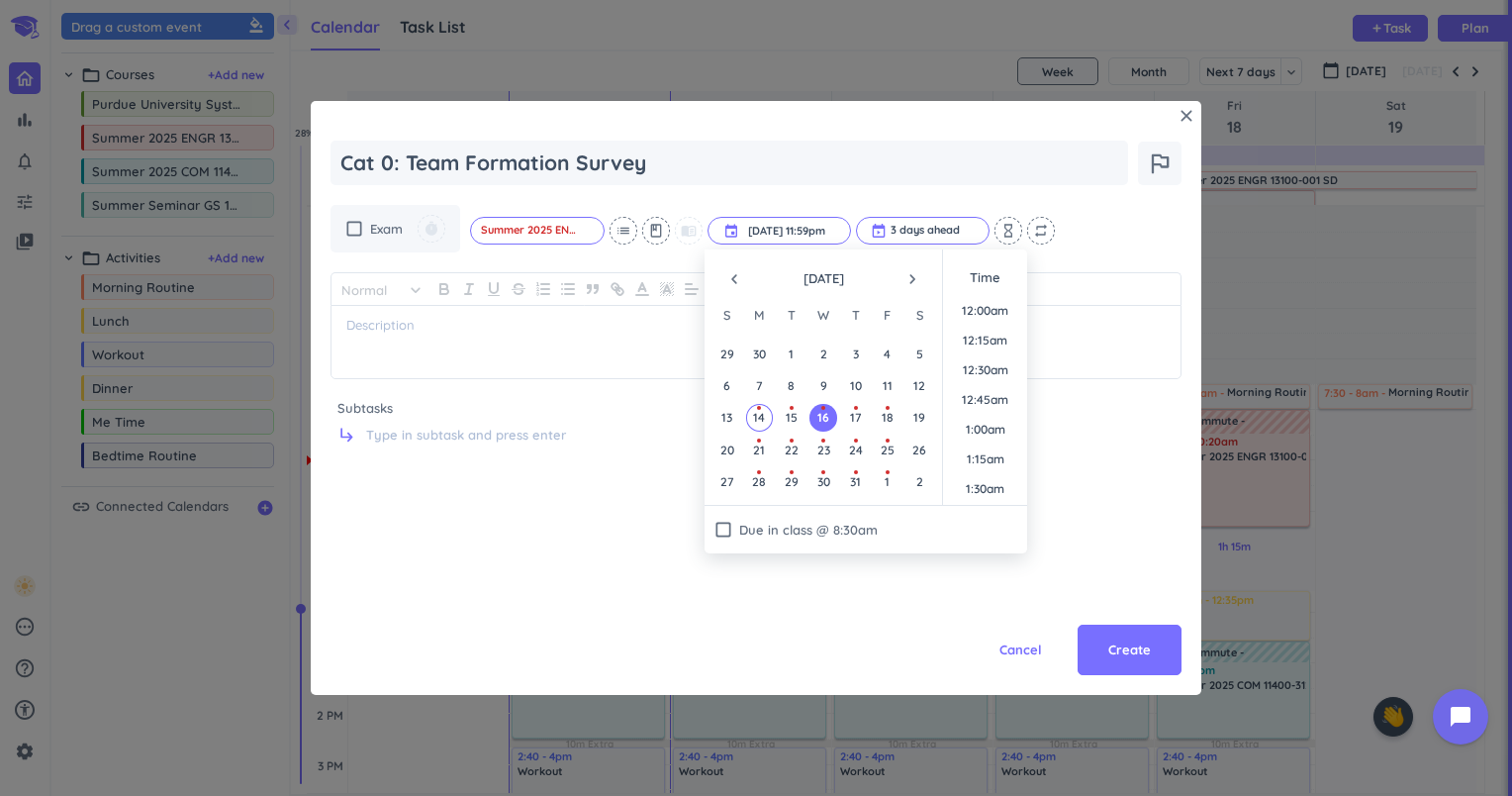 scroll, scrollTop: 2671, scrollLeft: 0, axis: vertical 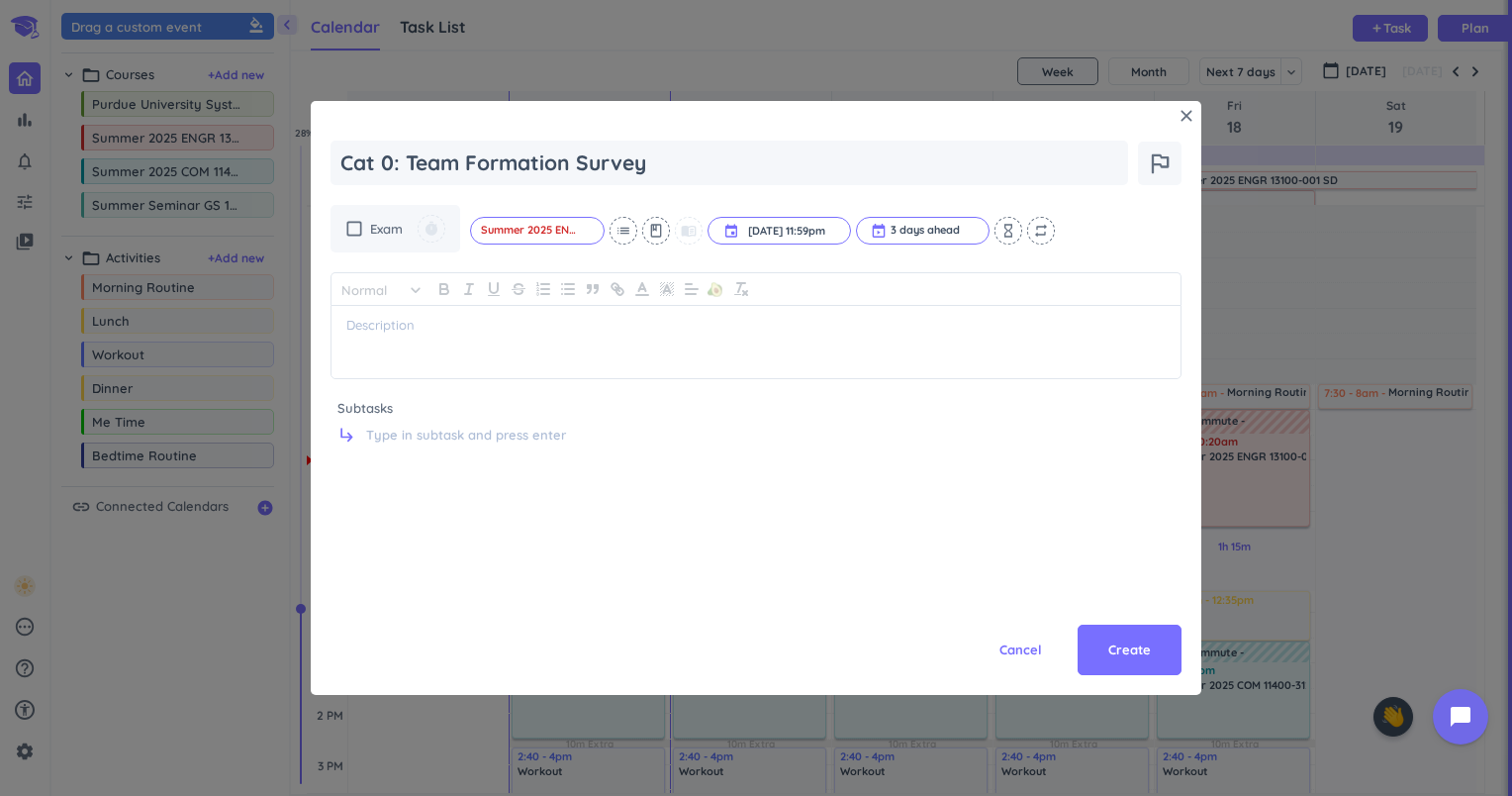 click on "Cancel Create" at bounding box center [756, 606] 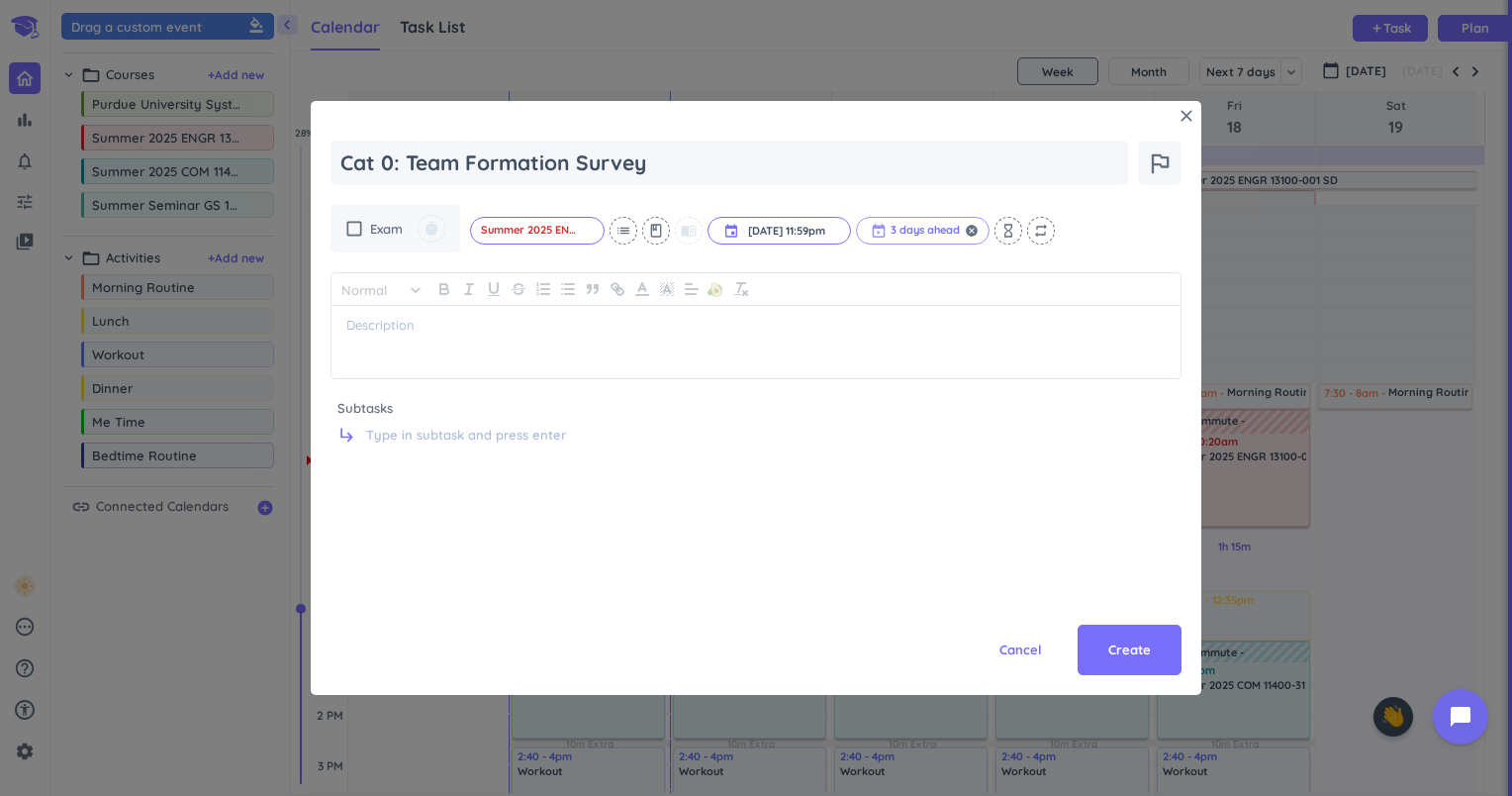 click at bounding box center (922, 231) 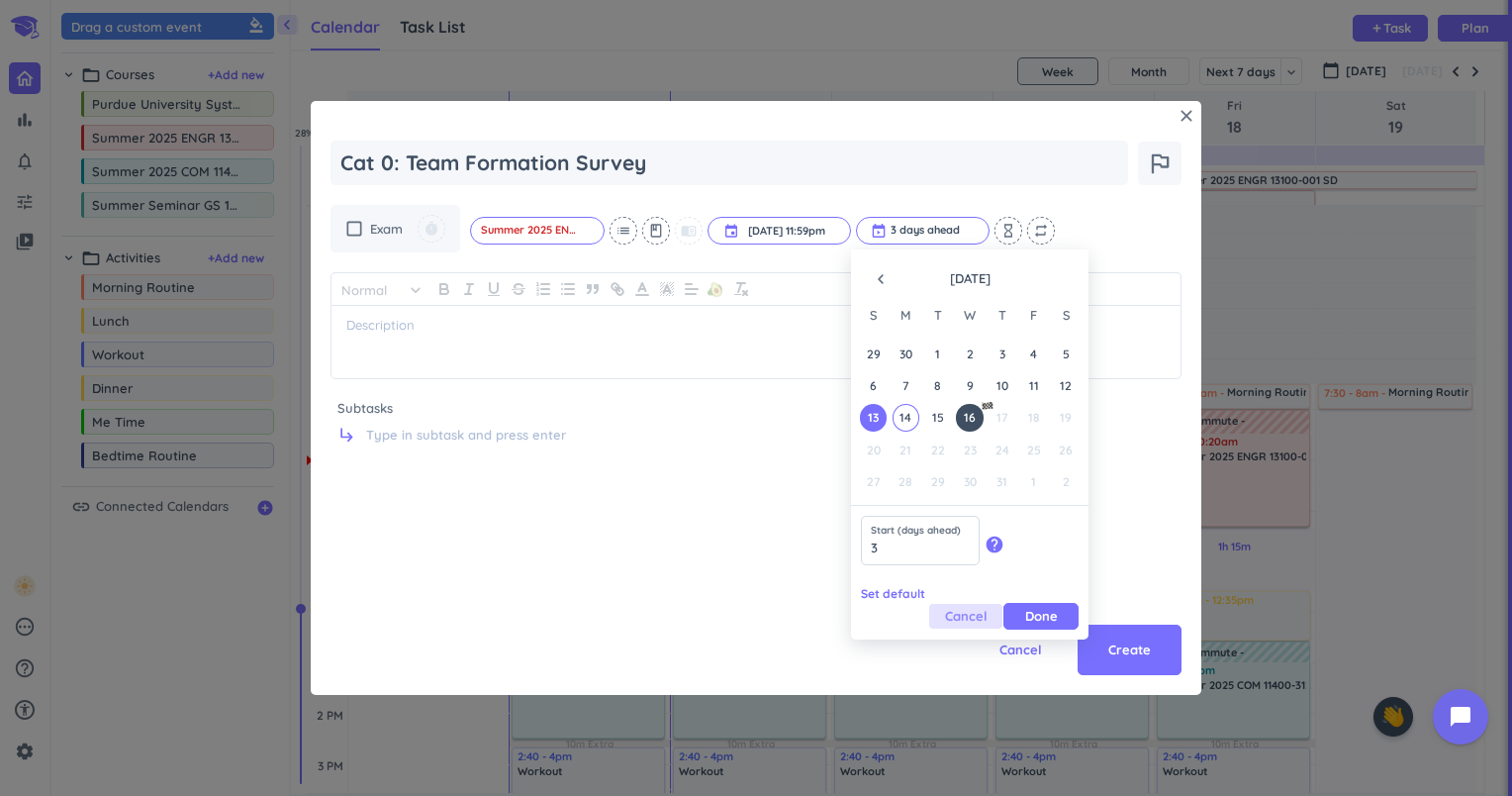 click on "Cancel" at bounding box center [966, 616] 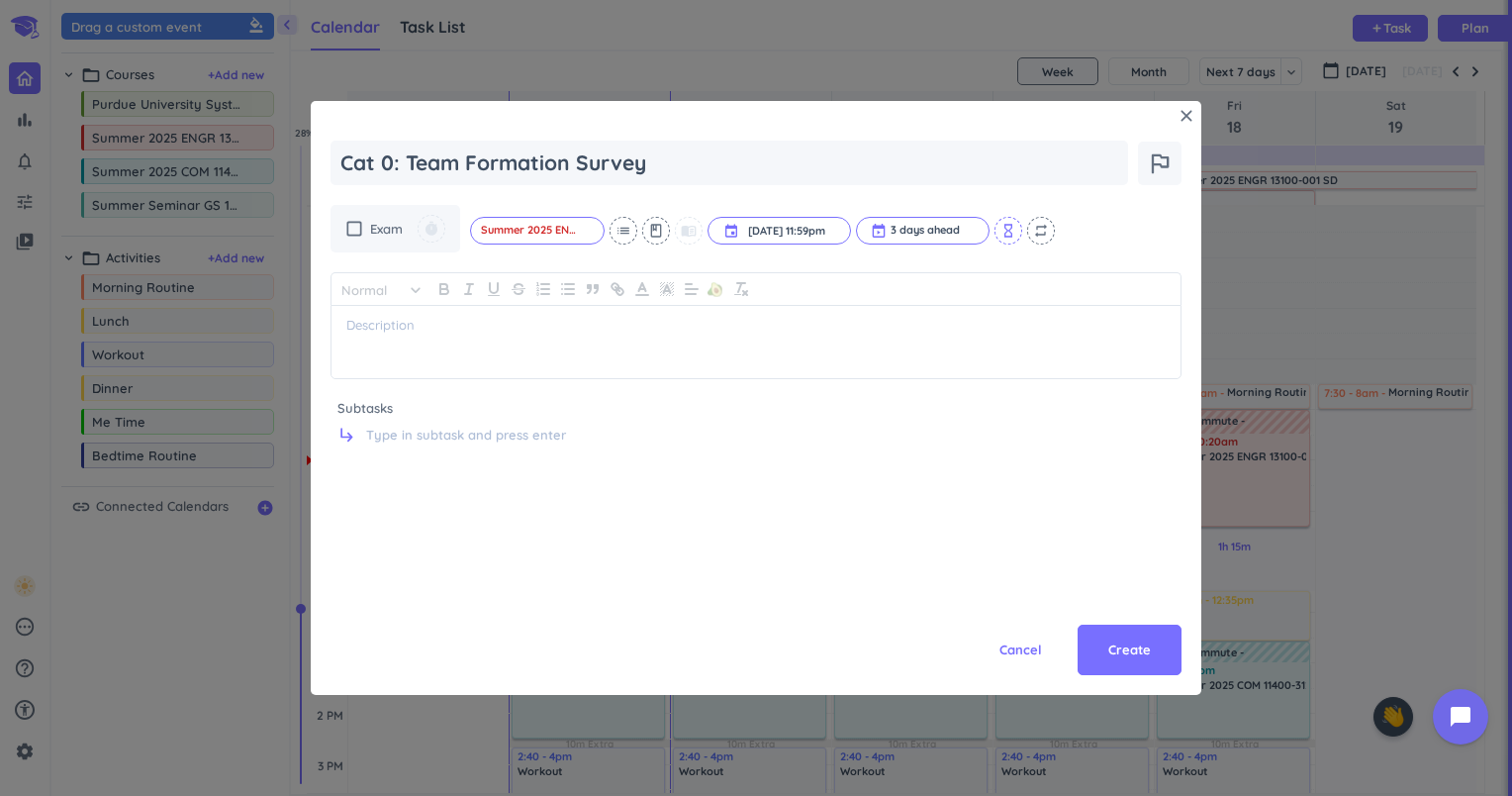 click on "hourglass_empty" at bounding box center (1008, 231) 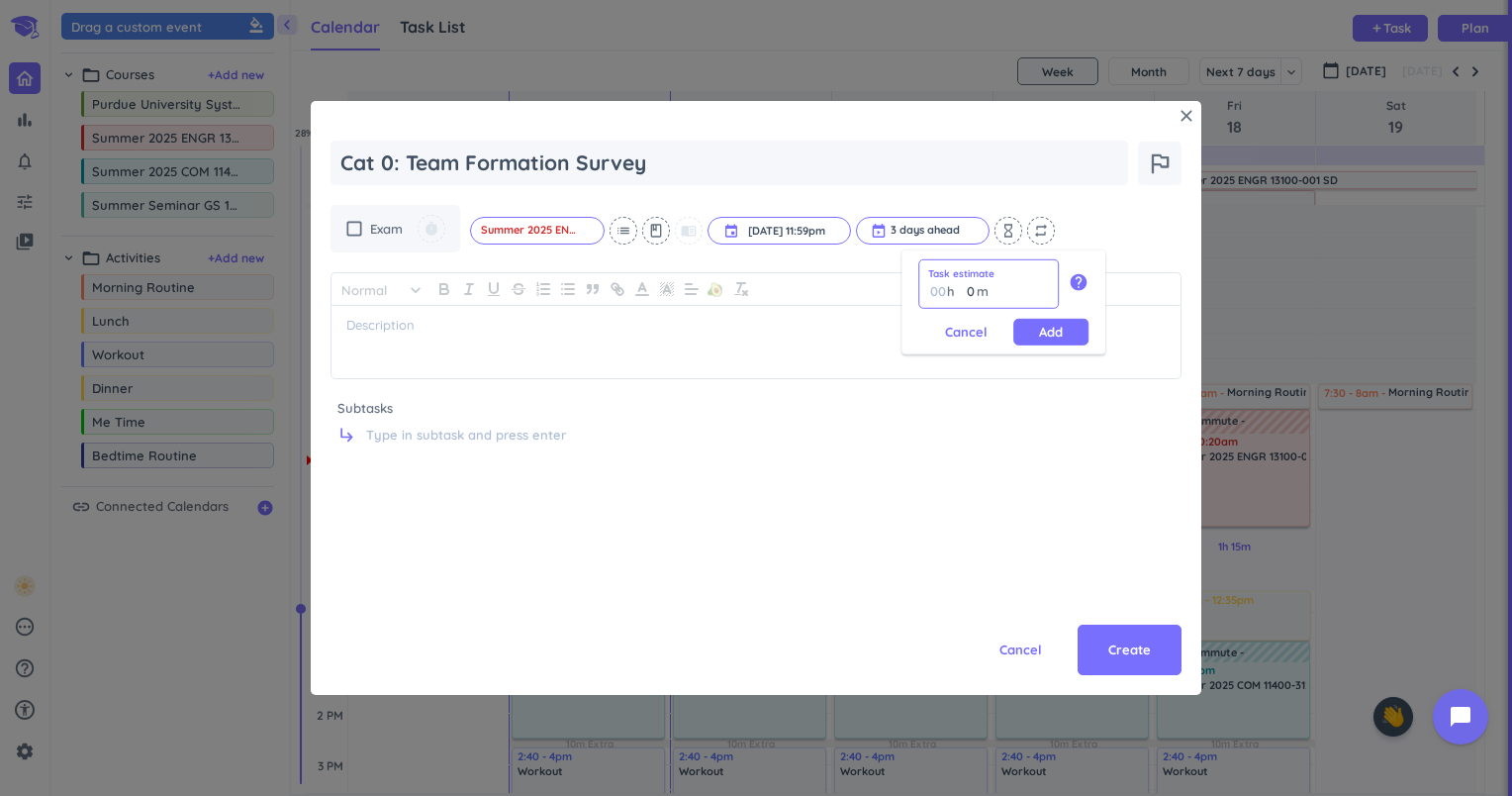 click on "0" at bounding box center [966, 291] 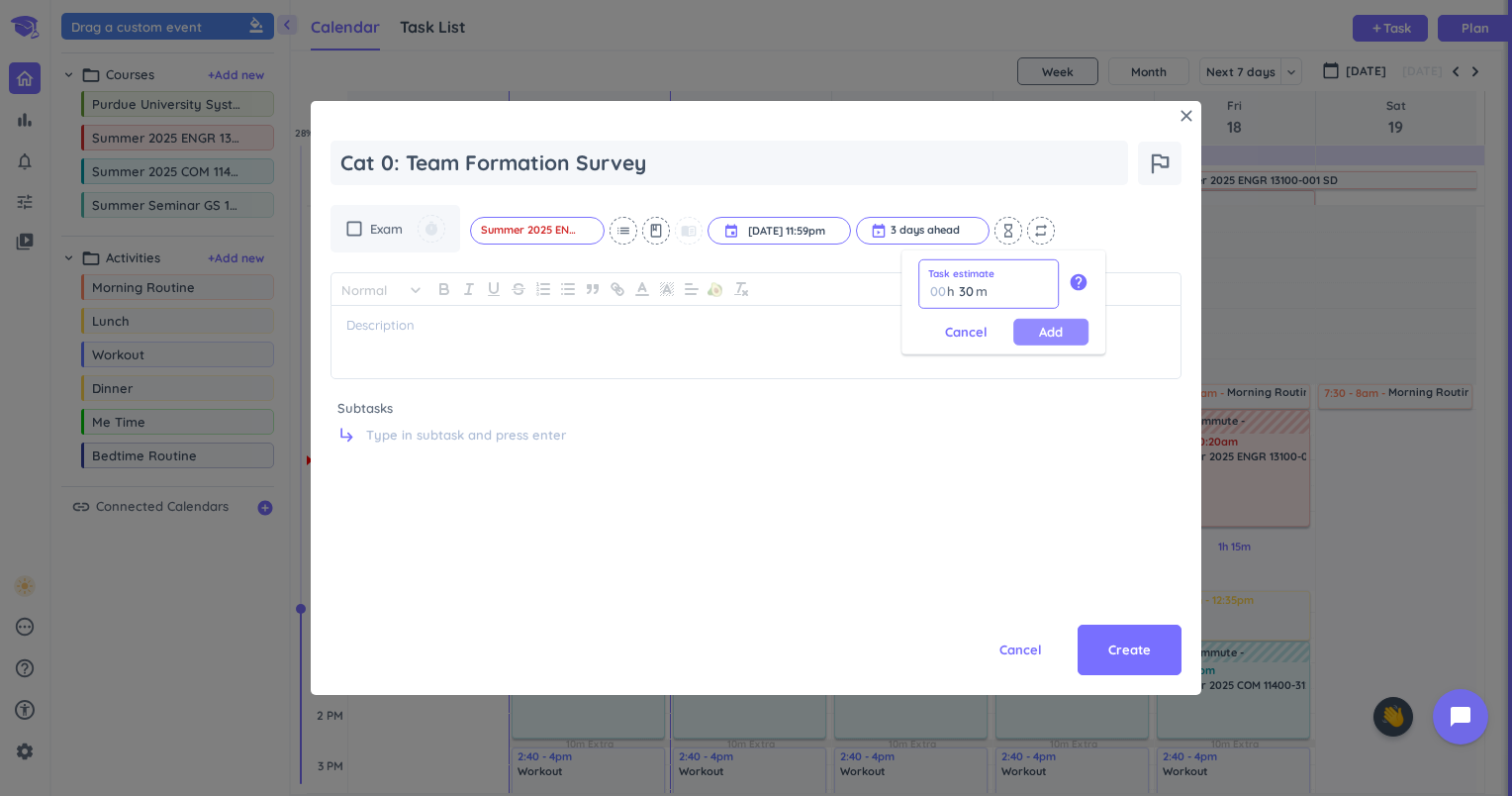 type on "30" 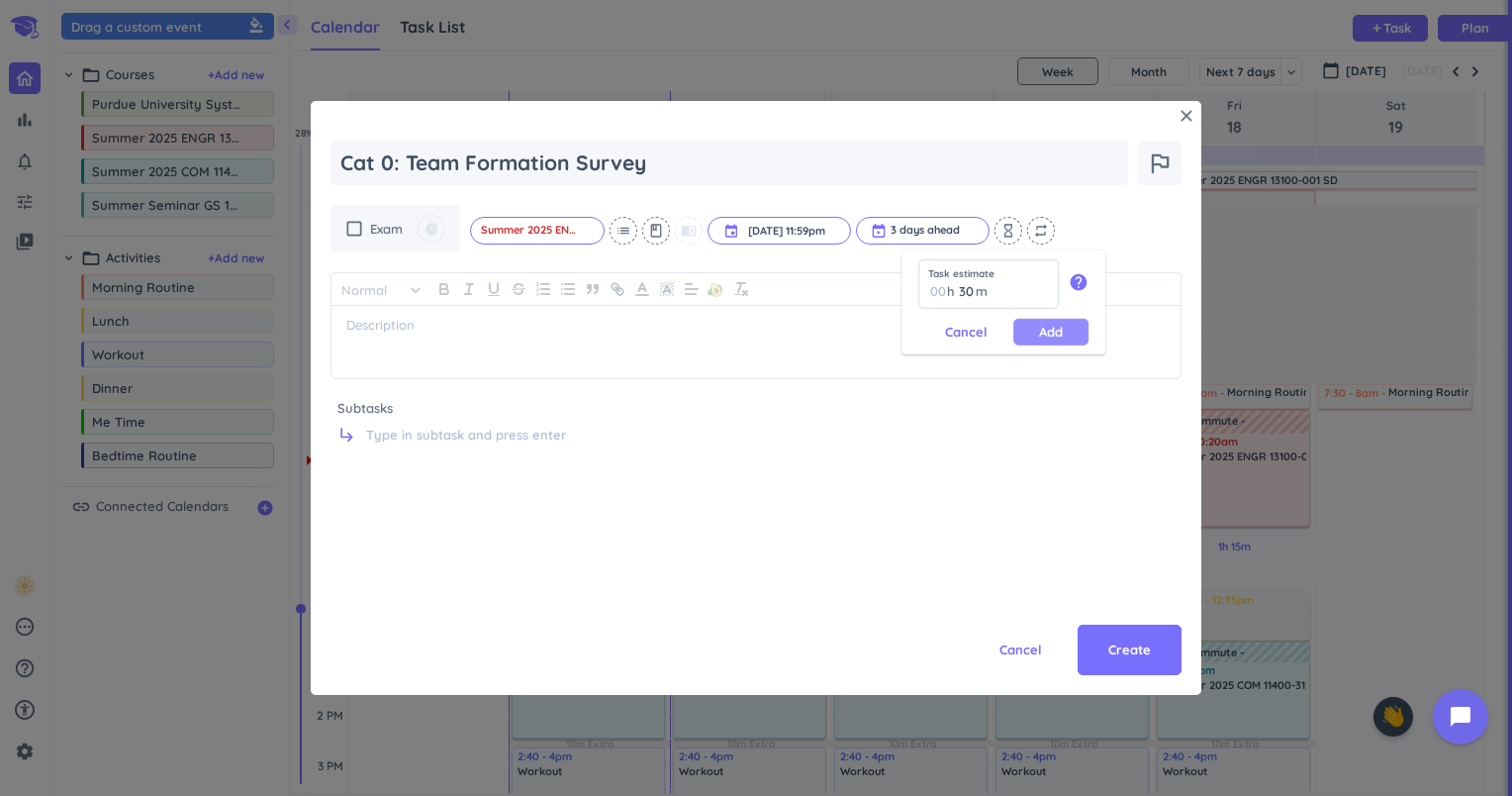 click on "Add" at bounding box center [1051, 332] 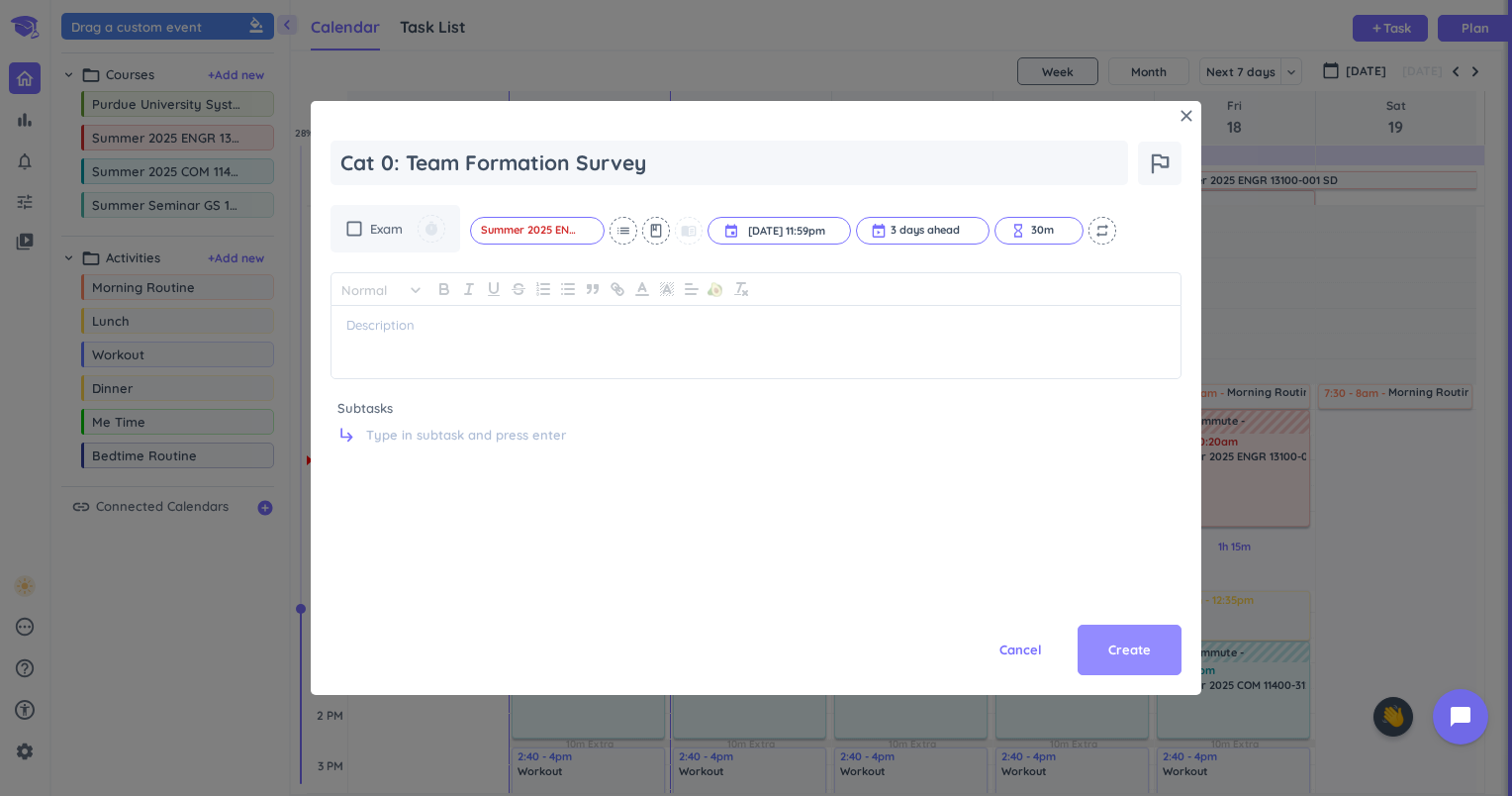 click on "Create" at bounding box center [1129, 650] 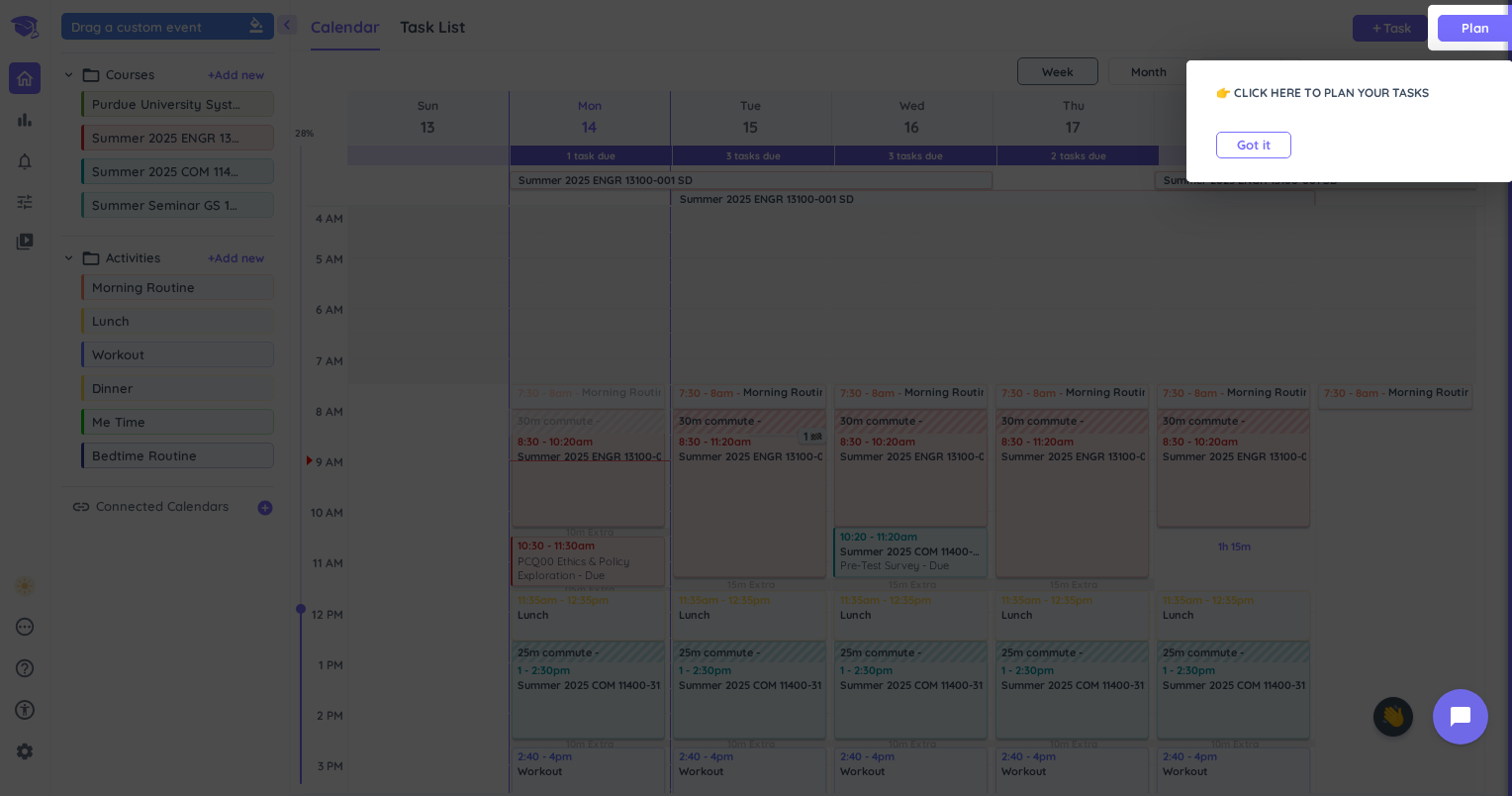 click on "Got it" at bounding box center [1254, 145] 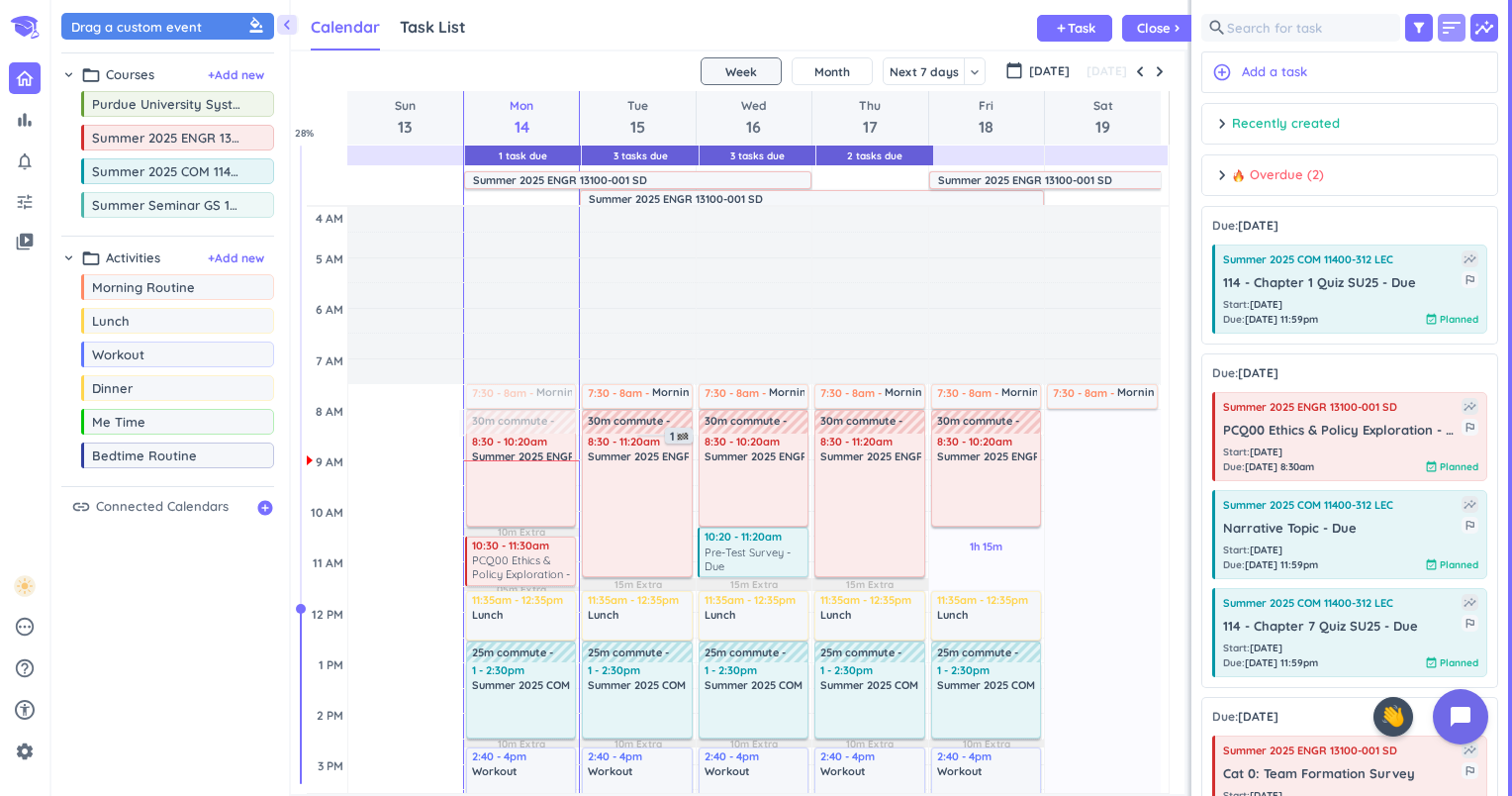 scroll, scrollTop: 41, scrollLeft: 888, axis: both 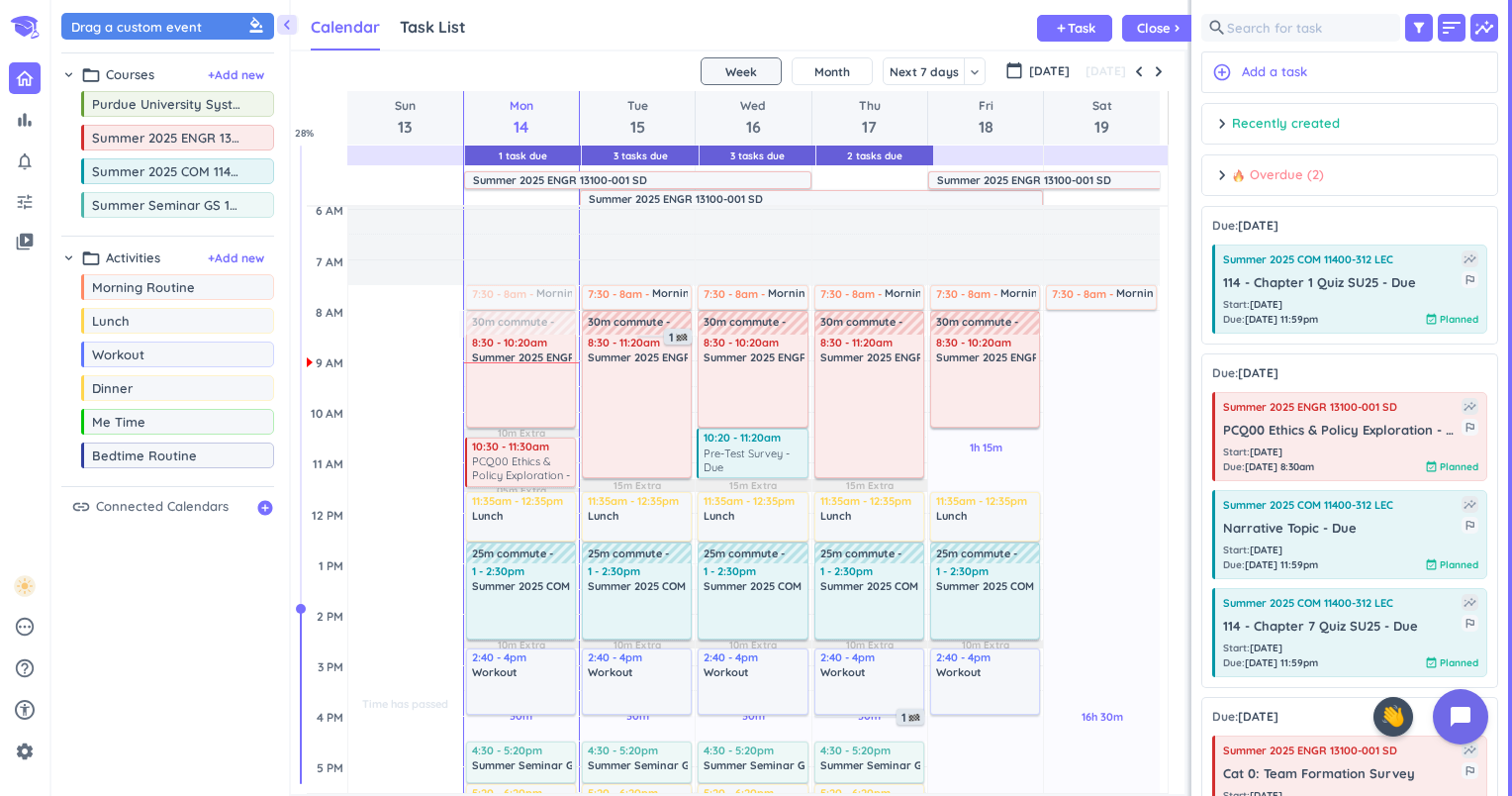 click on "Overdue (2)" at bounding box center [1277, 175] 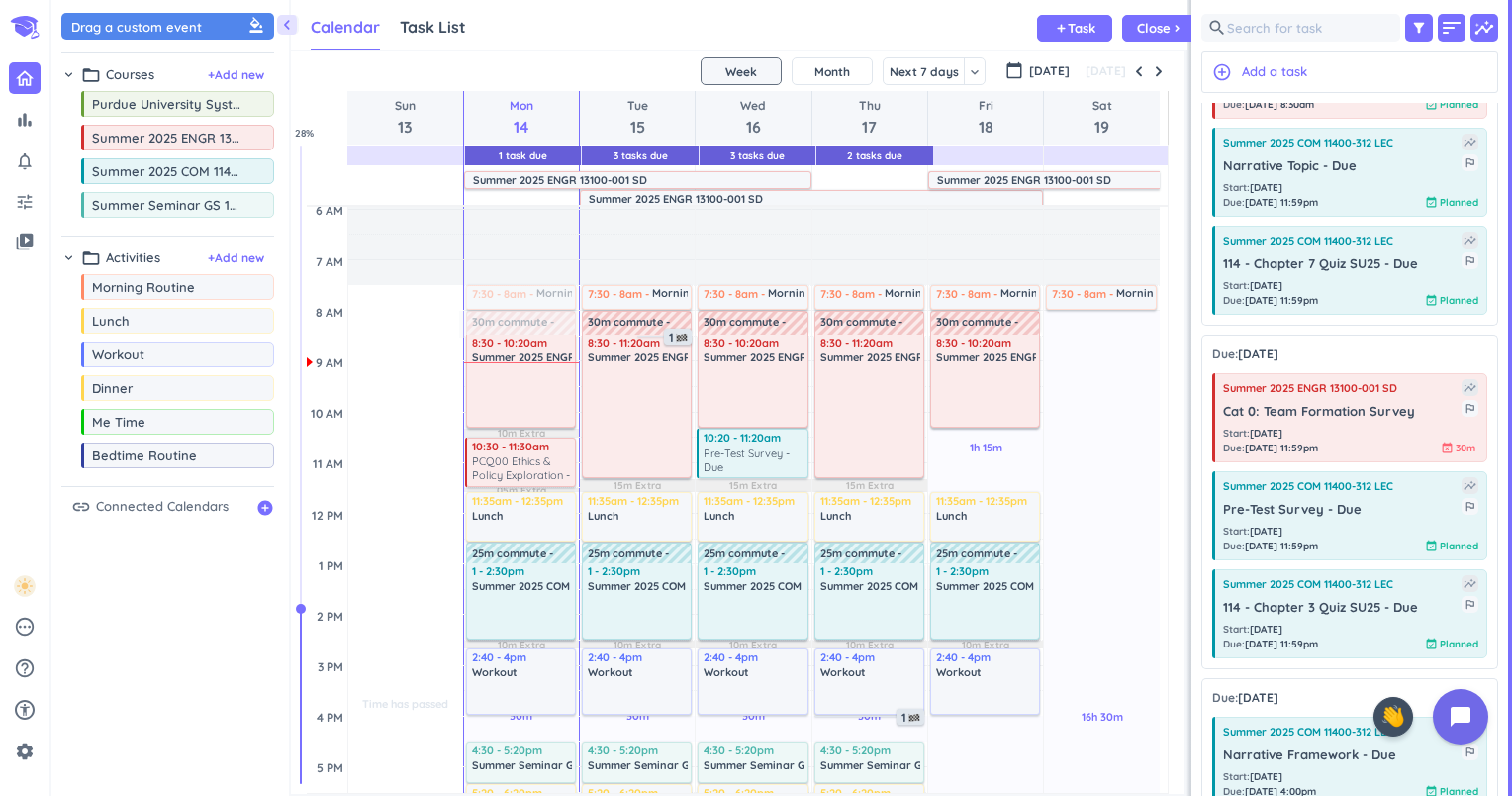 scroll, scrollTop: 602, scrollLeft: 0, axis: vertical 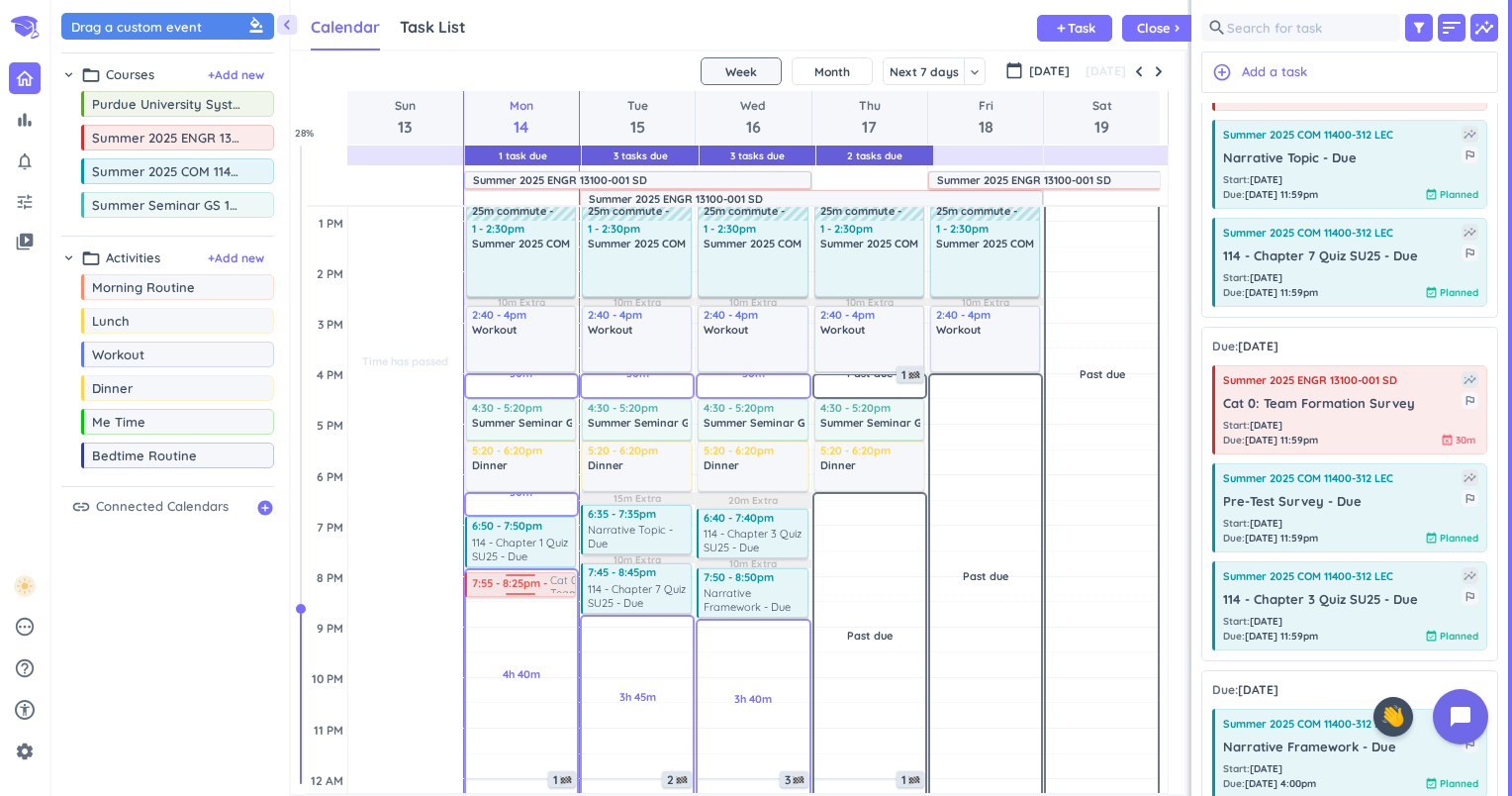 drag, startPoint x: 1355, startPoint y: 403, endPoint x: 513, endPoint y: 573, distance: 858.9901 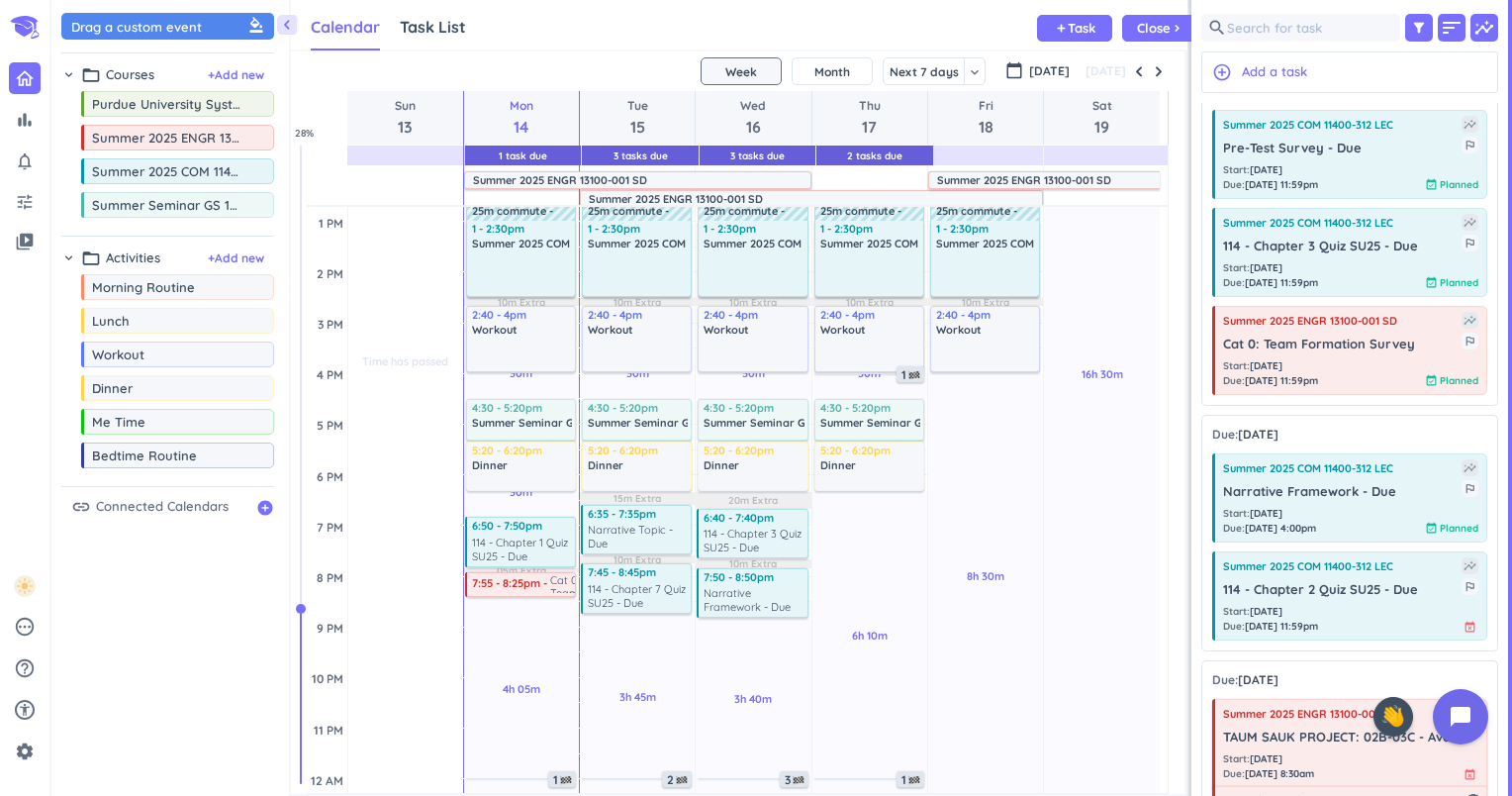 scroll, scrollTop: 855, scrollLeft: 0, axis: vertical 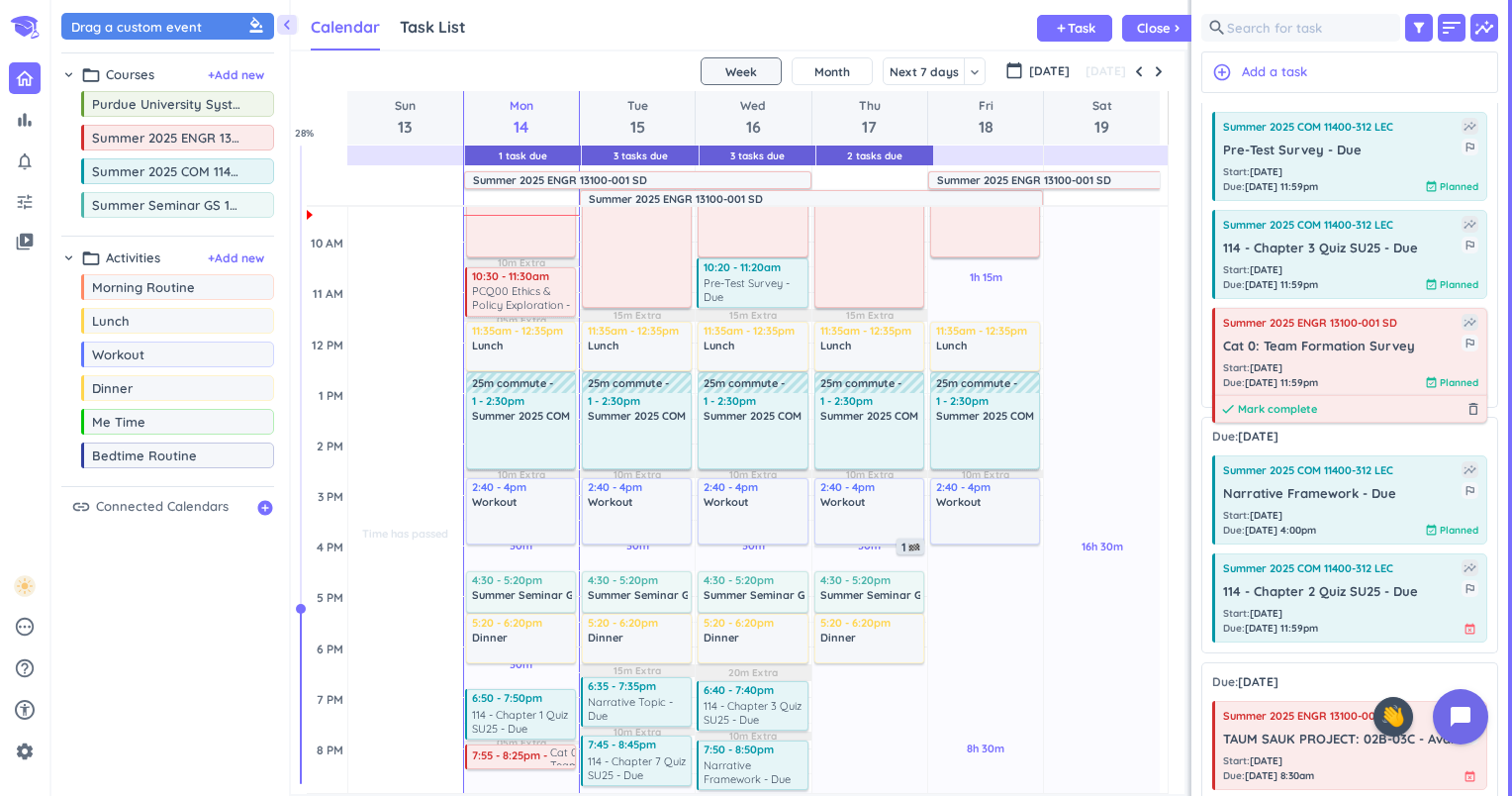 click on "Mark complete" at bounding box center (1277, 409) 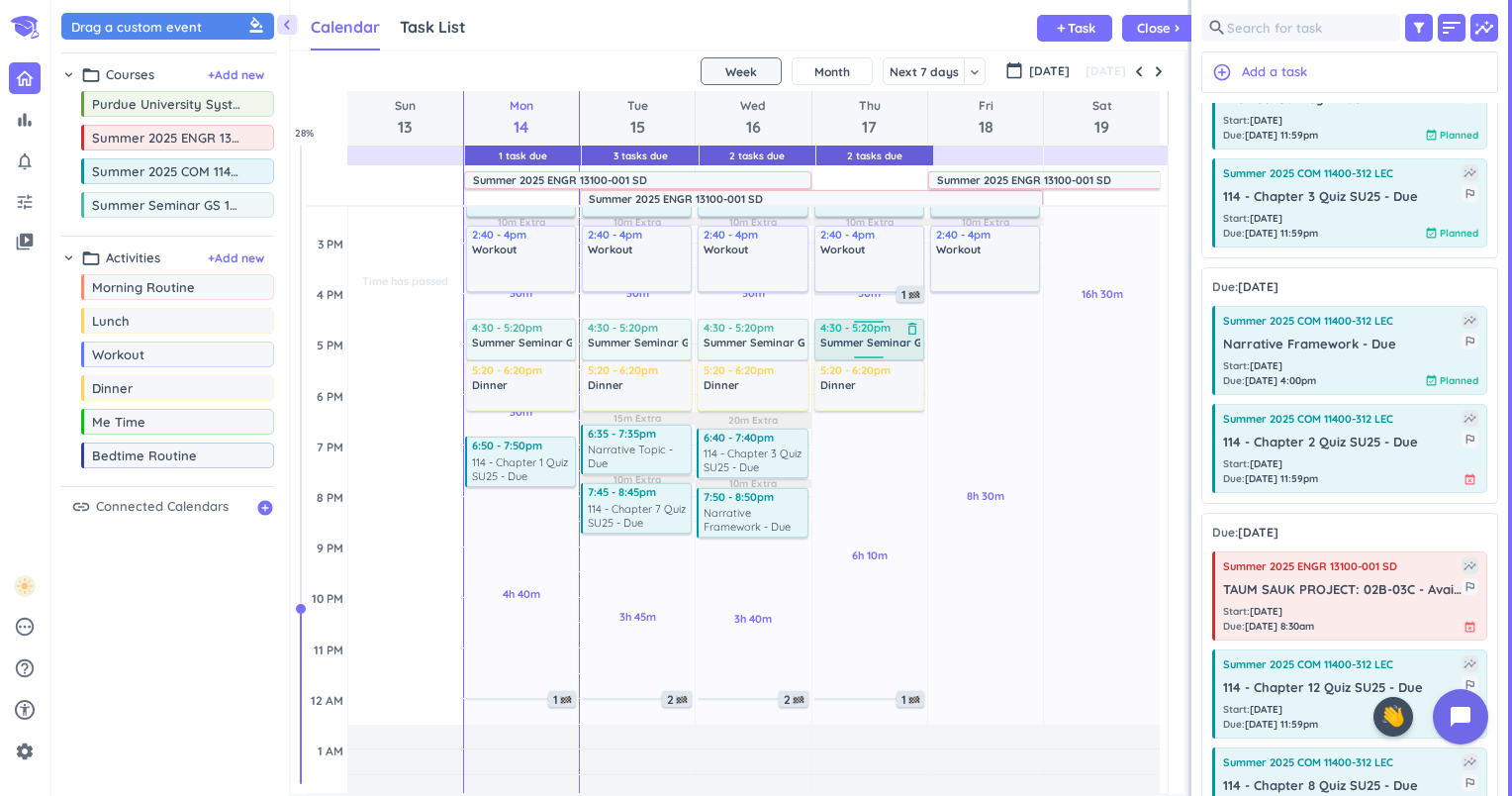 scroll, scrollTop: 519, scrollLeft: 0, axis: vertical 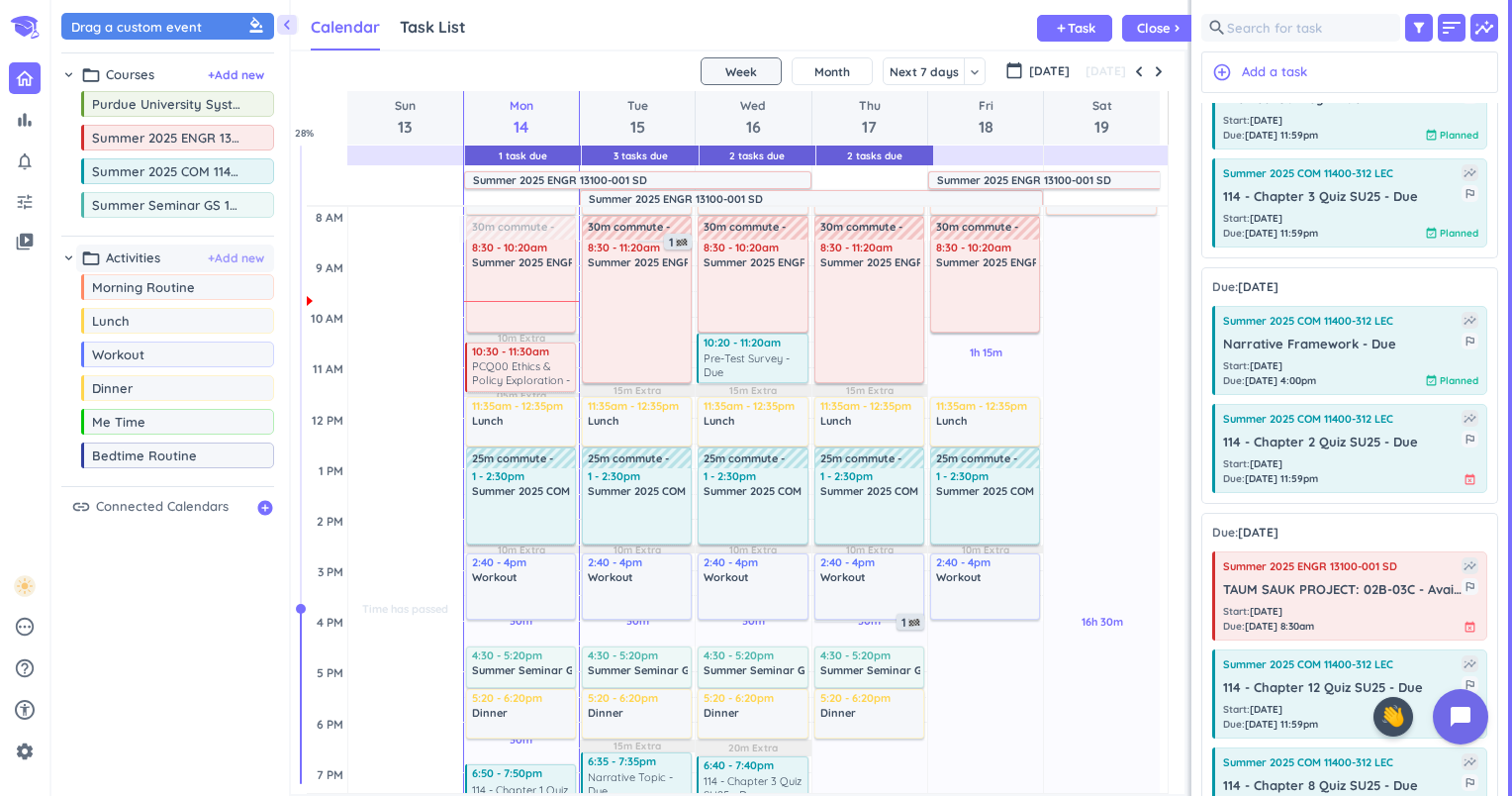 click on "+  Add new" at bounding box center (236, 258) 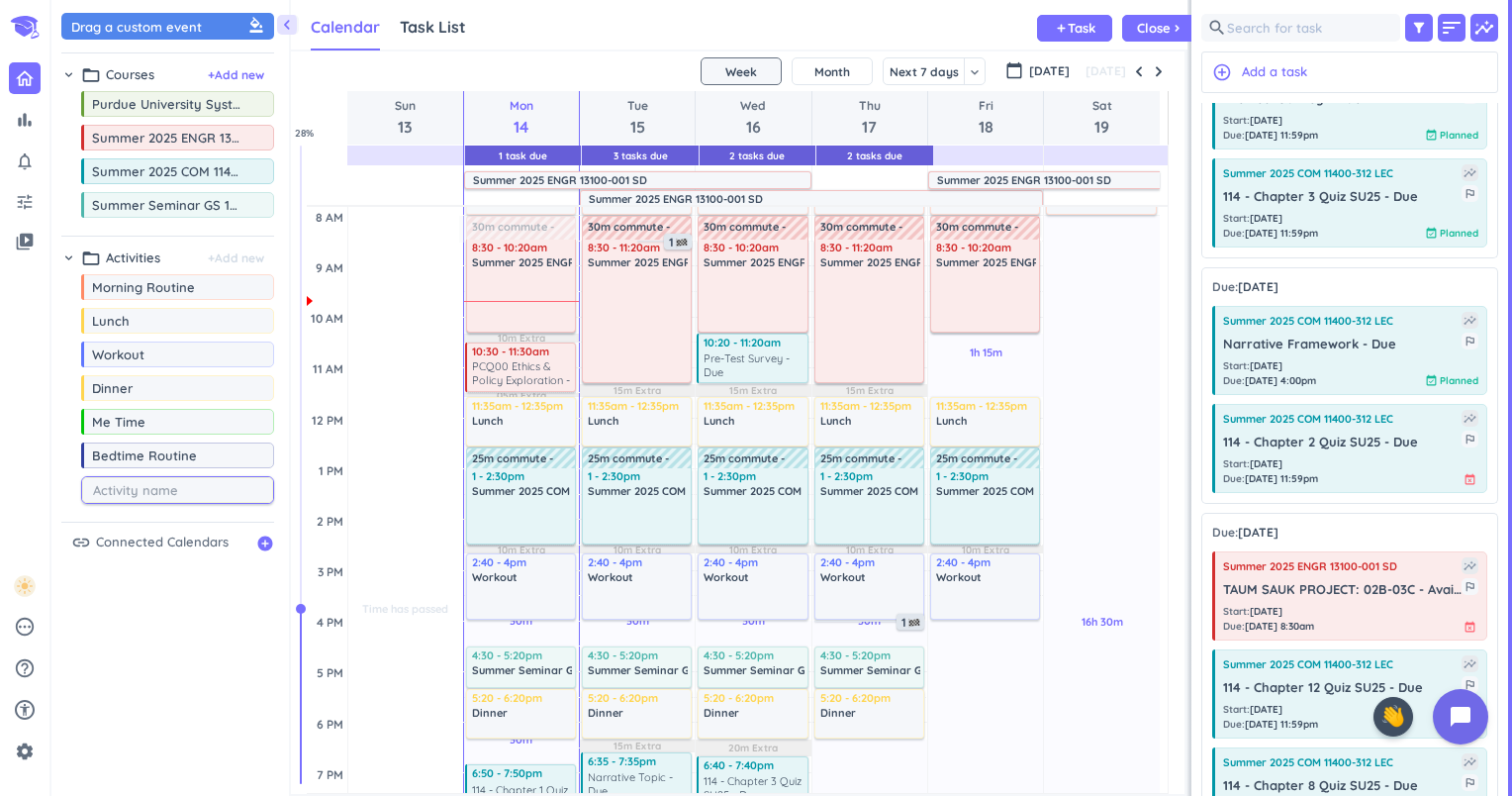 click at bounding box center (182, 490) 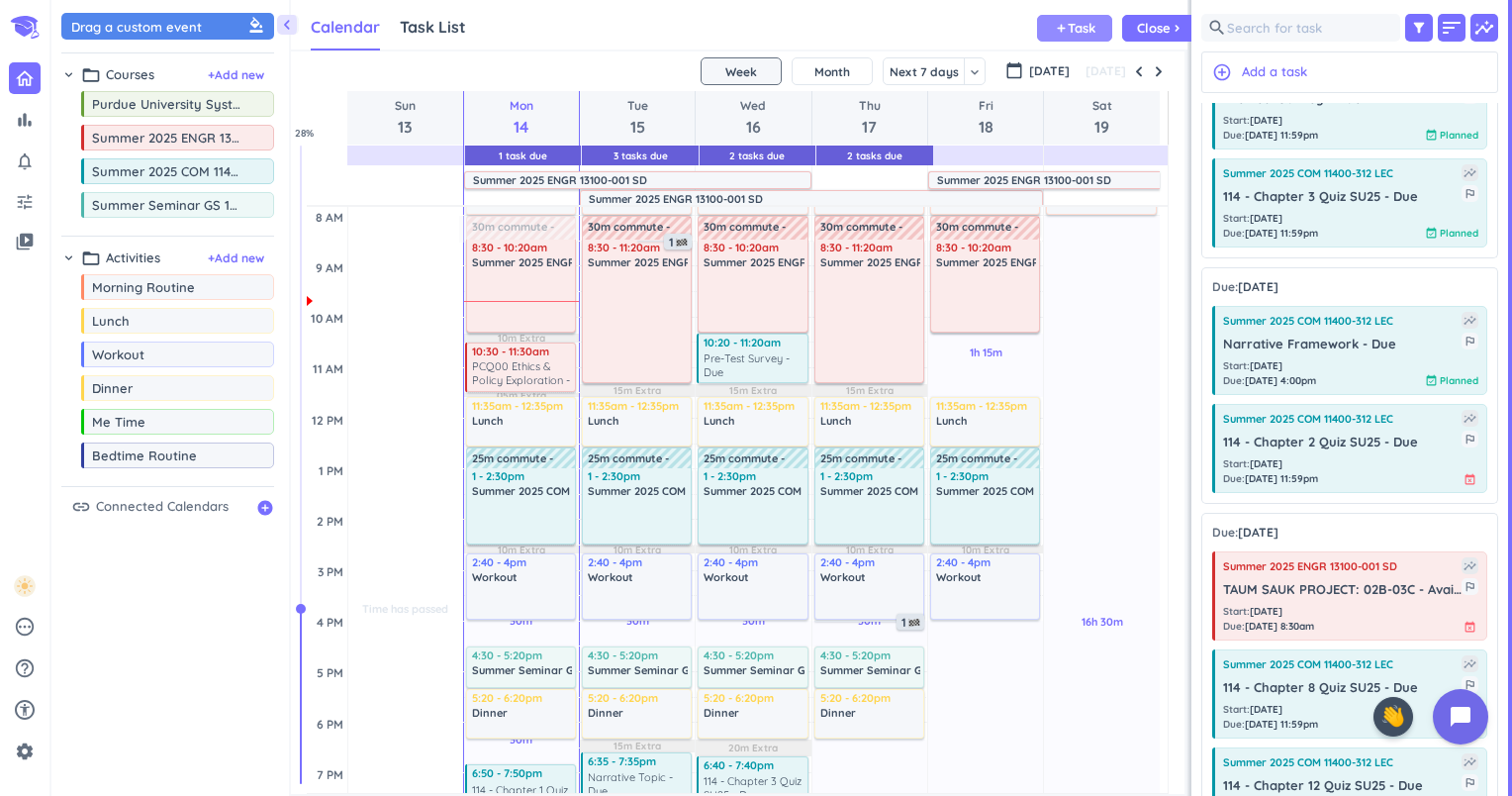 click on "Task" at bounding box center (1082, 28) 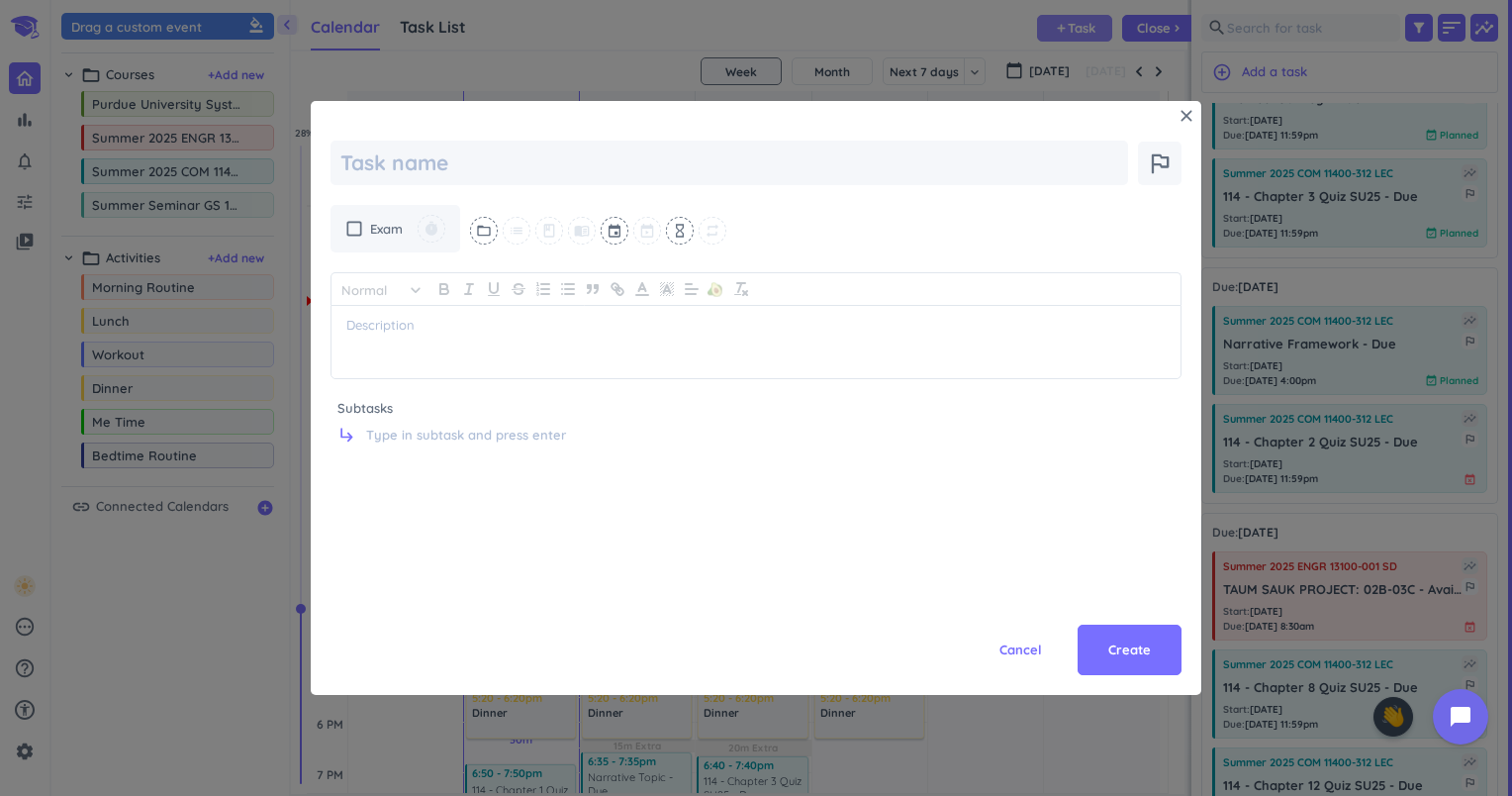 scroll, scrollTop: 0, scrollLeft: 0, axis: both 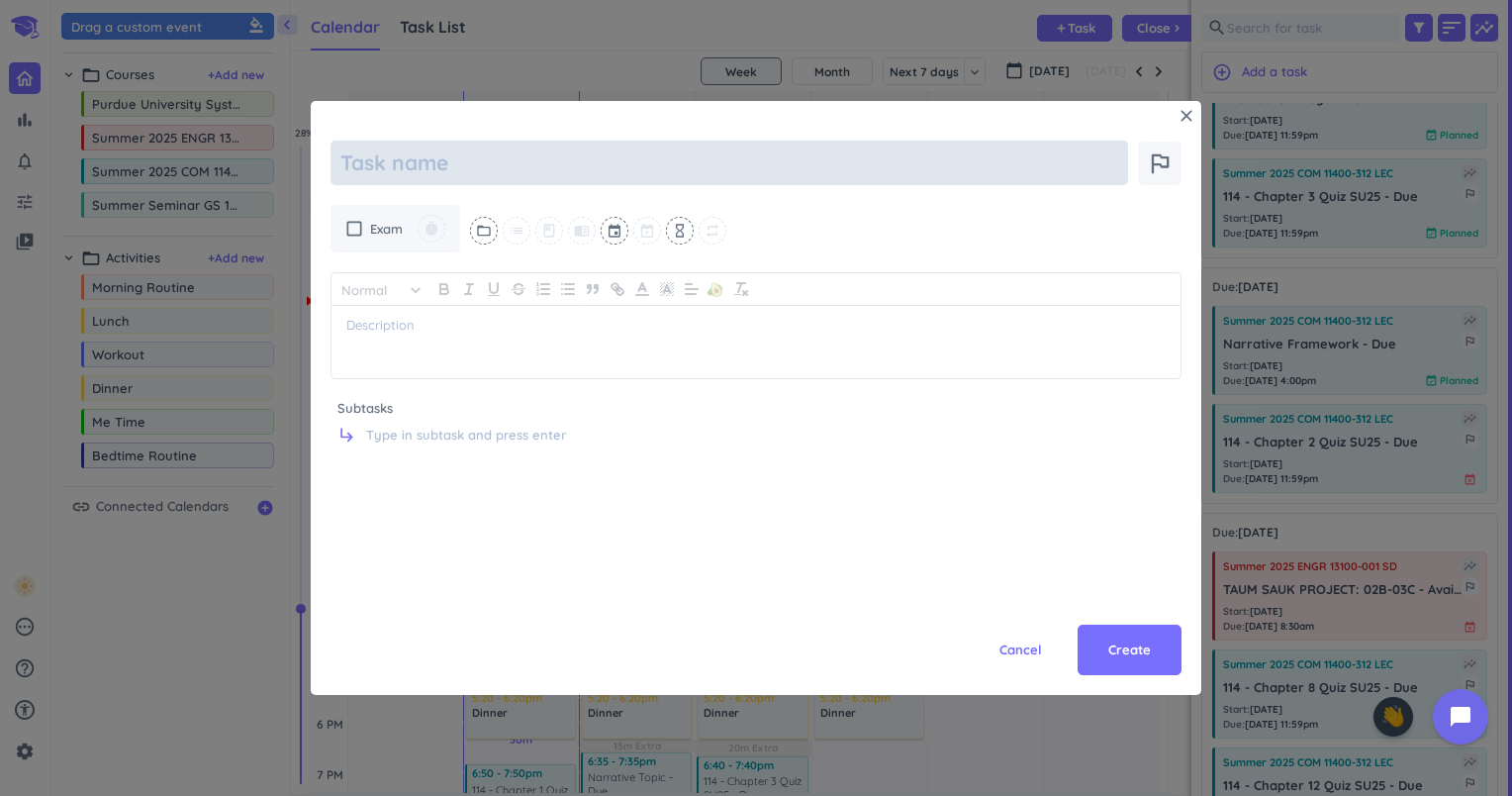type on "x" 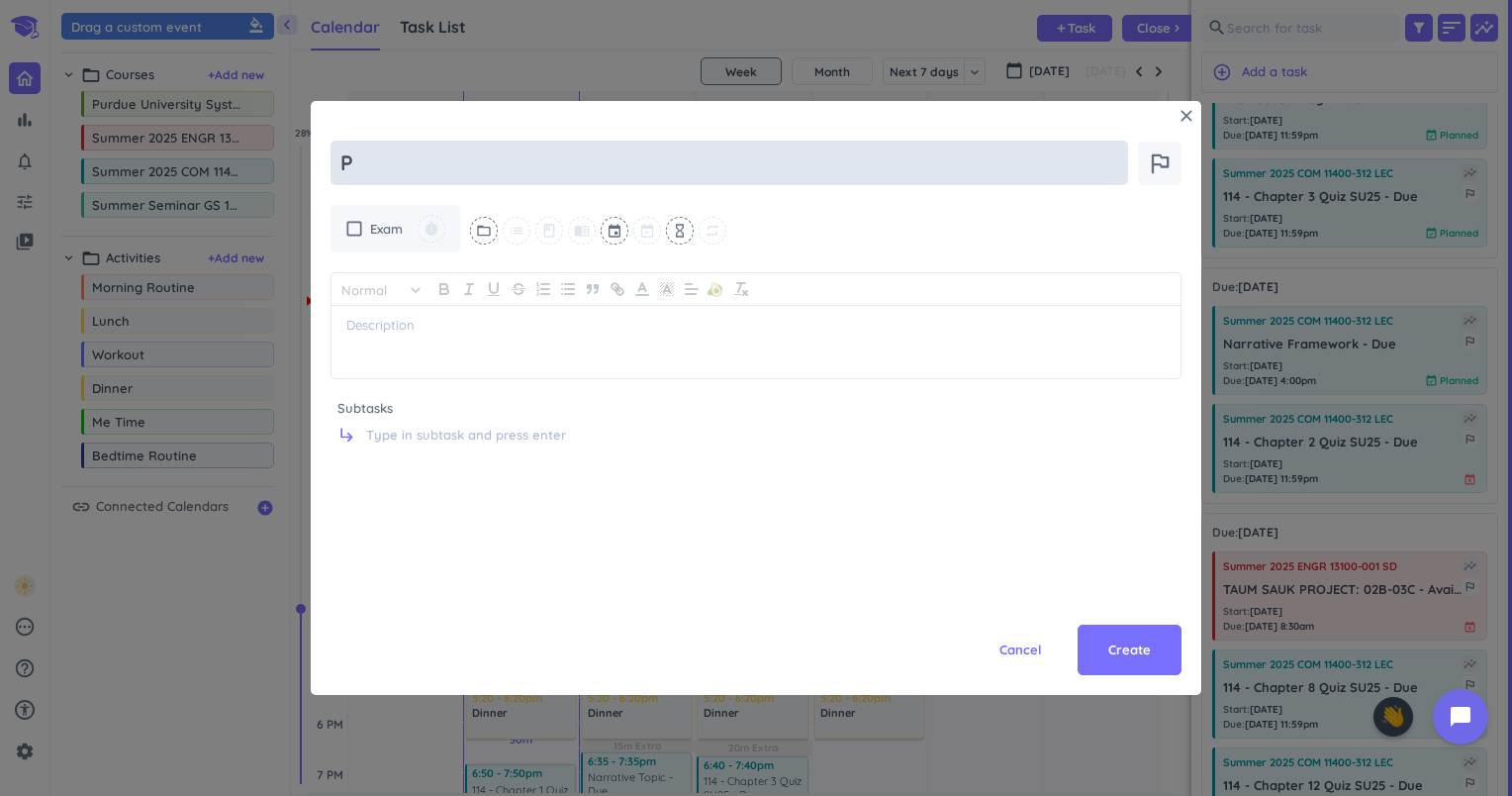 type on "x" 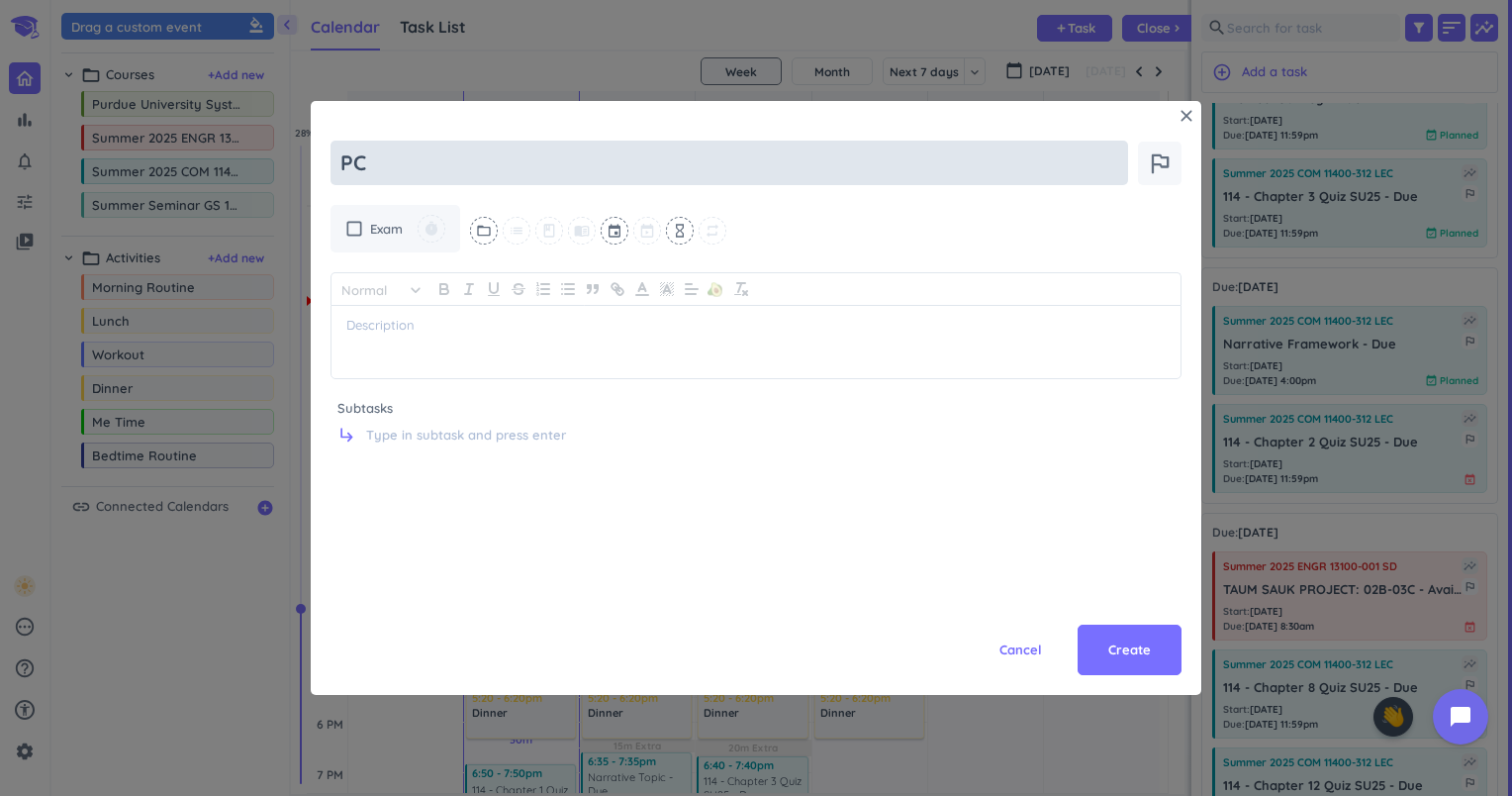 type on "x" 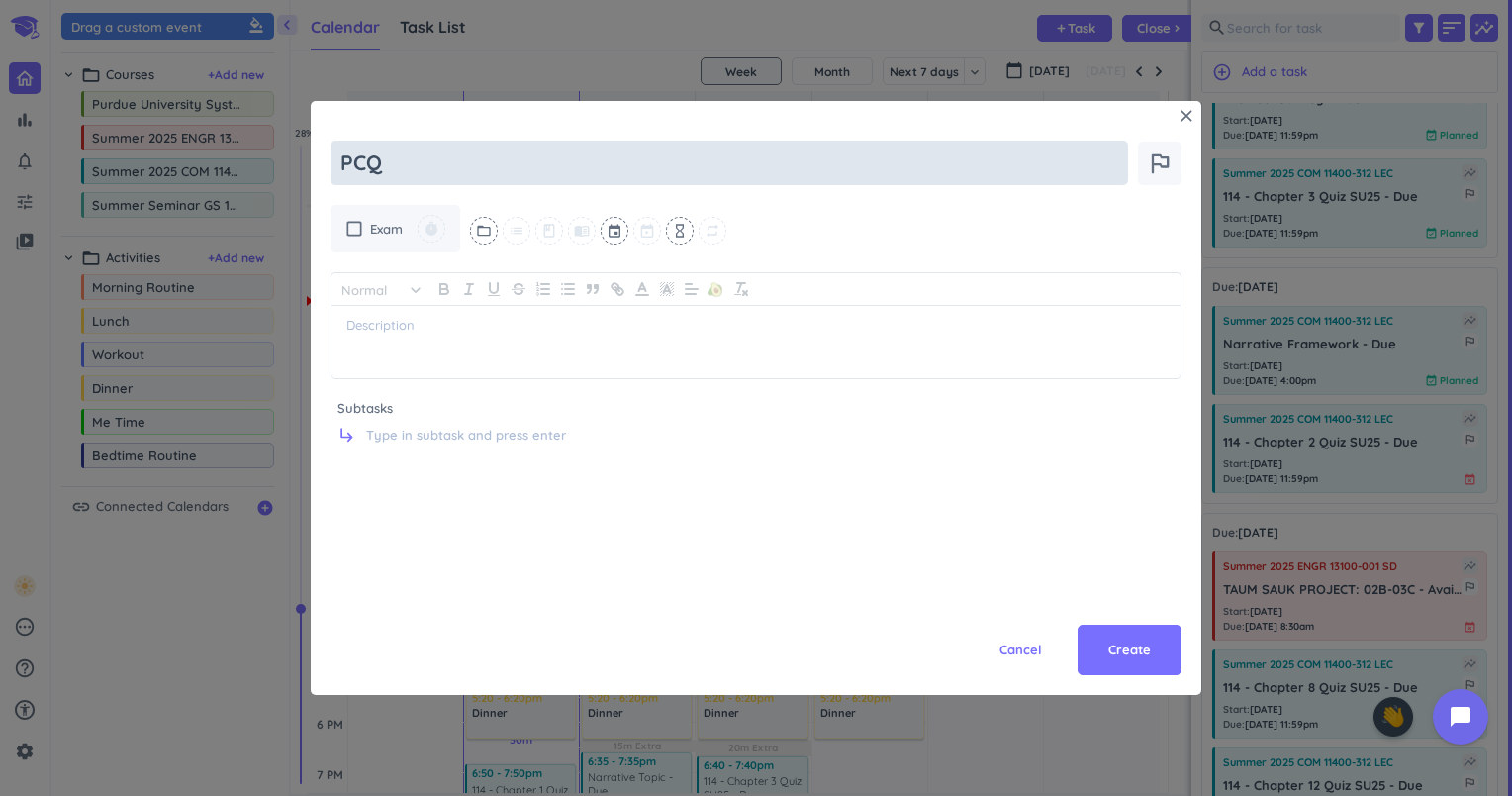 type on "x" 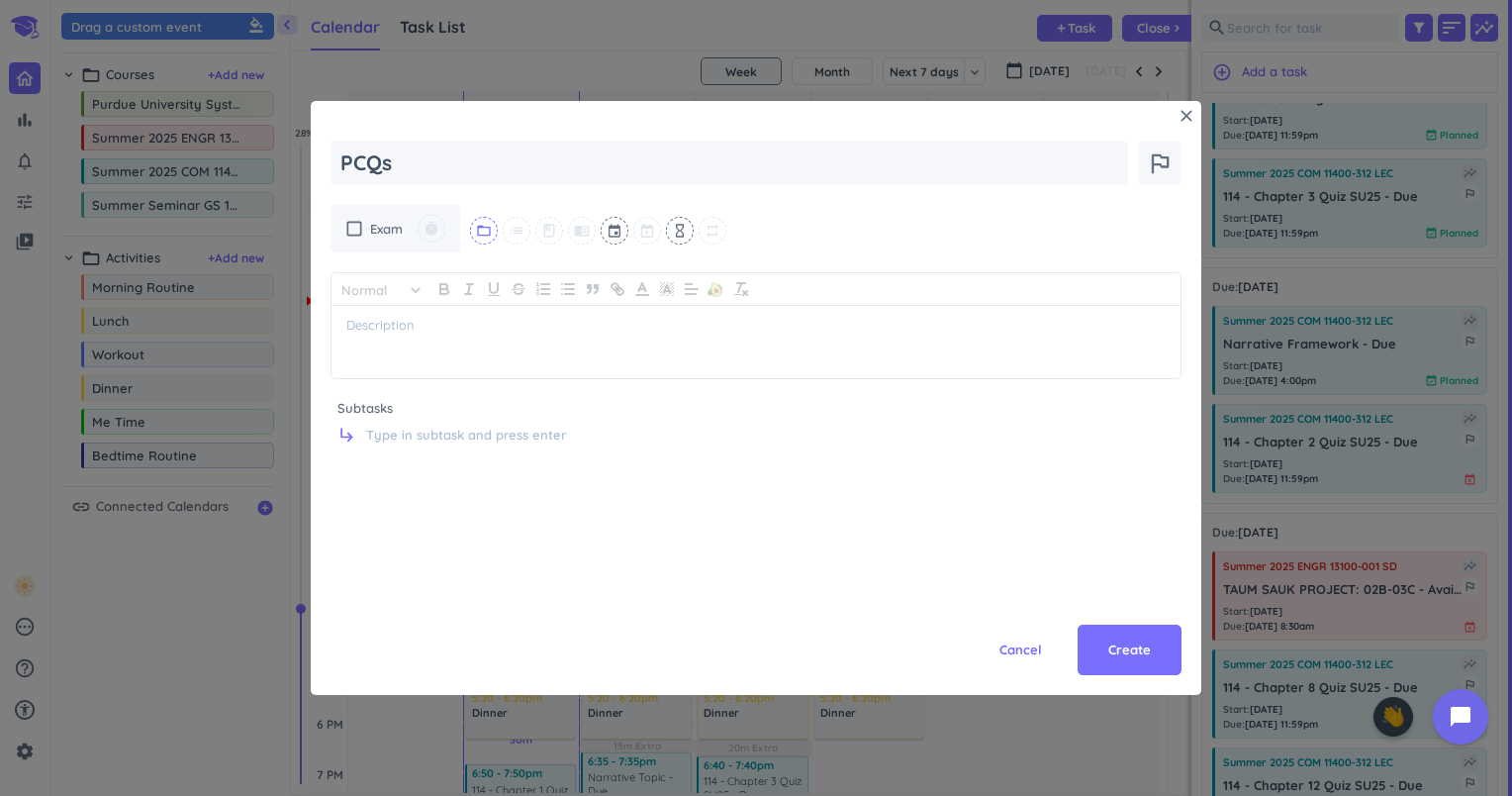 type on "PCQs" 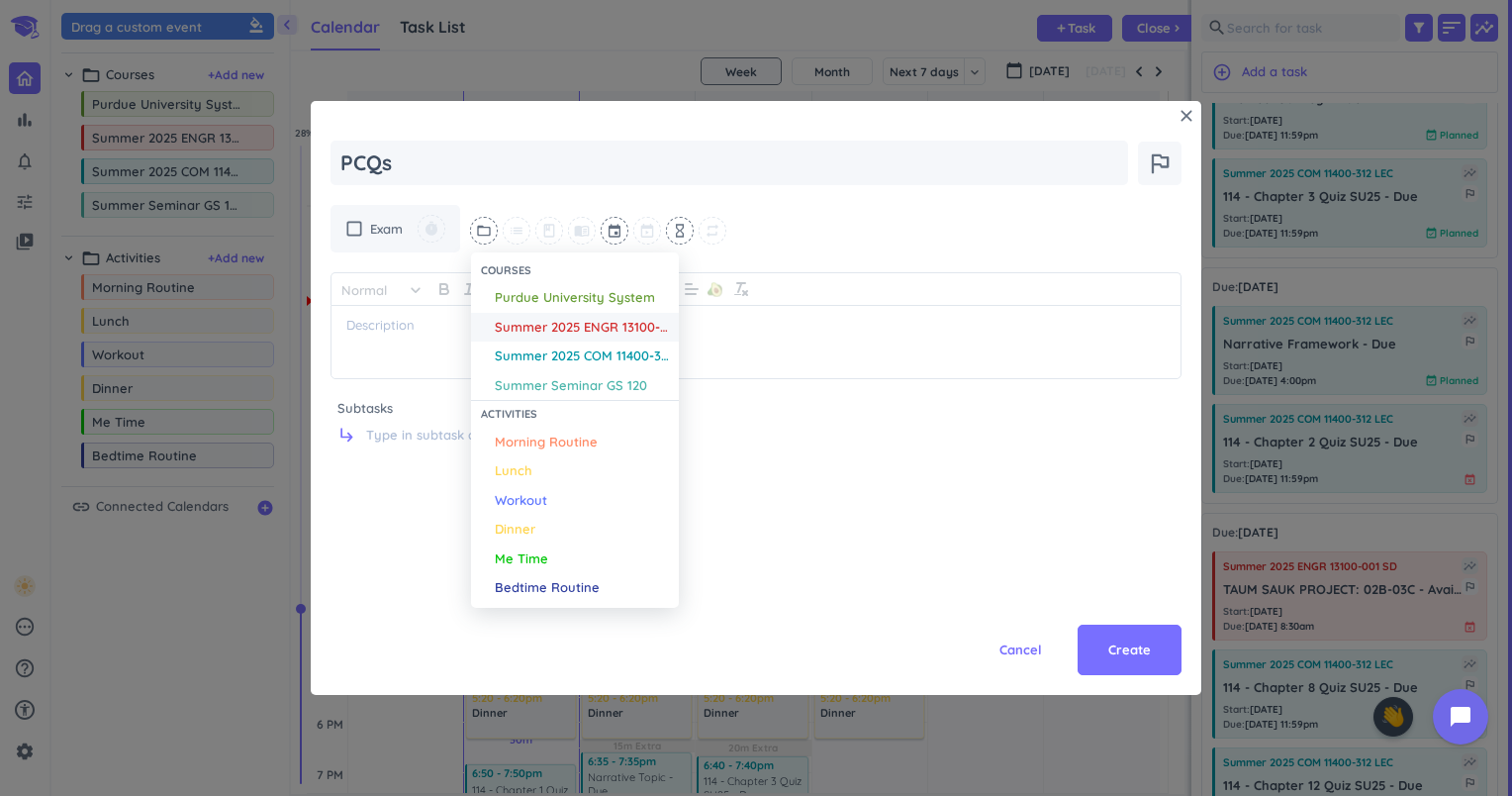 click on "Summer 2025 ENGR 13100-001 SD" at bounding box center (582, 328) 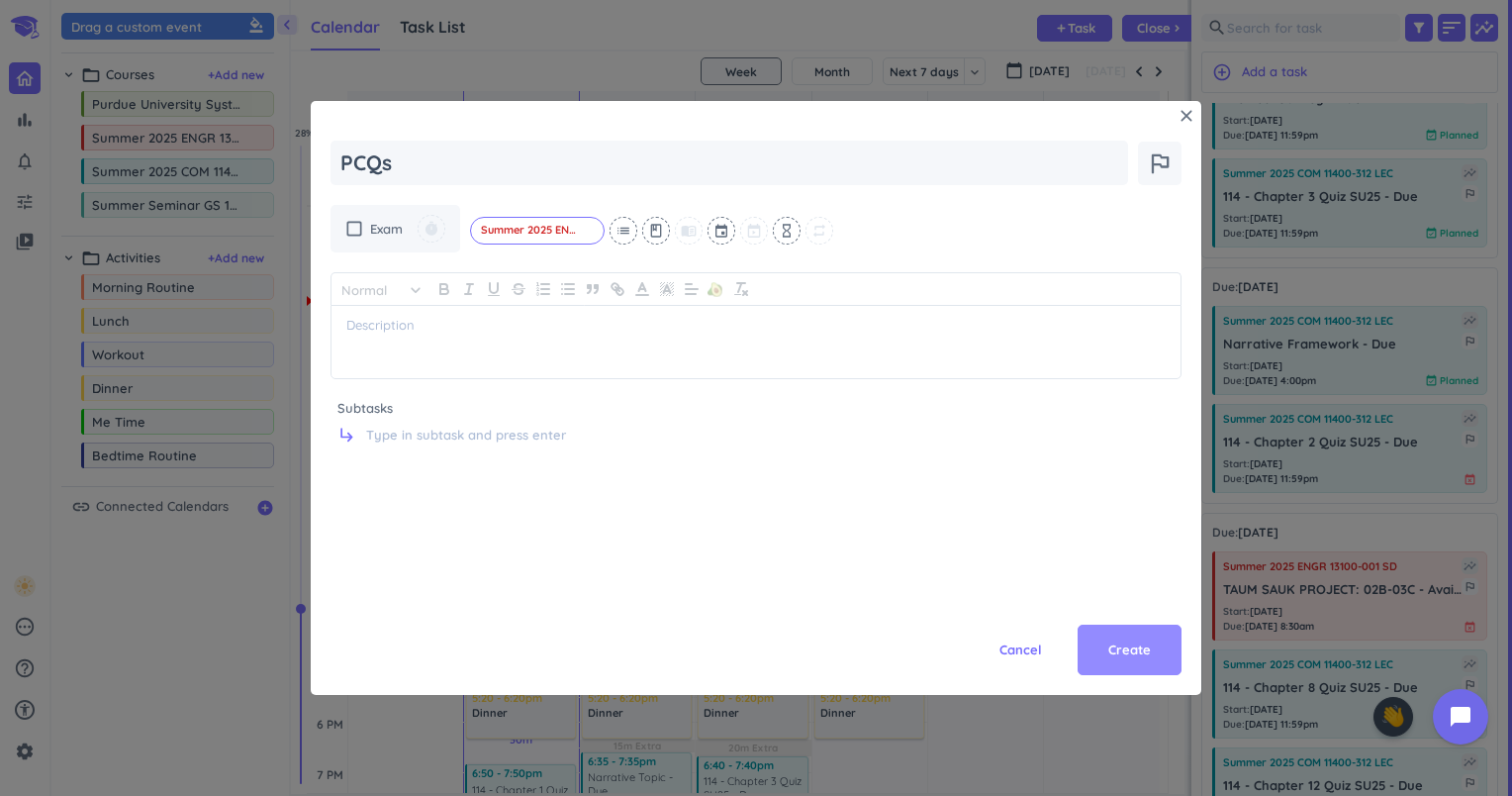click on "Create" at bounding box center [1129, 650] 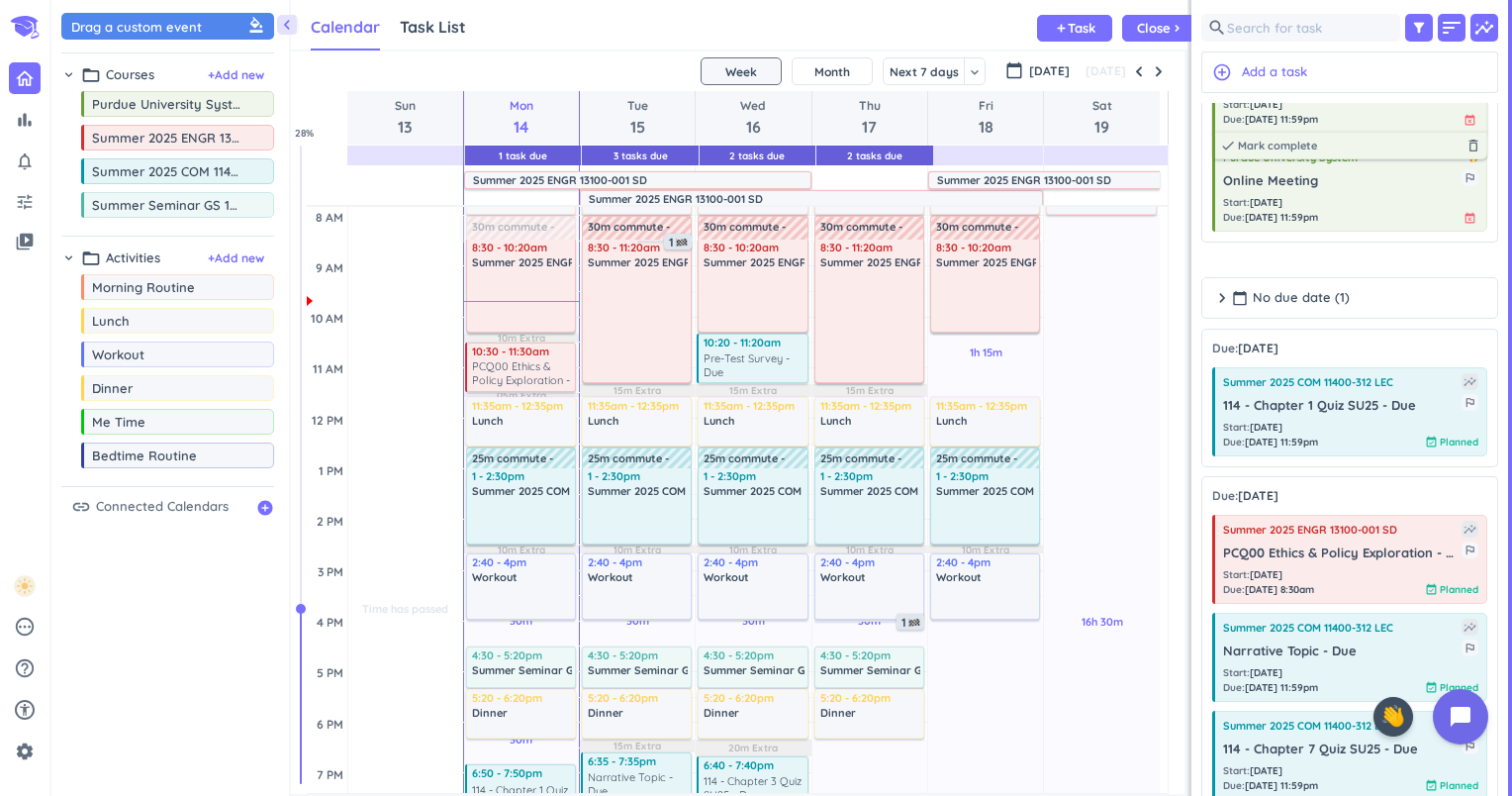 scroll, scrollTop: 178, scrollLeft: 0, axis: vertical 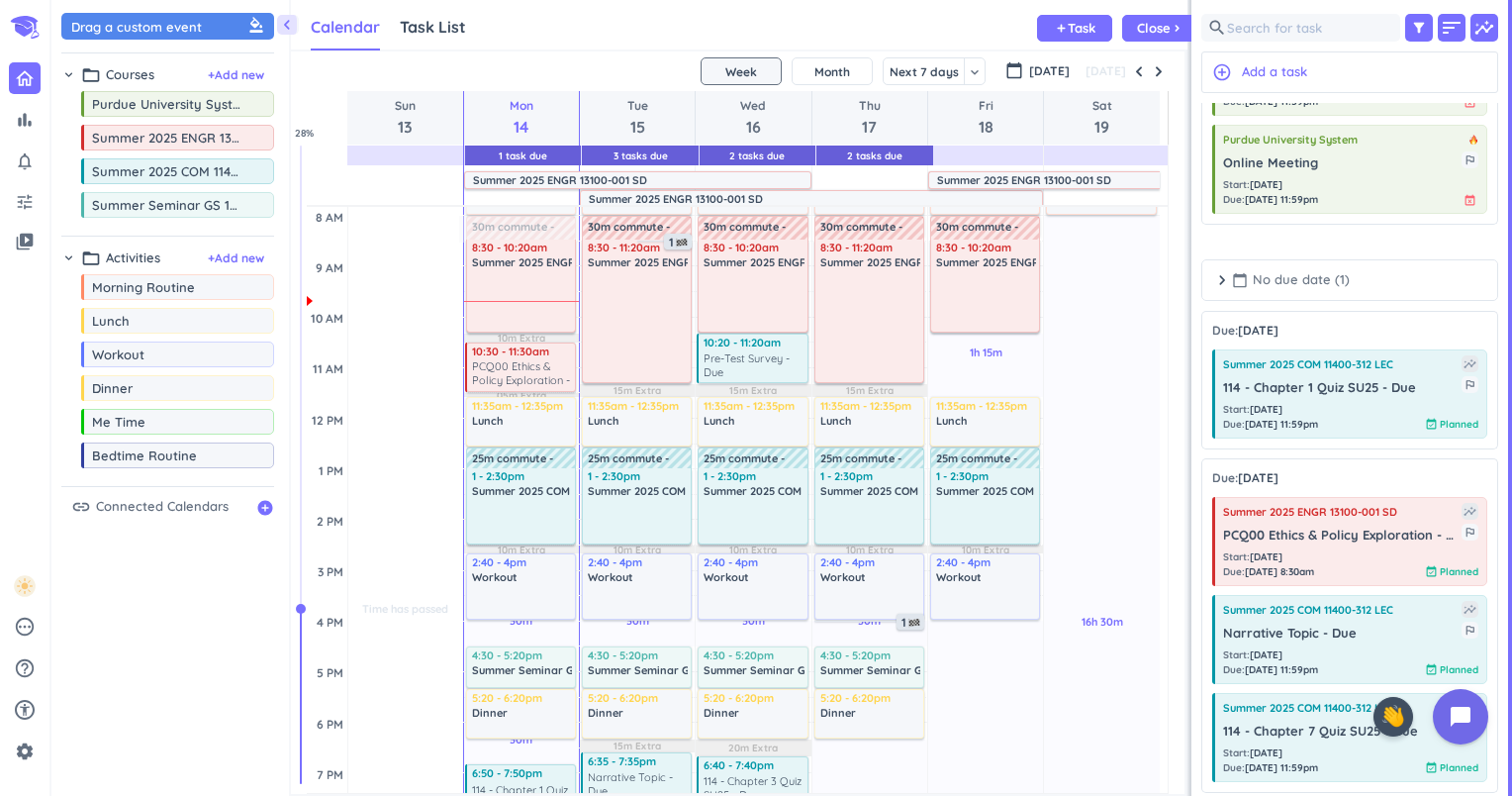 click on "calendar_today No due date (1)" at bounding box center [1290, 280] 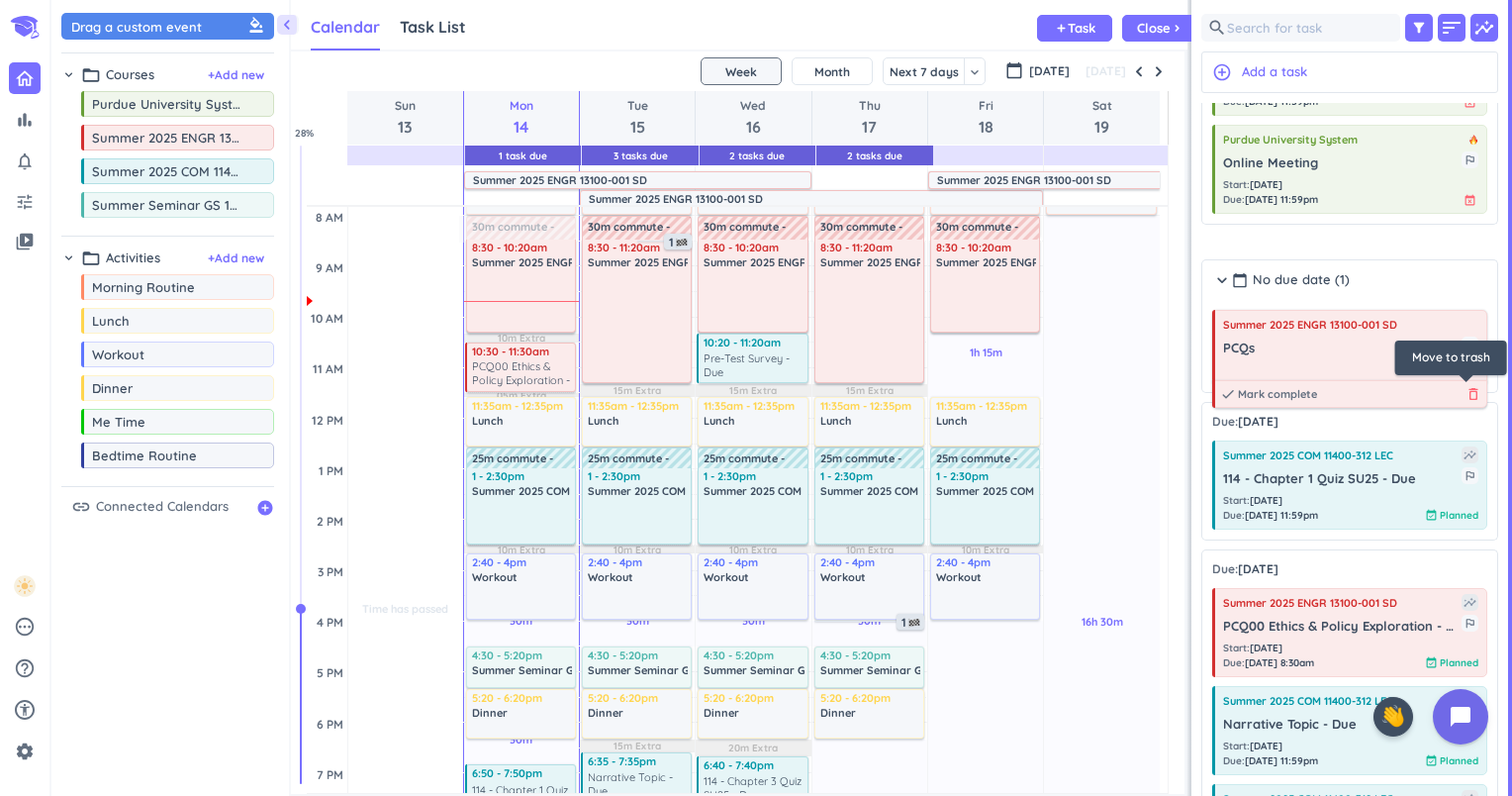click on "delete_outline" at bounding box center (1473, 394) 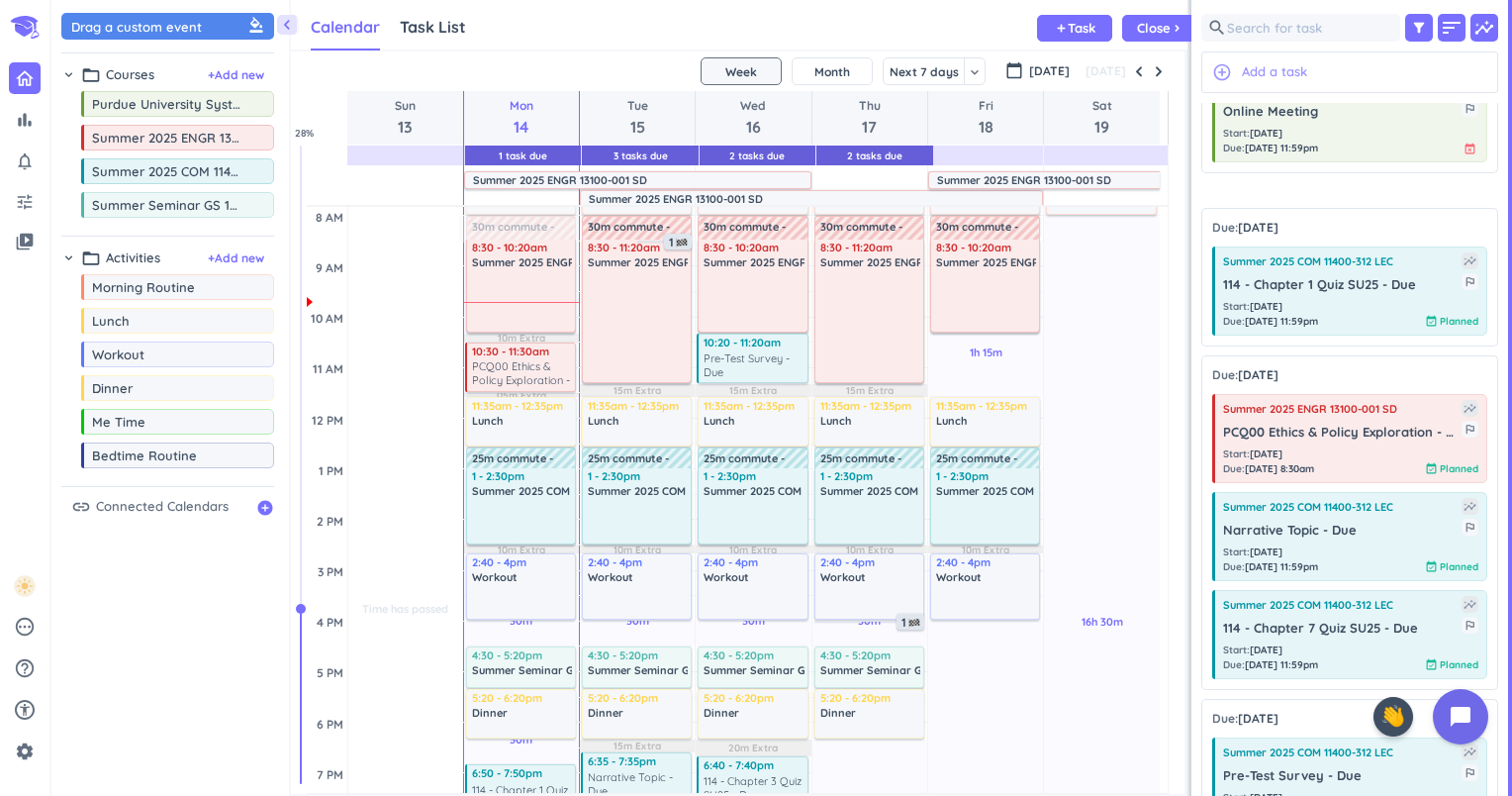 click on "Add a task" at bounding box center (1275, 72) 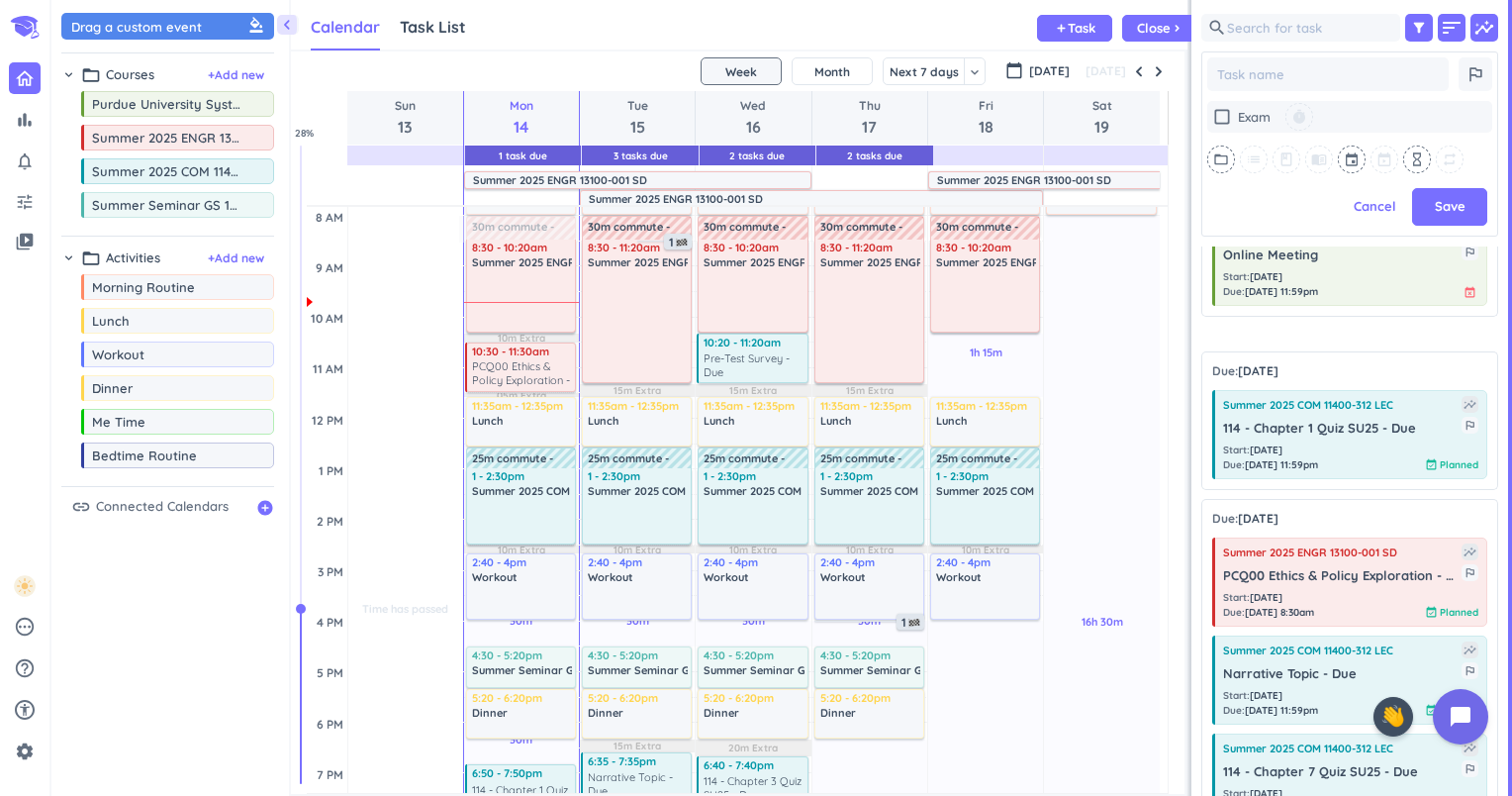 scroll, scrollTop: 543, scrollLeft: 289, axis: both 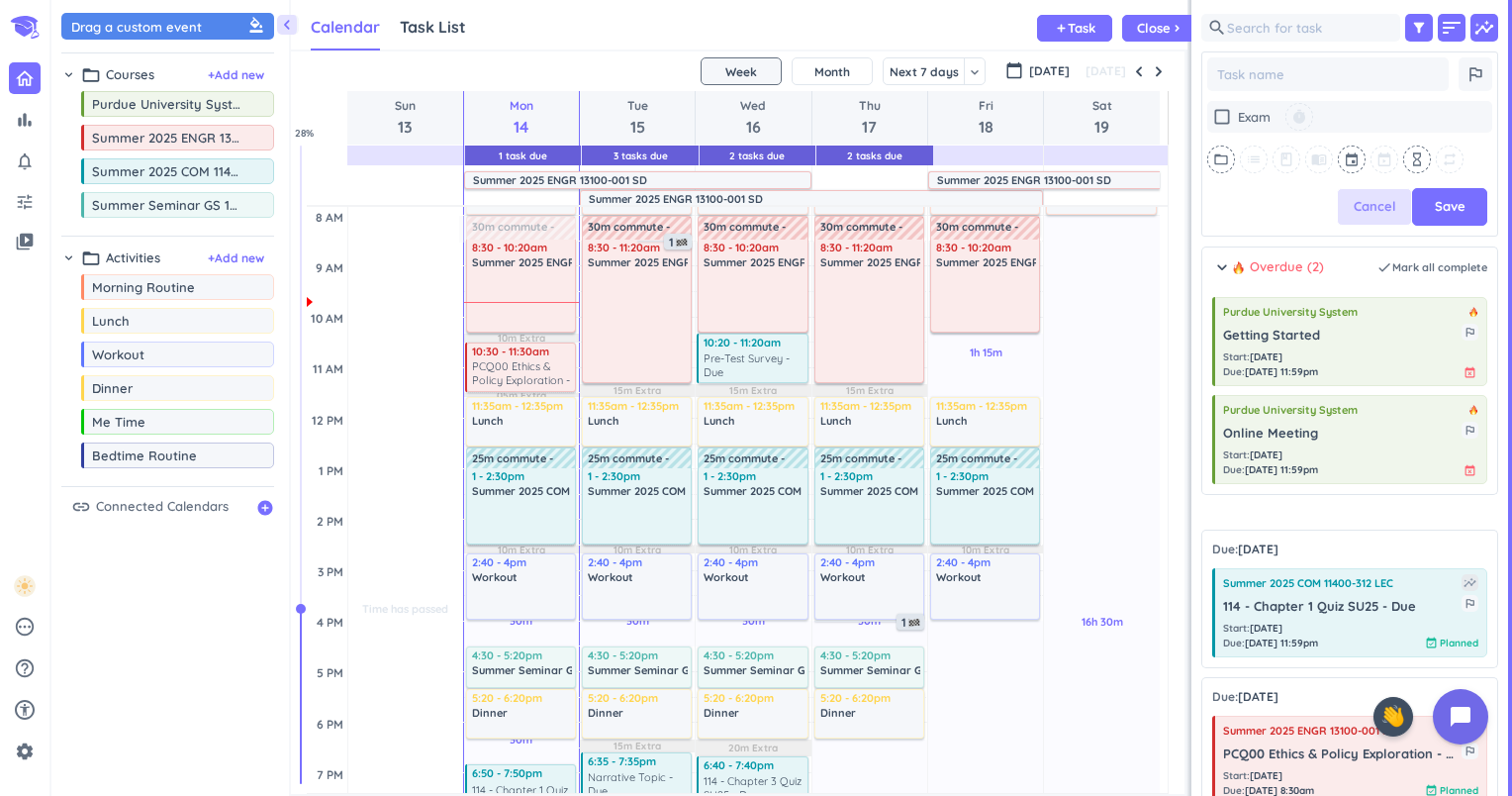 click on "Cancel" at bounding box center [1374, 207] 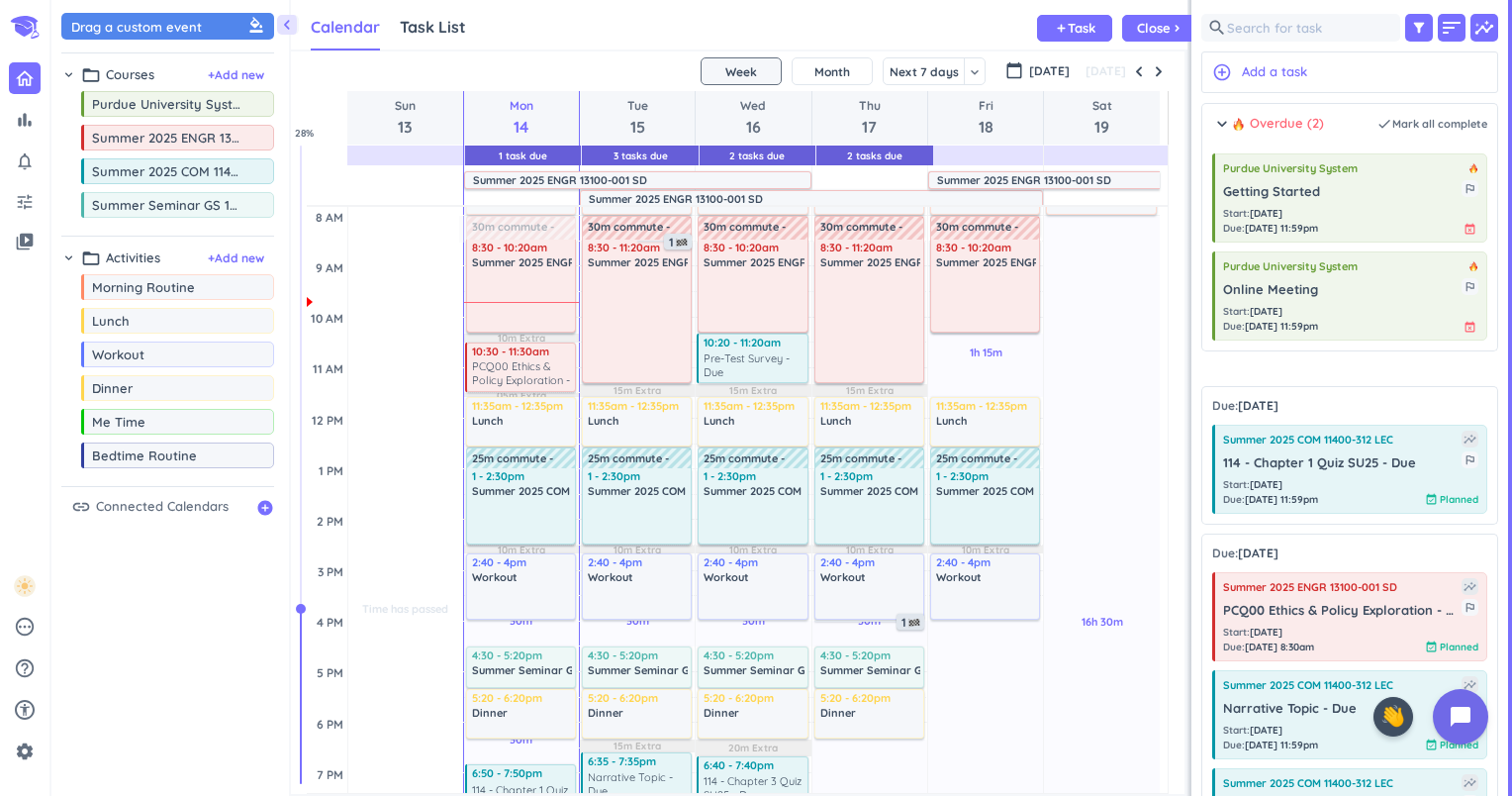 scroll, scrollTop: 8, scrollLeft: 8, axis: both 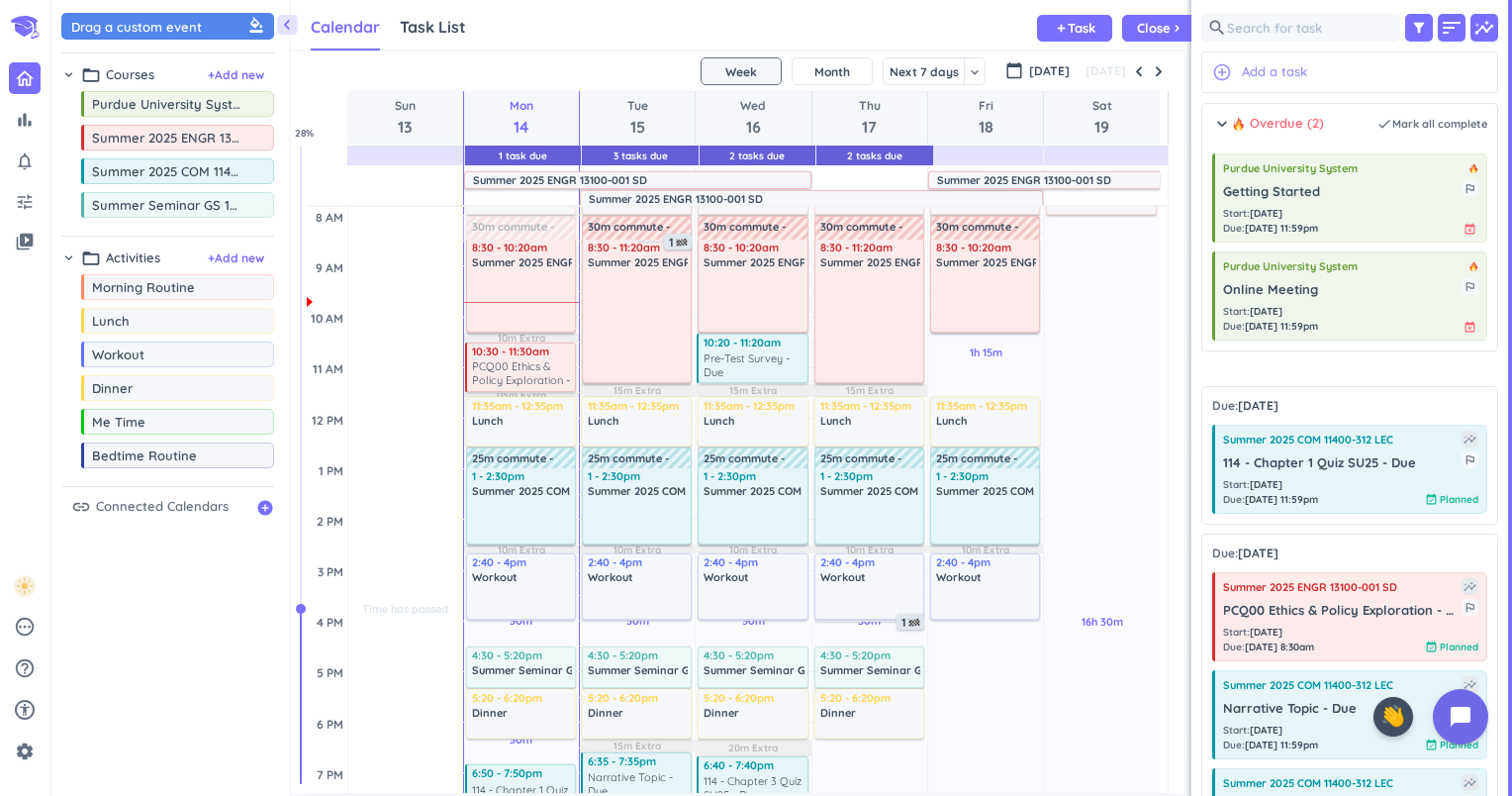 click on "add_circle_outline" at bounding box center [1222, 72] 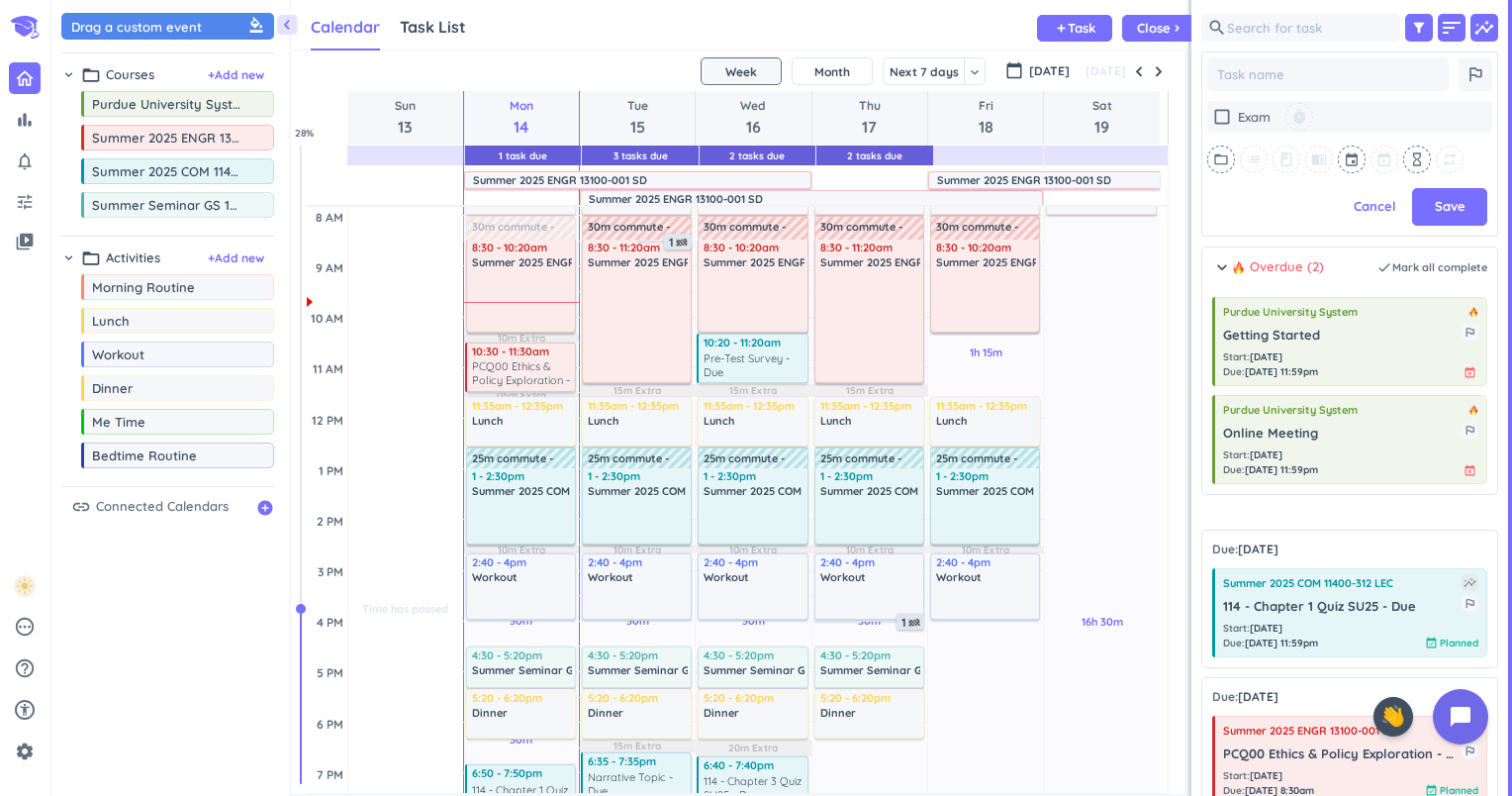 scroll, scrollTop: 543, scrollLeft: 289, axis: both 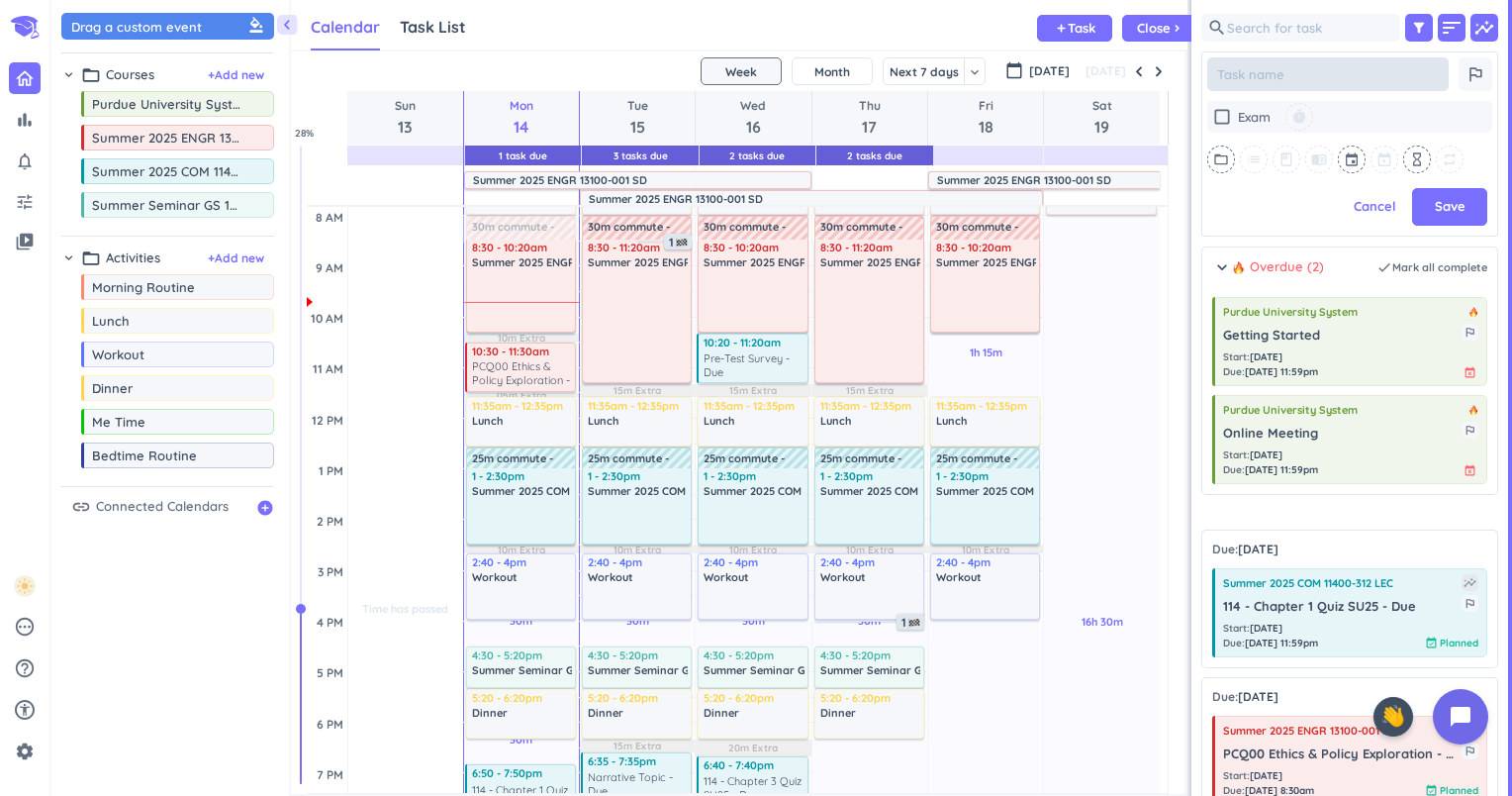 type on "x" 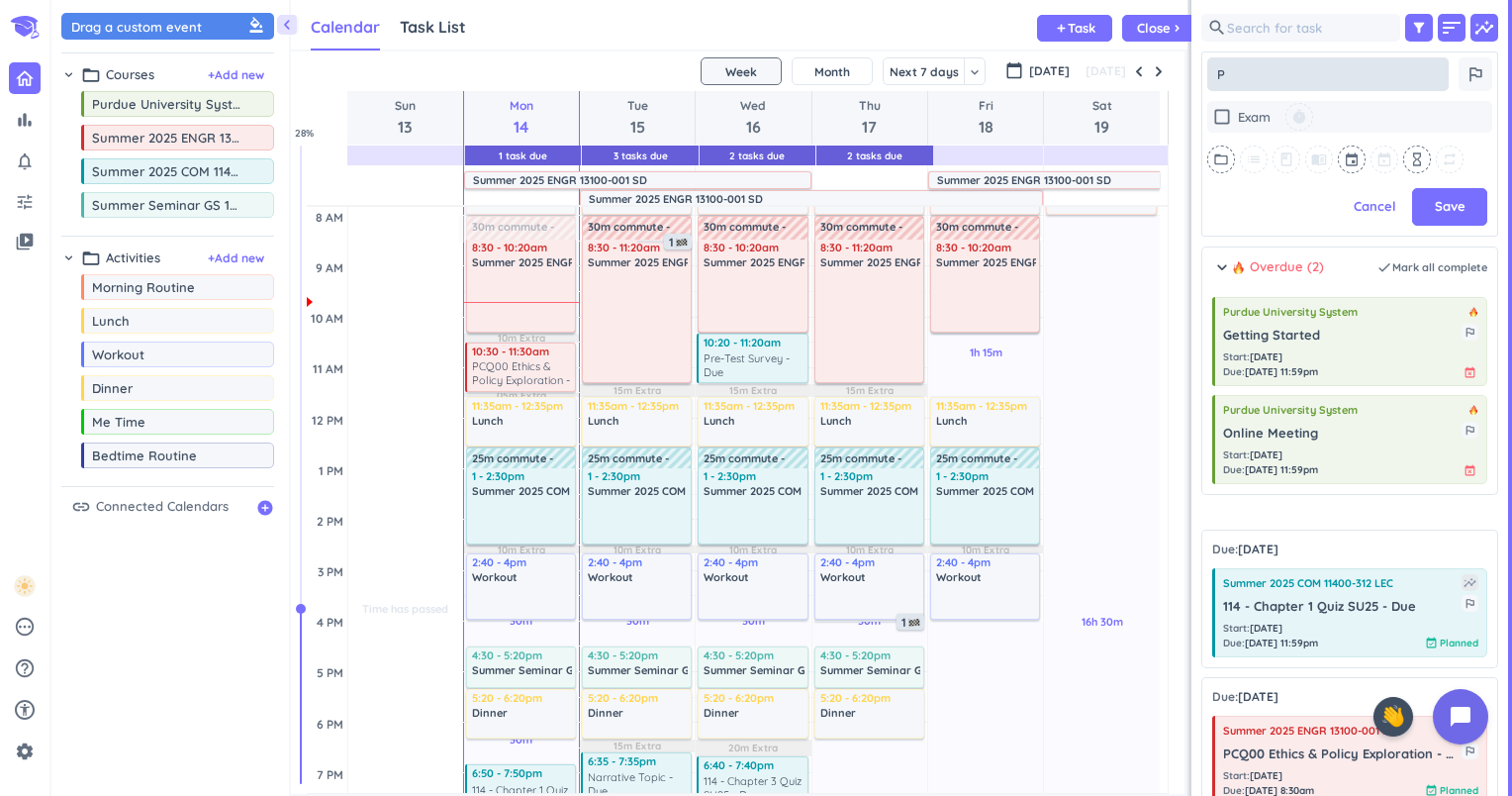 type on "x" 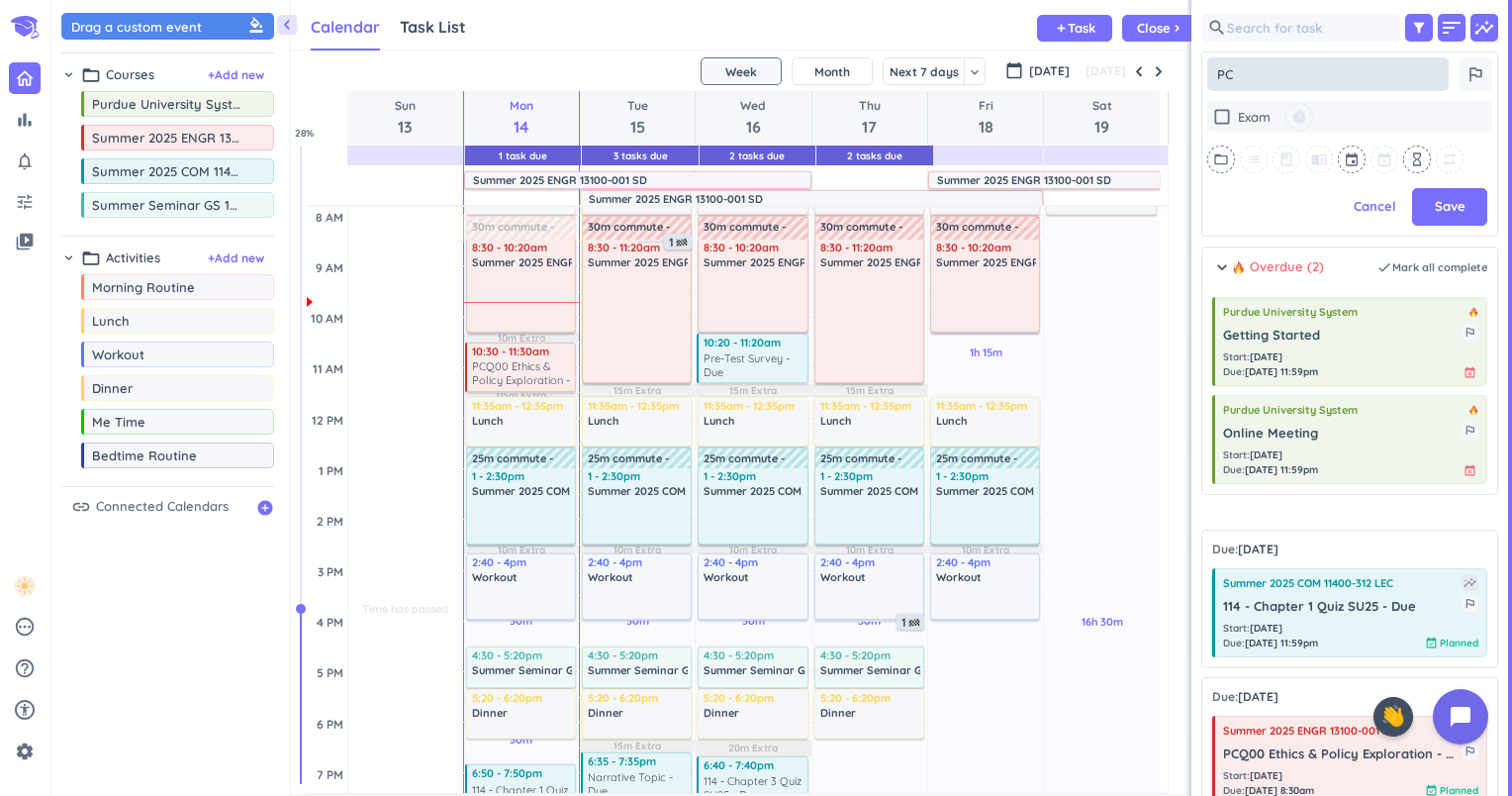 type on "x" 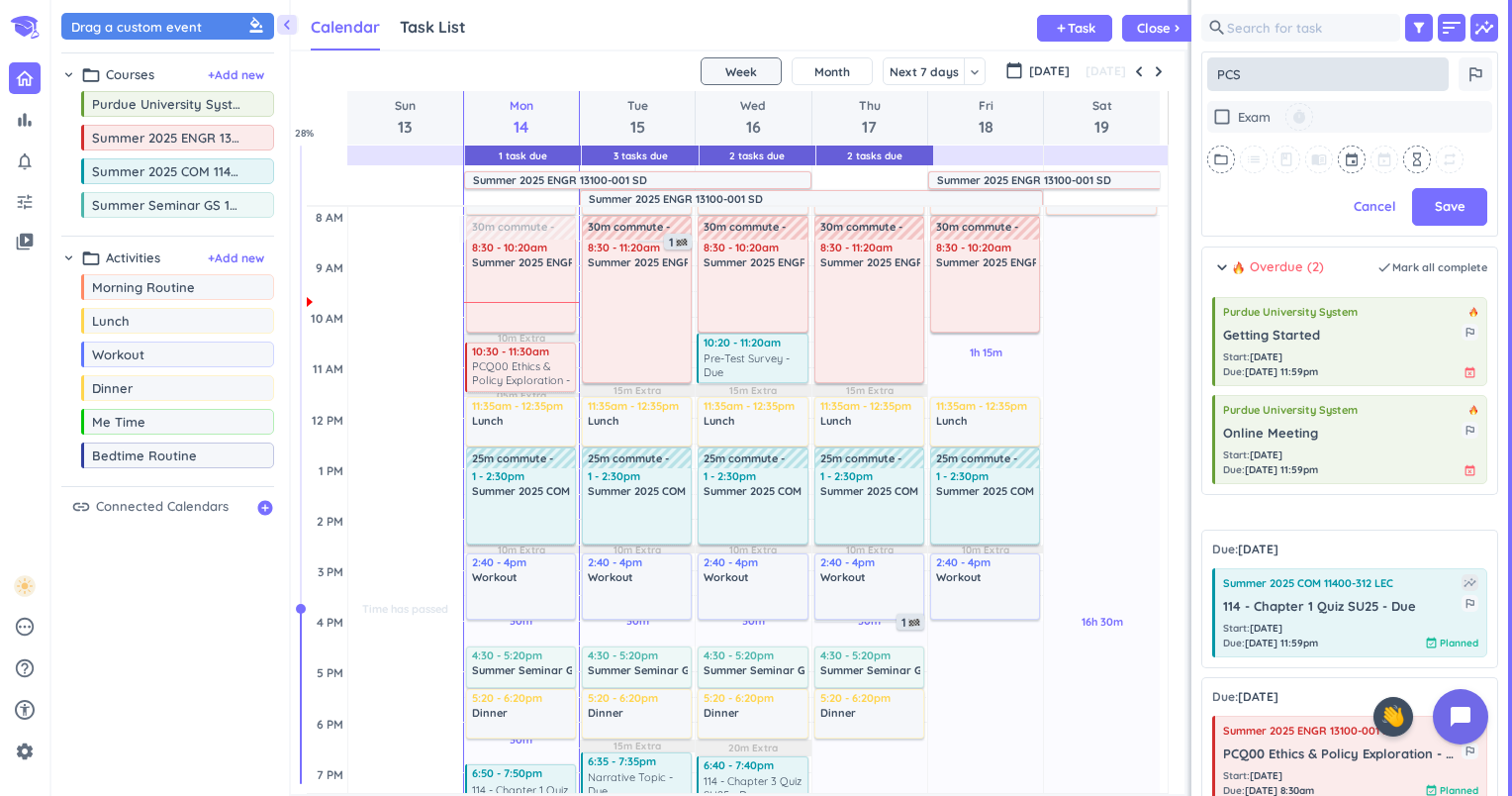 type on "x" 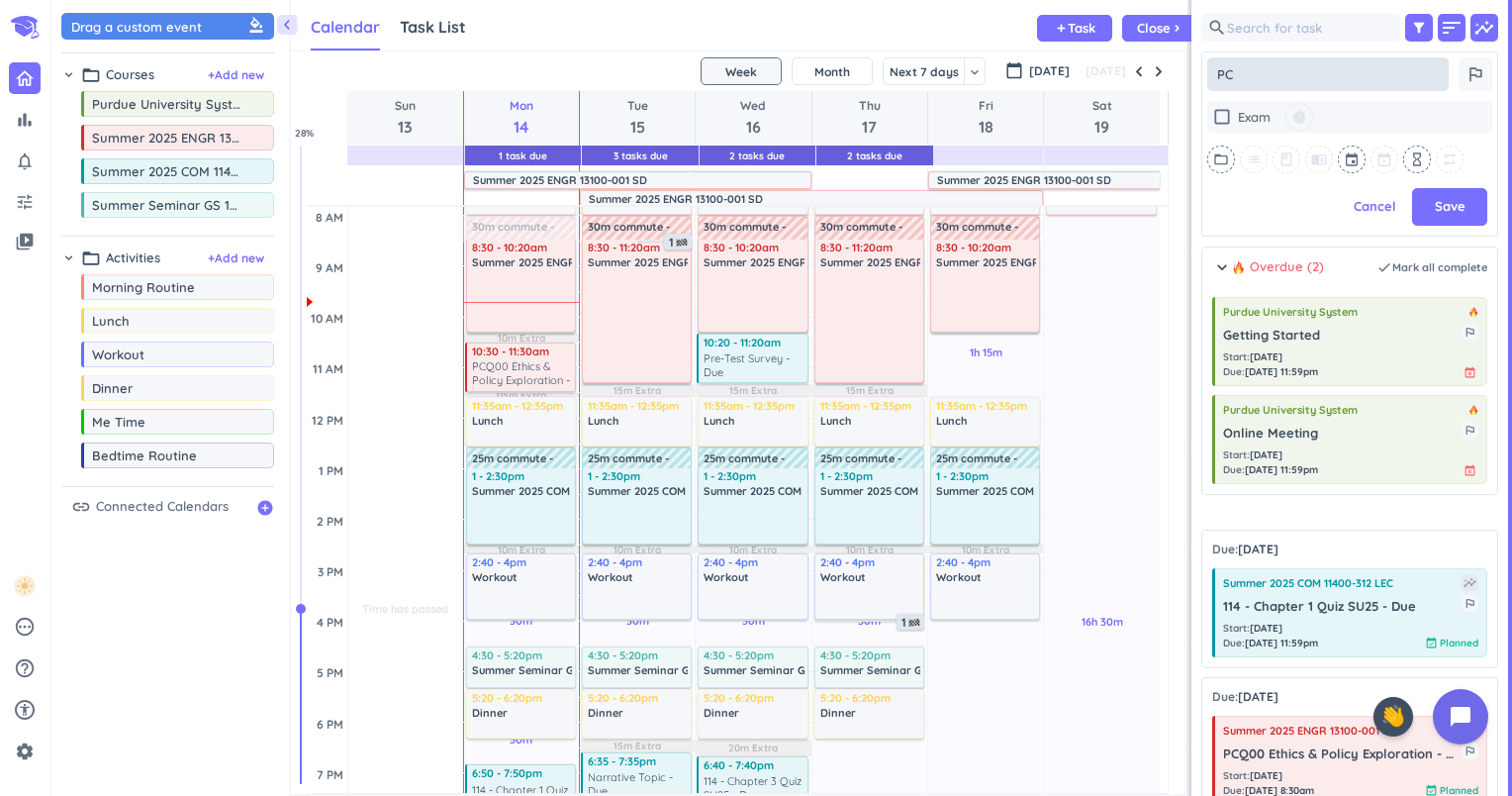 type on "x" 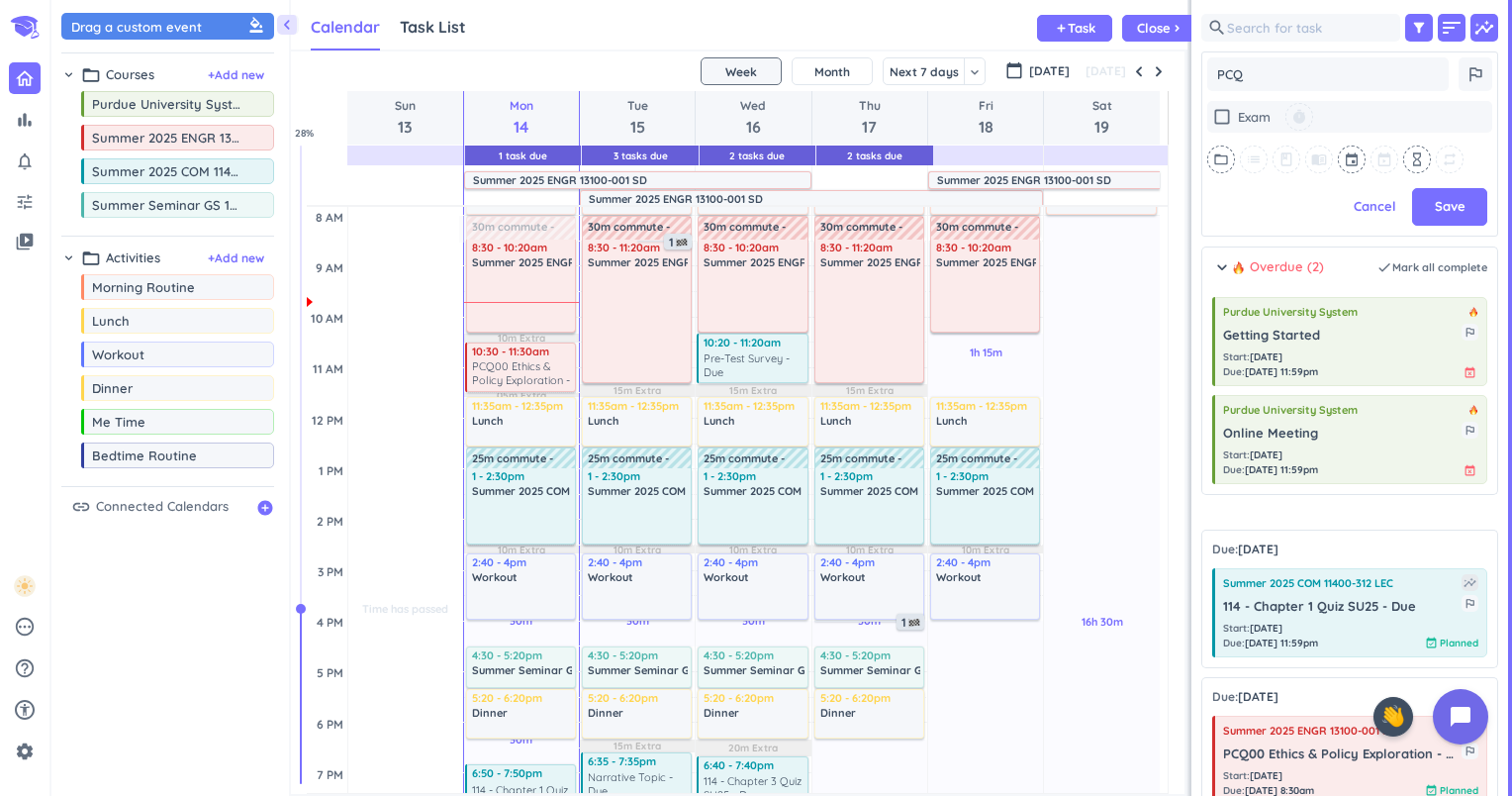 type on "PCQ" 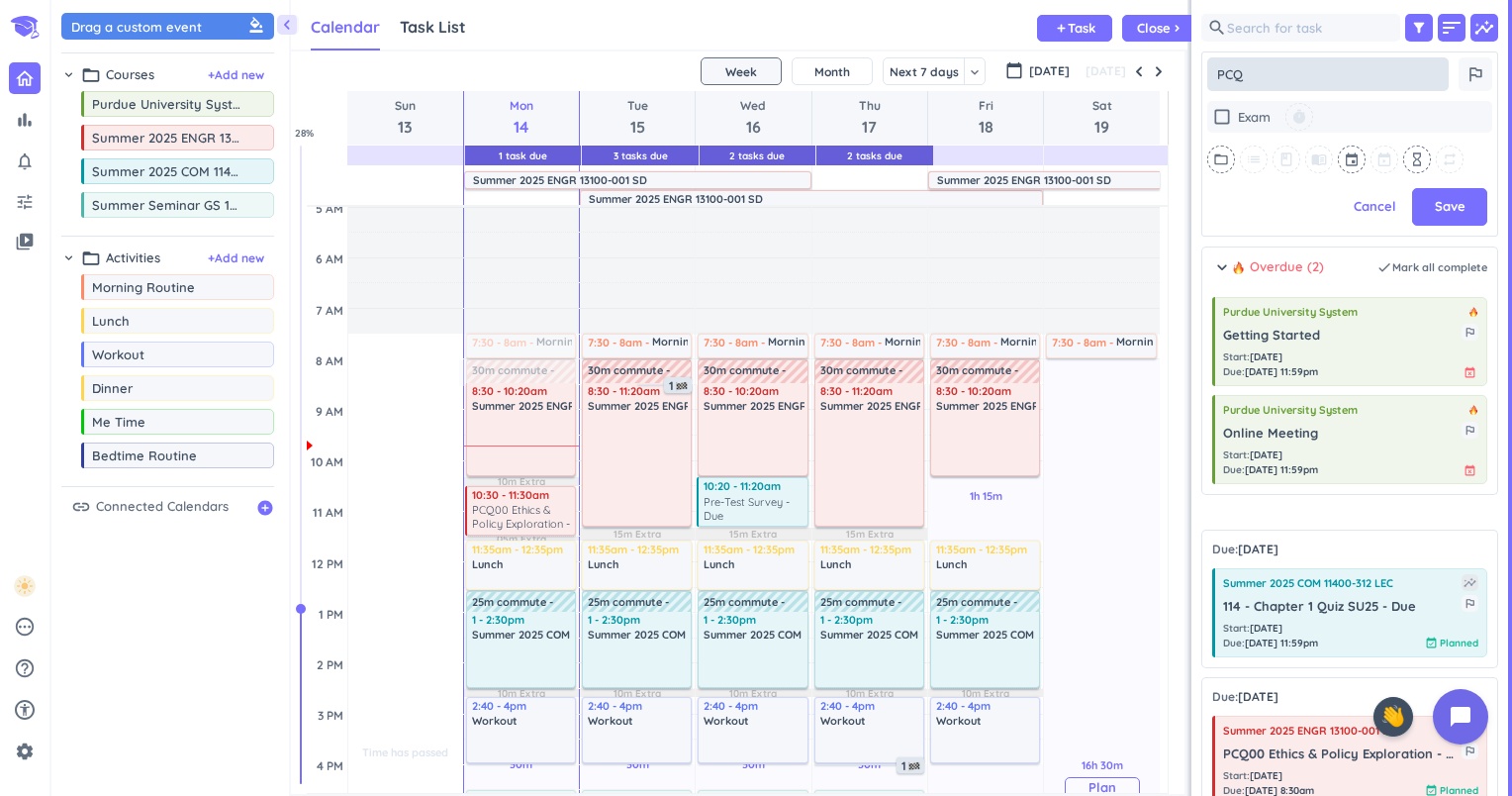 scroll, scrollTop: 0, scrollLeft: 0, axis: both 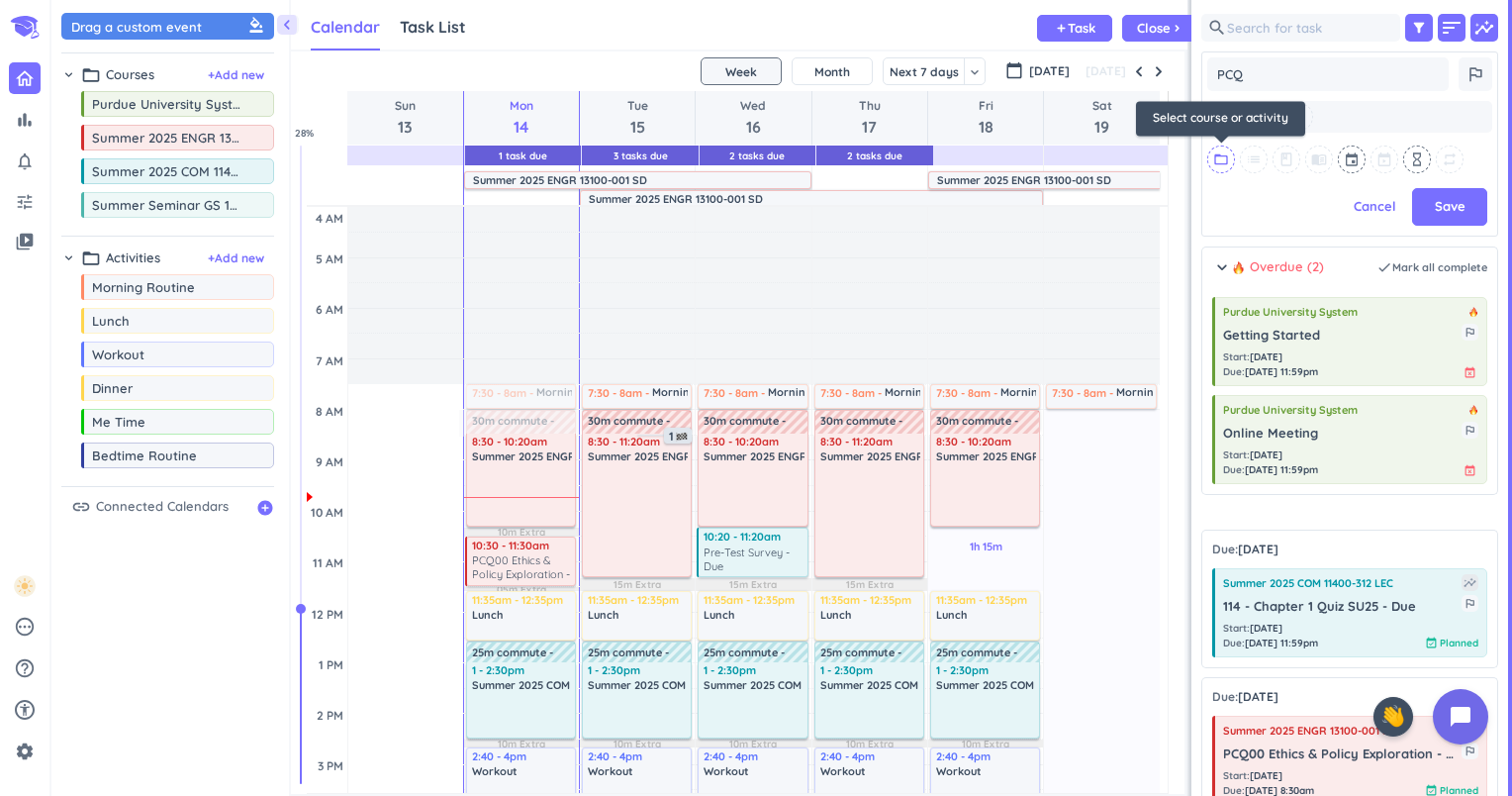 click on "folder_open" at bounding box center (1221, 159) 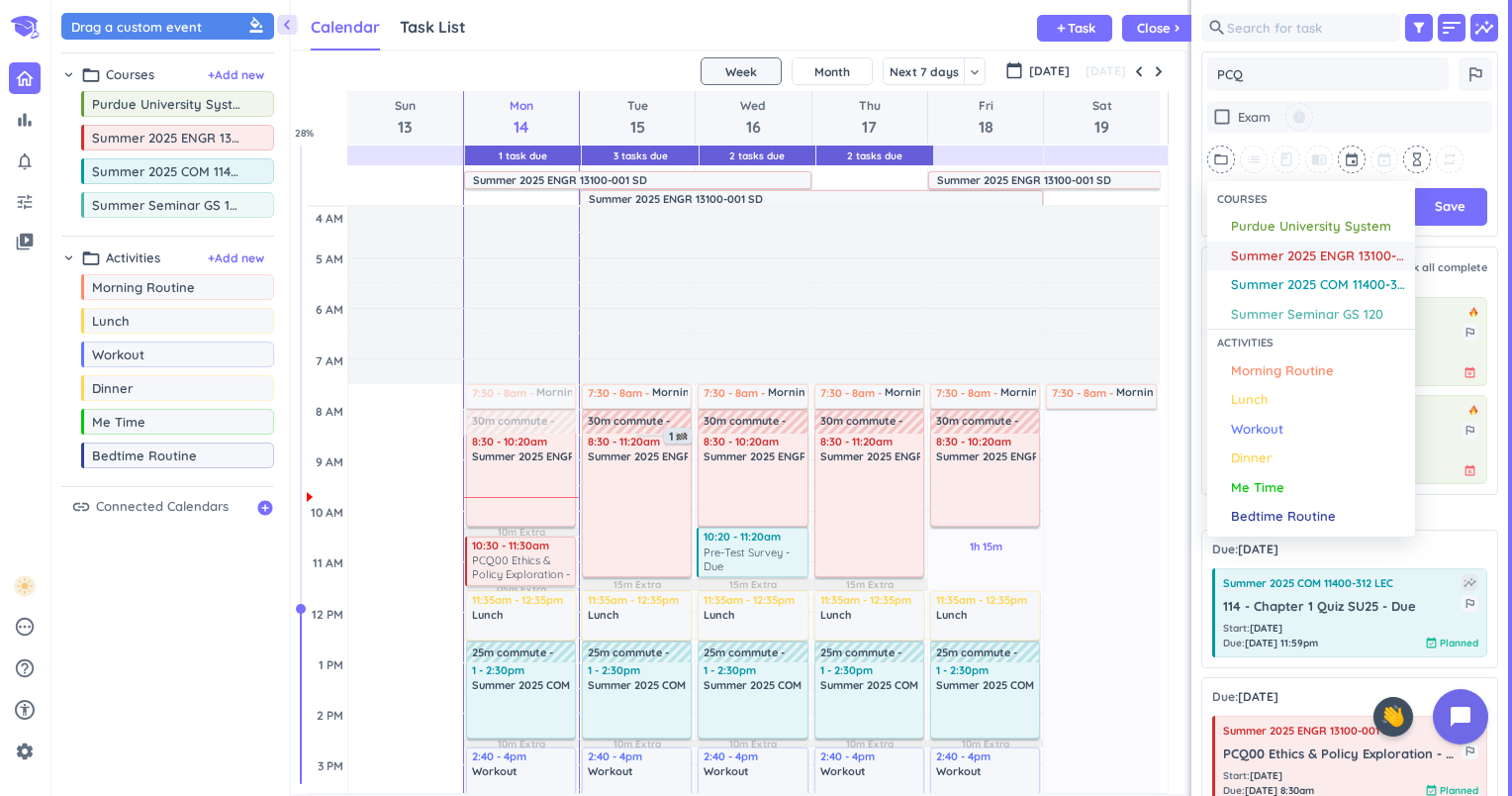 click on "Summer 2025 ENGR 13100-001 SD" at bounding box center (1318, 256) 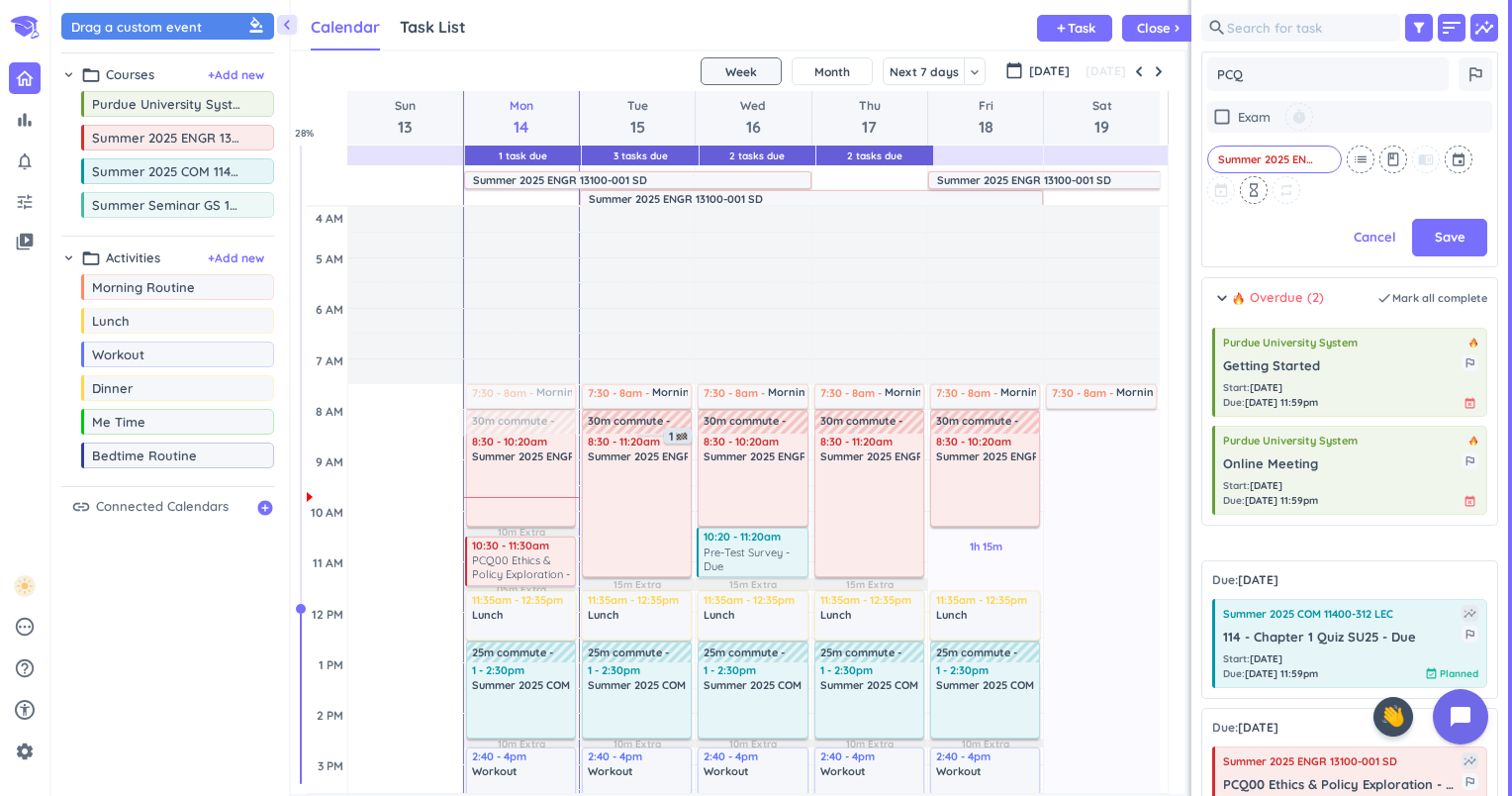 type on "x" 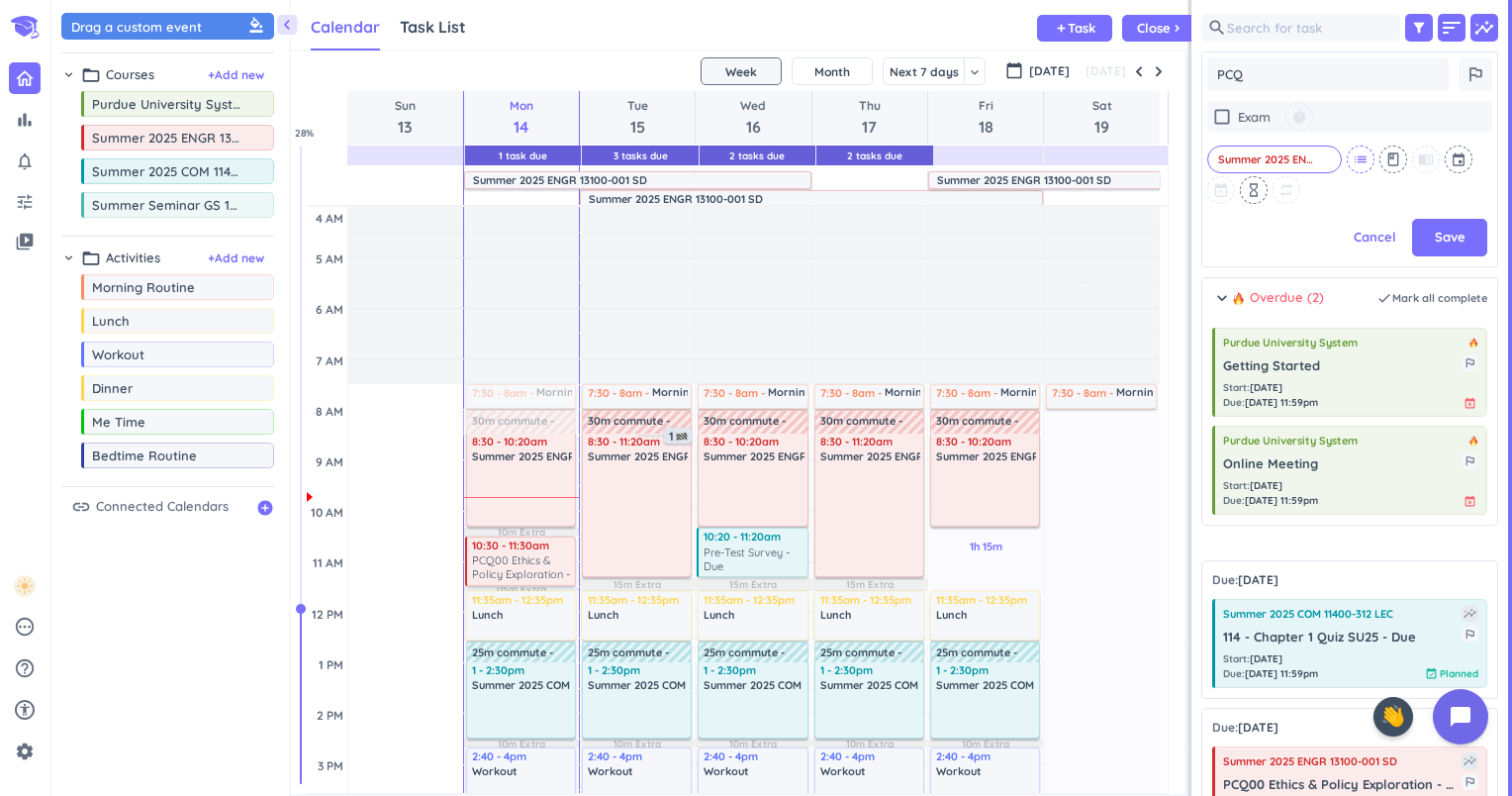 scroll, scrollTop: 511, scrollLeft: 289, axis: both 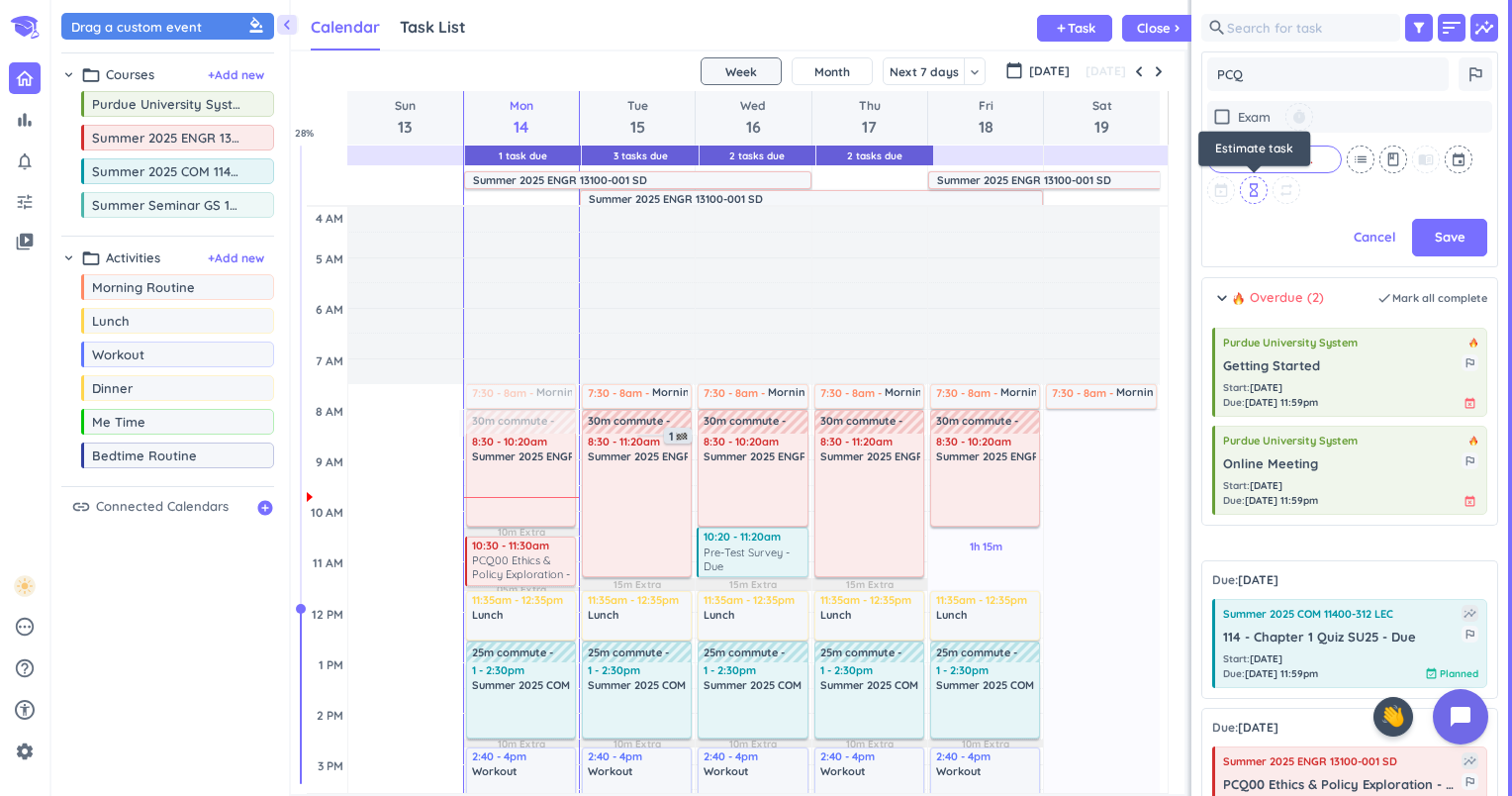 click on "hourglass_empty" at bounding box center [1254, 190] 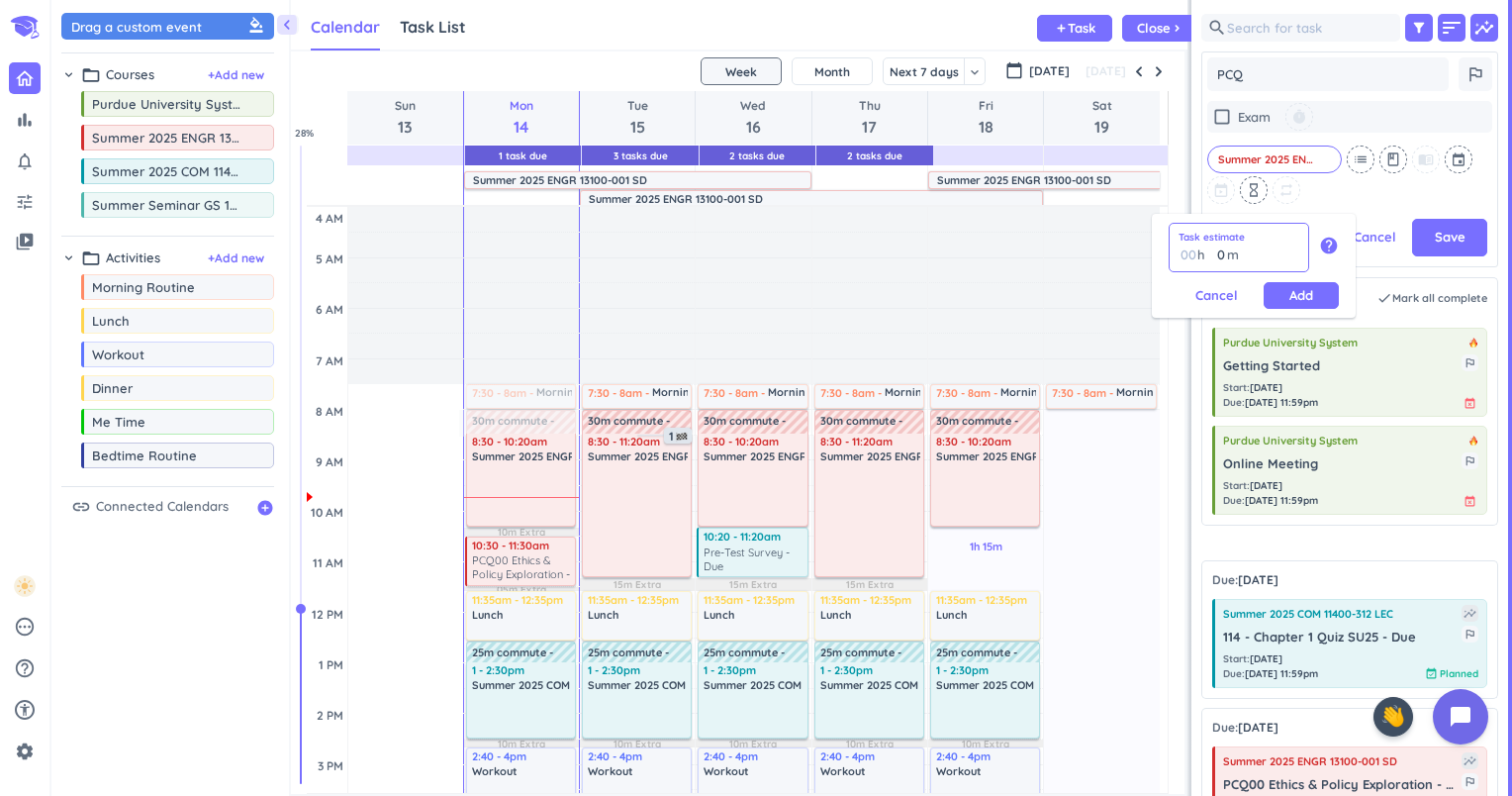 click on "0" at bounding box center [1216, 254] 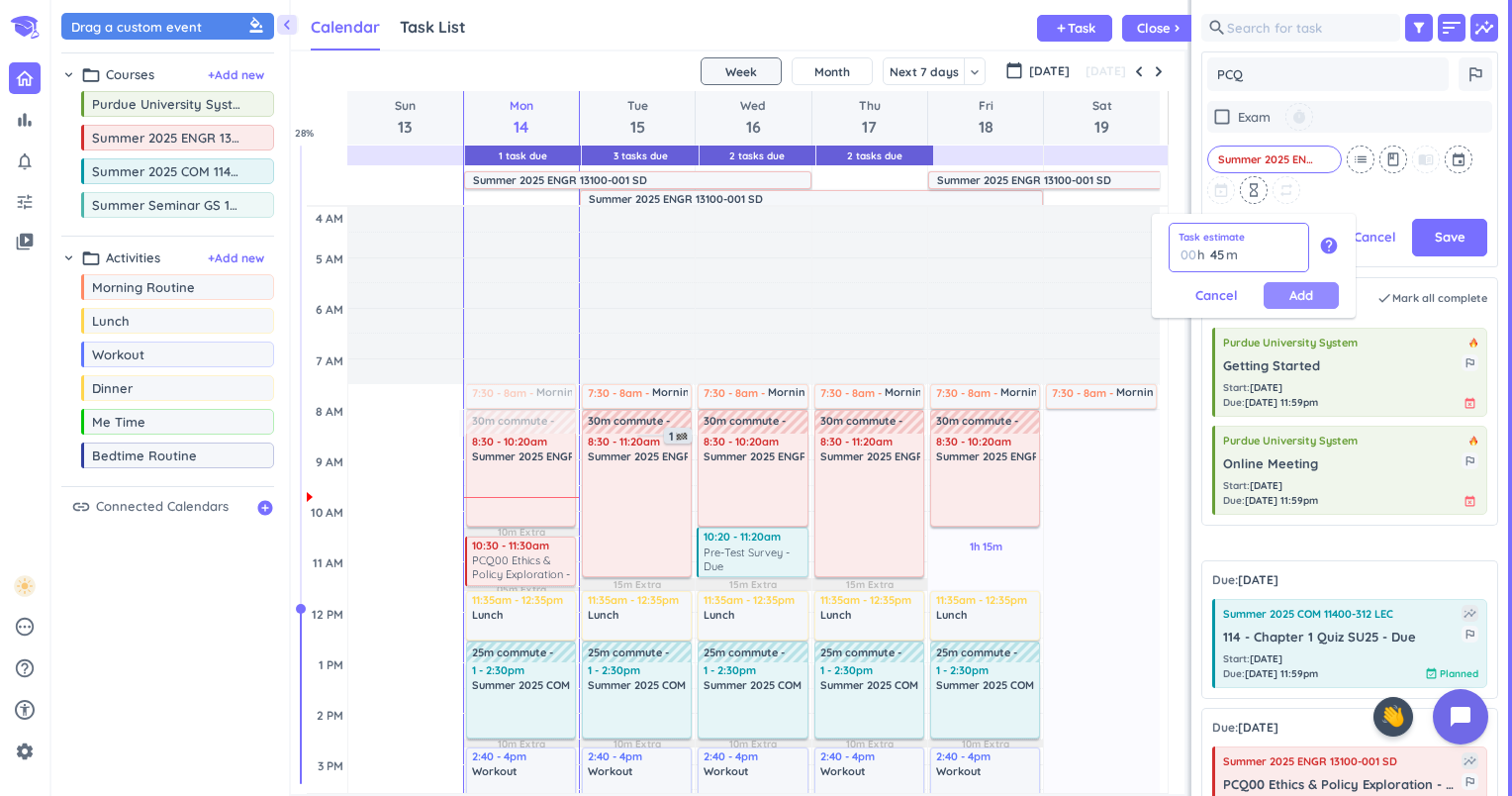 type on "45" 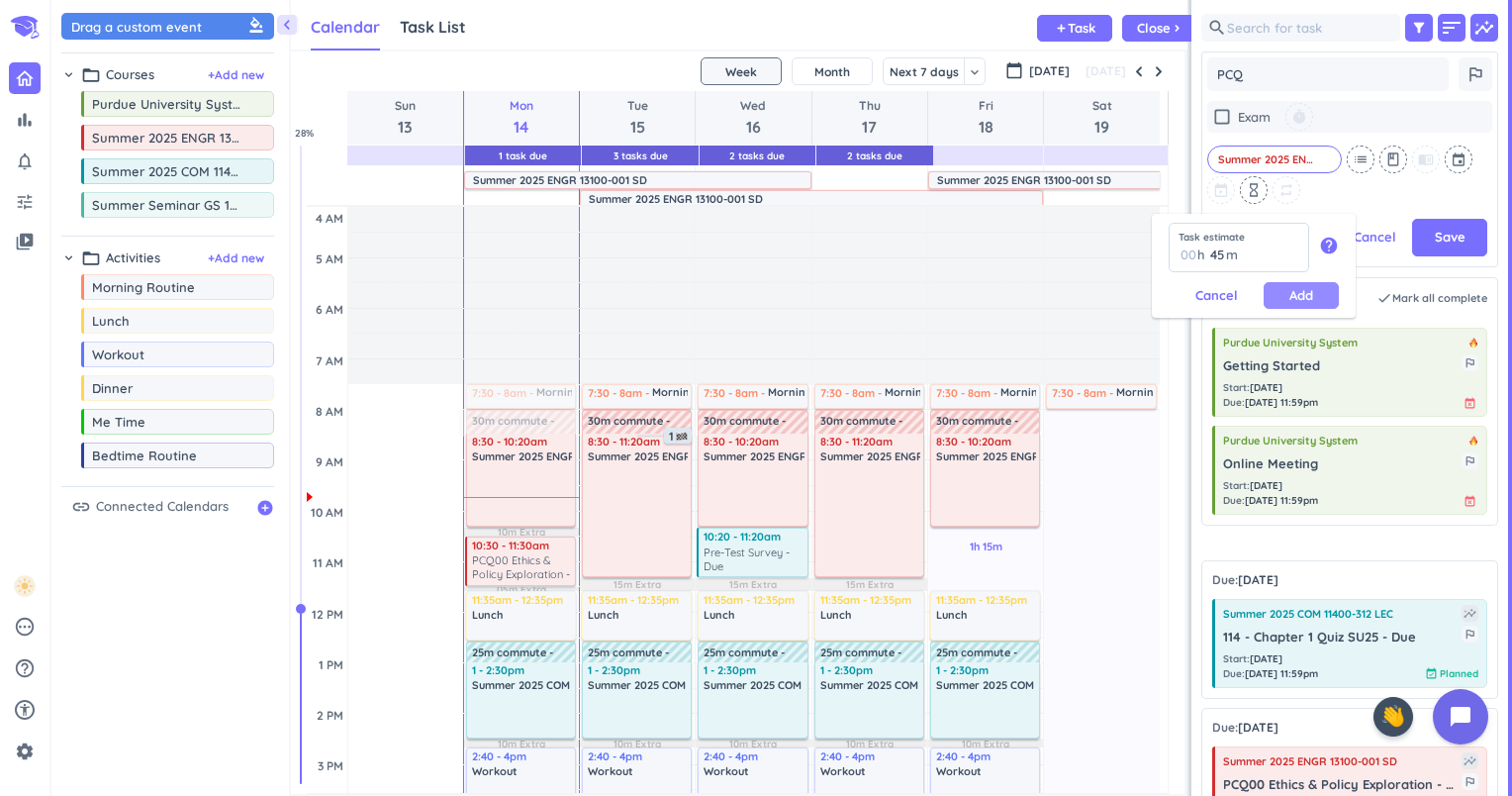 click on "Add" at bounding box center (1301, 295) 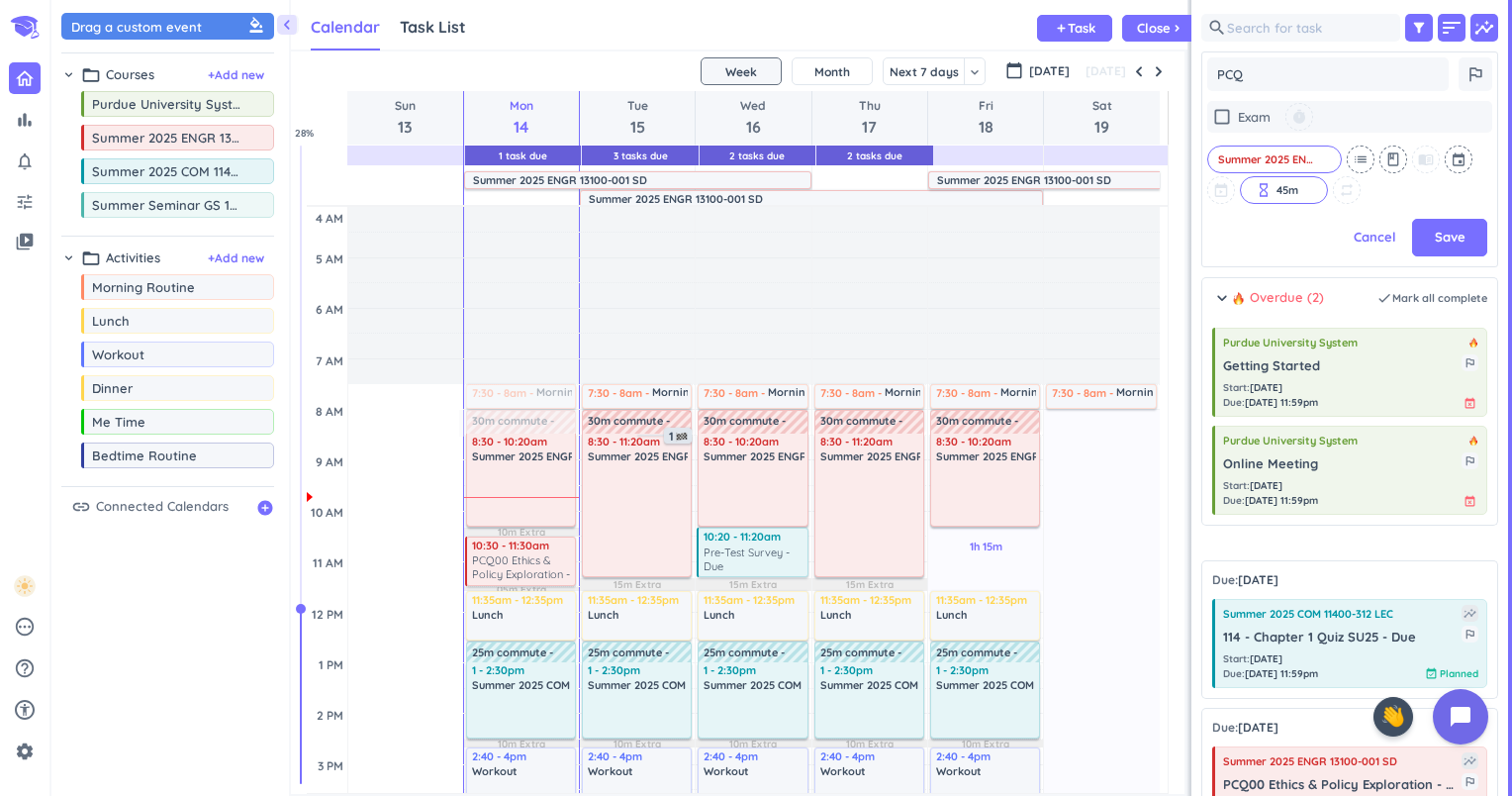 click on "repeat" at bounding box center [1347, 190] 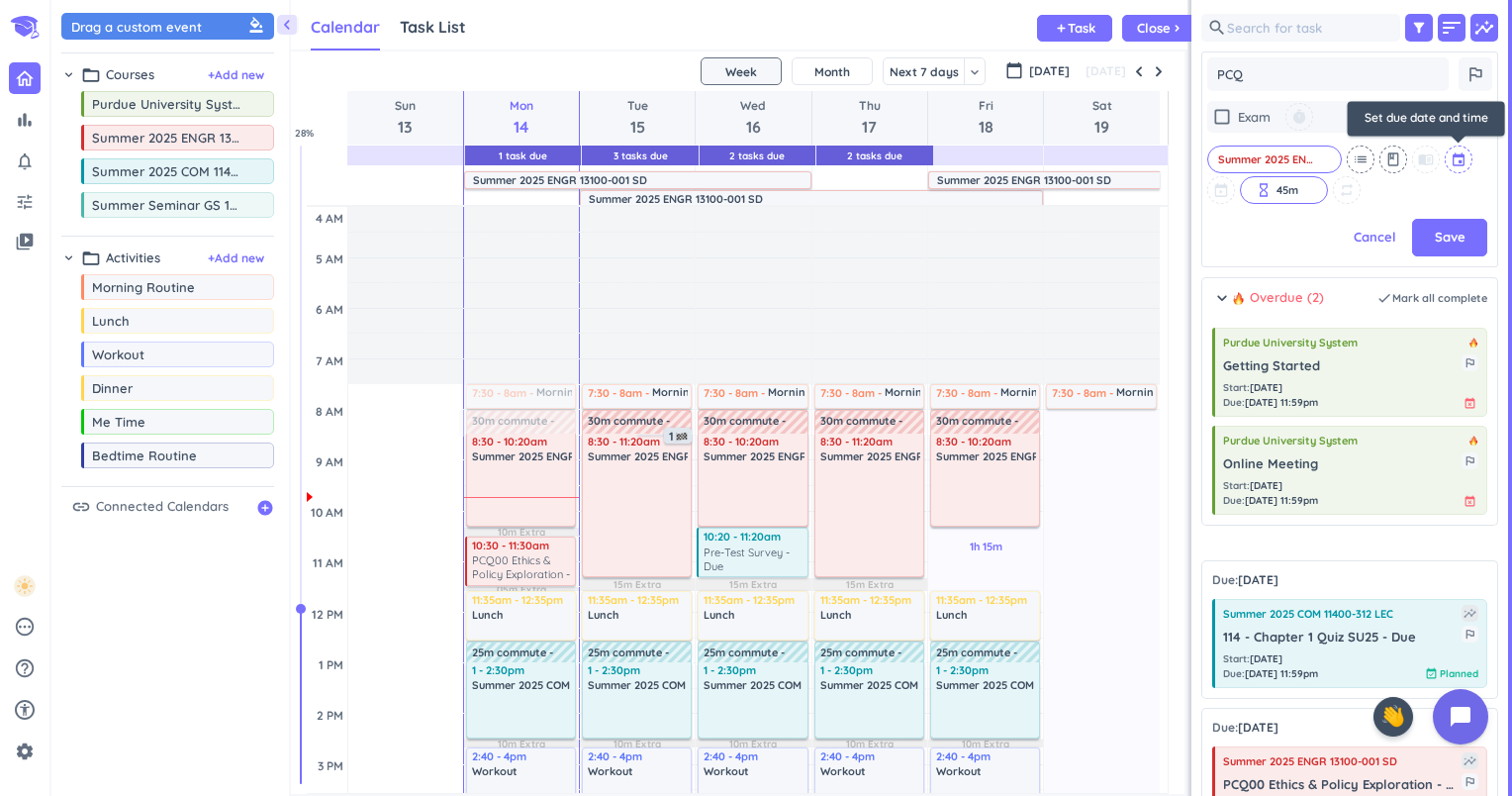 click at bounding box center [1460, 159] 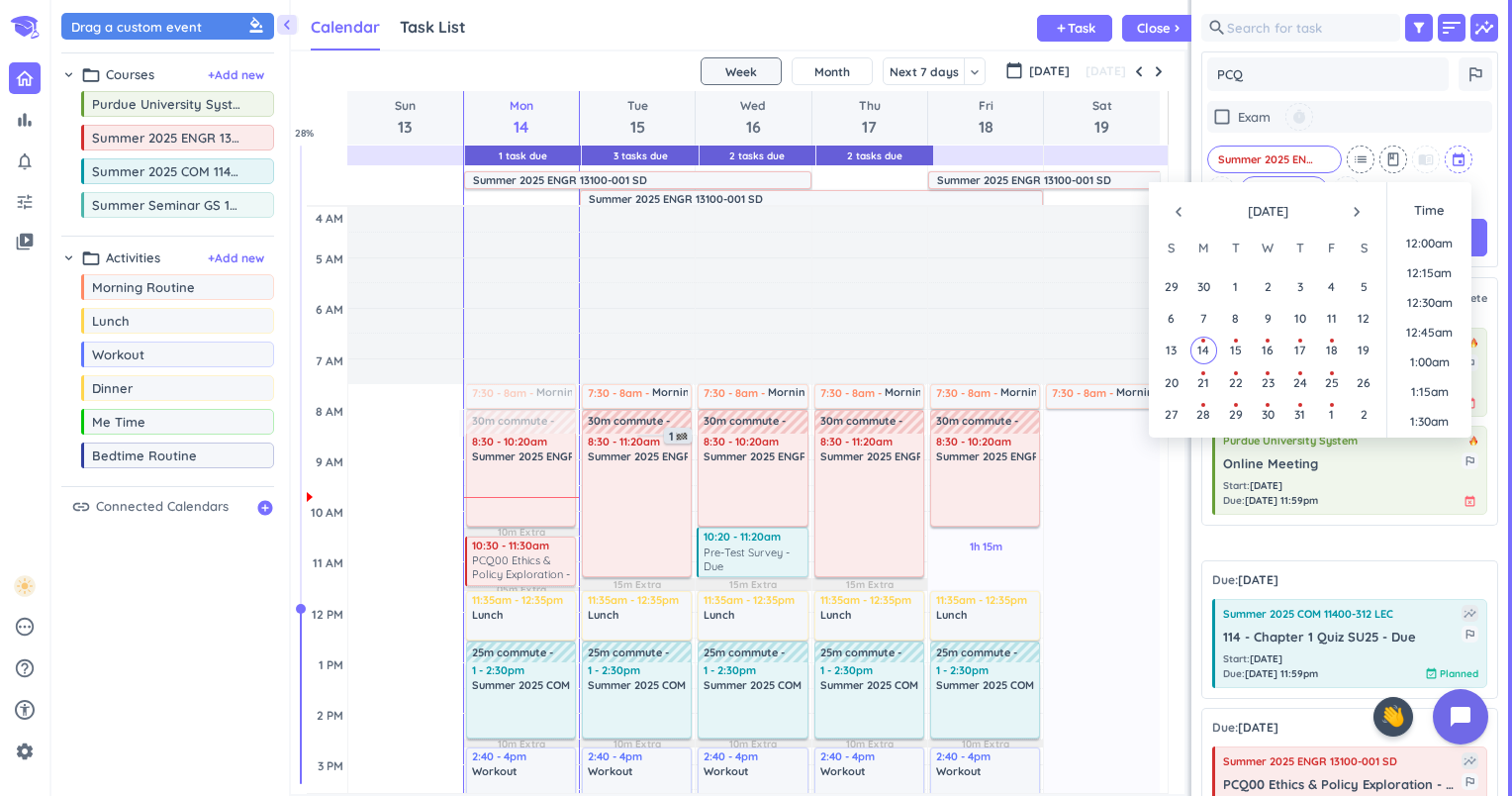 scroll, scrollTop: 1038, scrollLeft: 0, axis: vertical 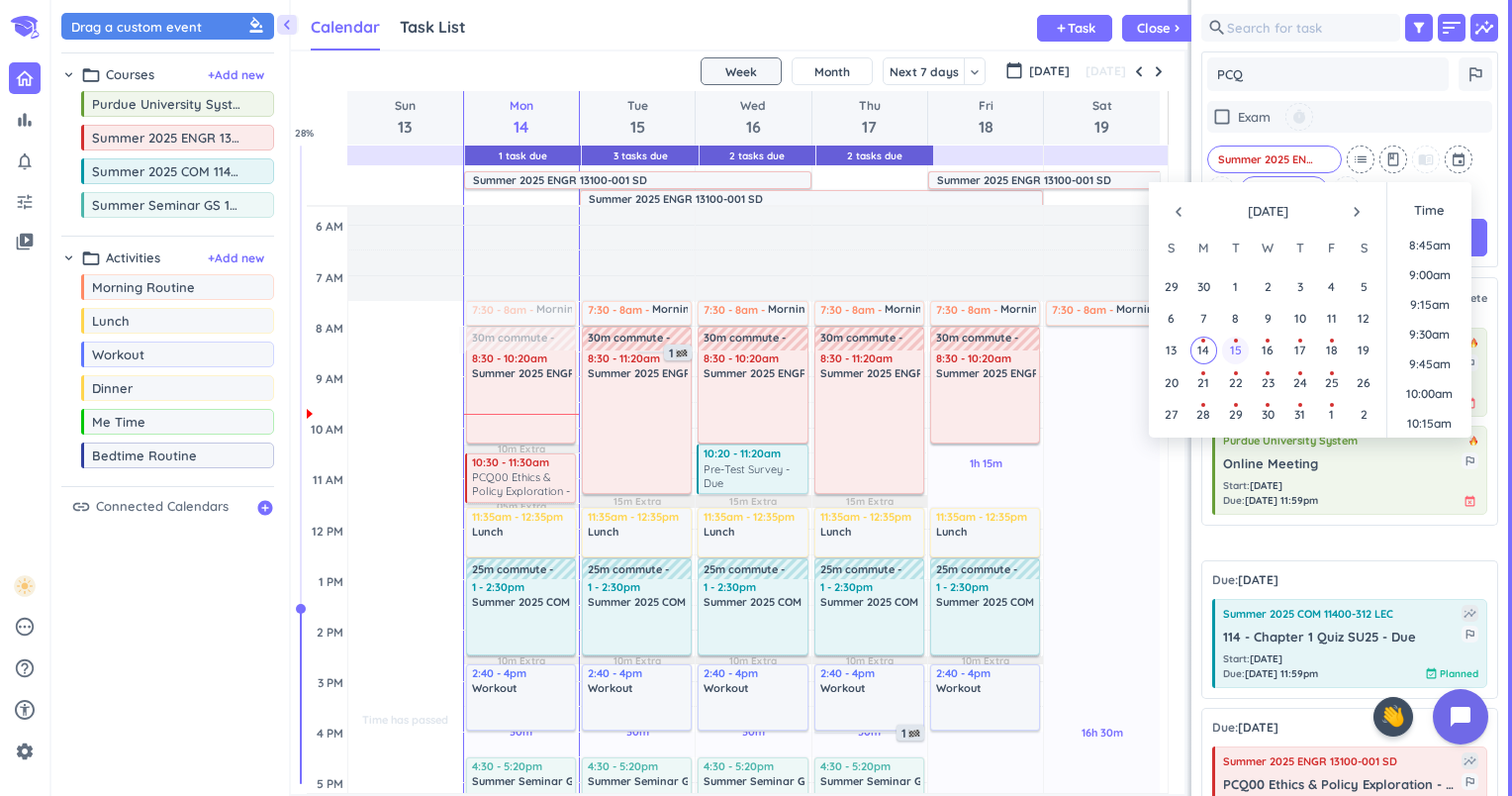 click on "15" at bounding box center (1236, 349) 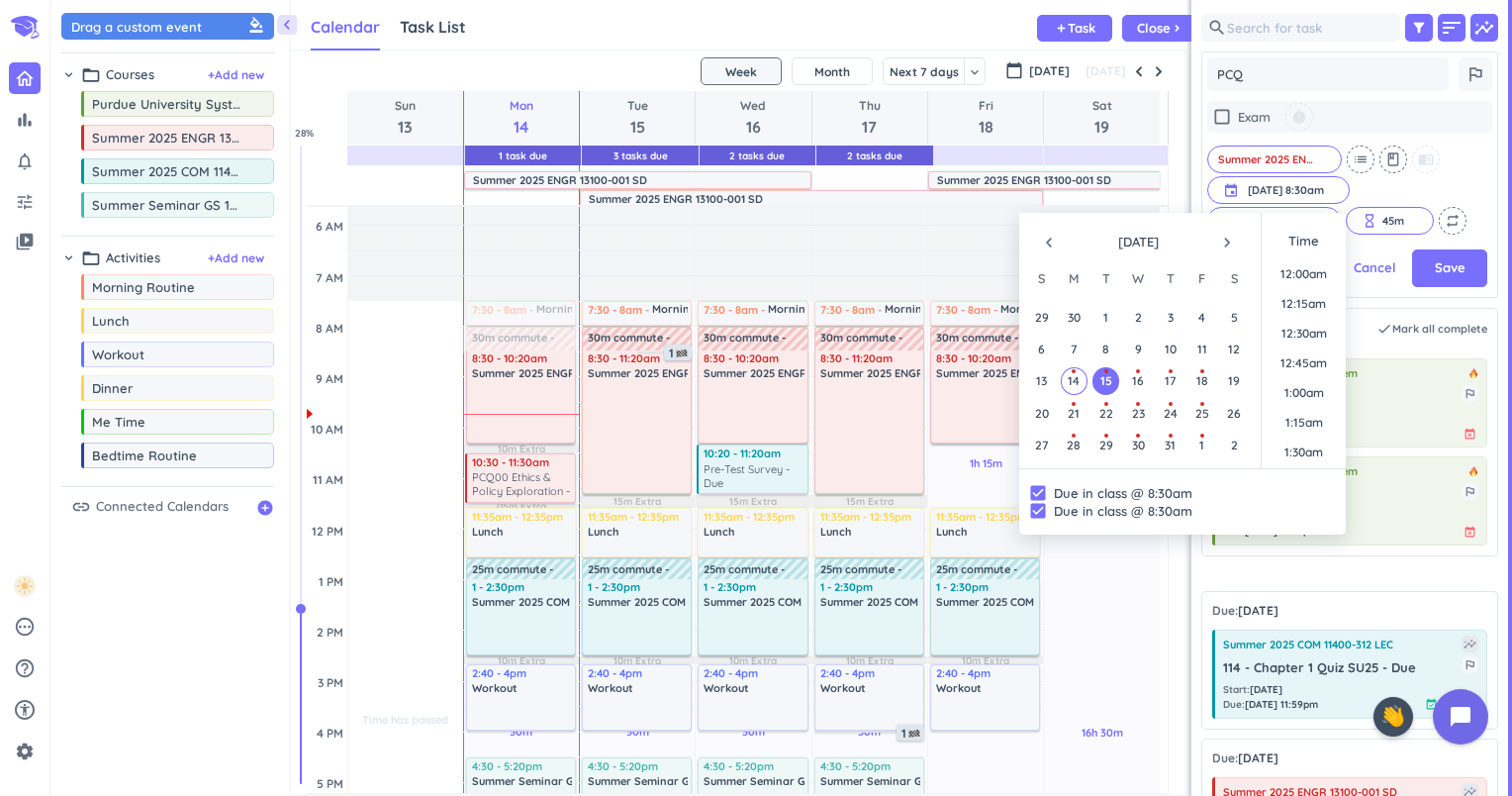 scroll, scrollTop: 481, scrollLeft: 289, axis: both 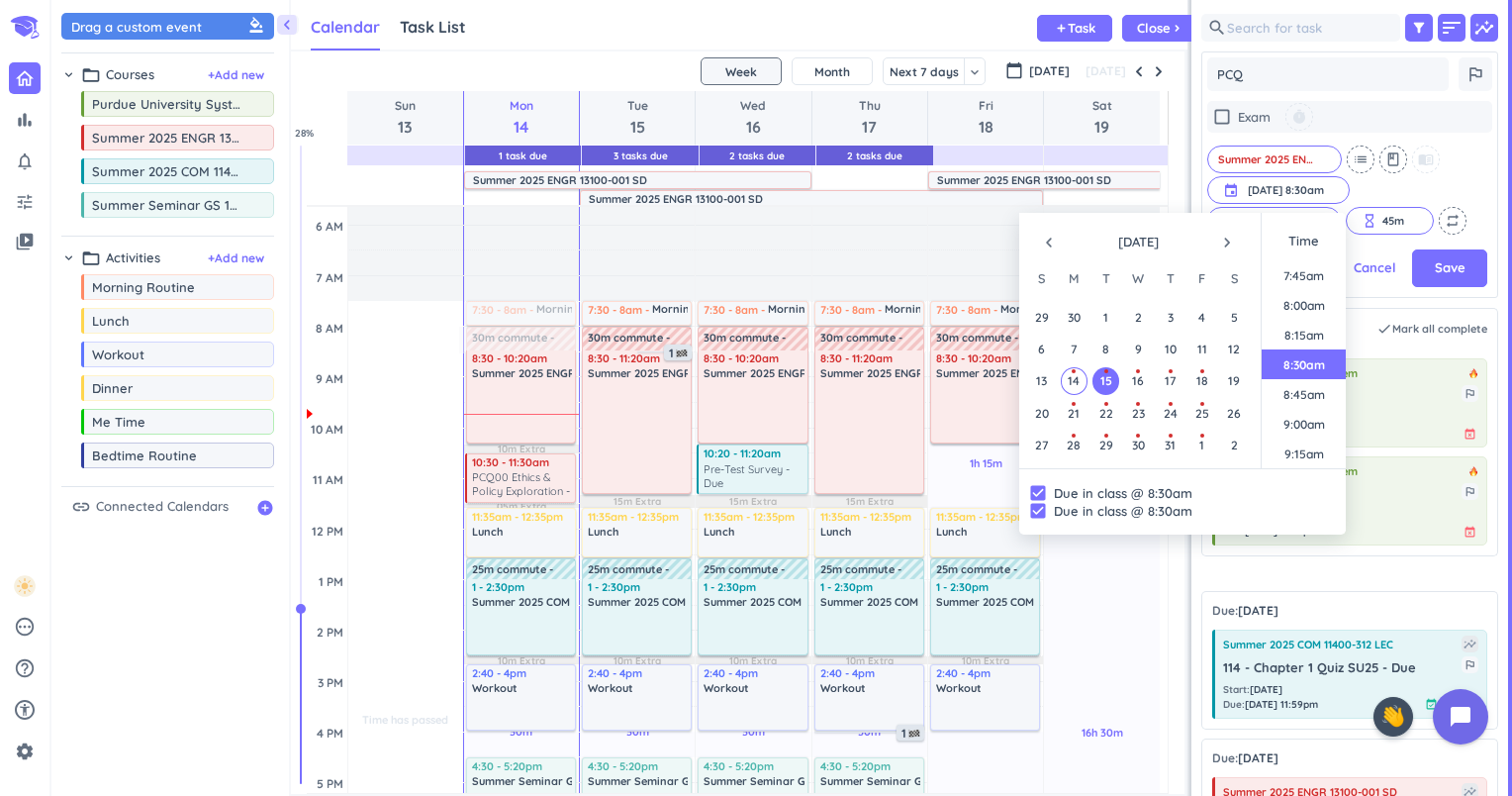 click on "8:30am" at bounding box center [1303, 364] 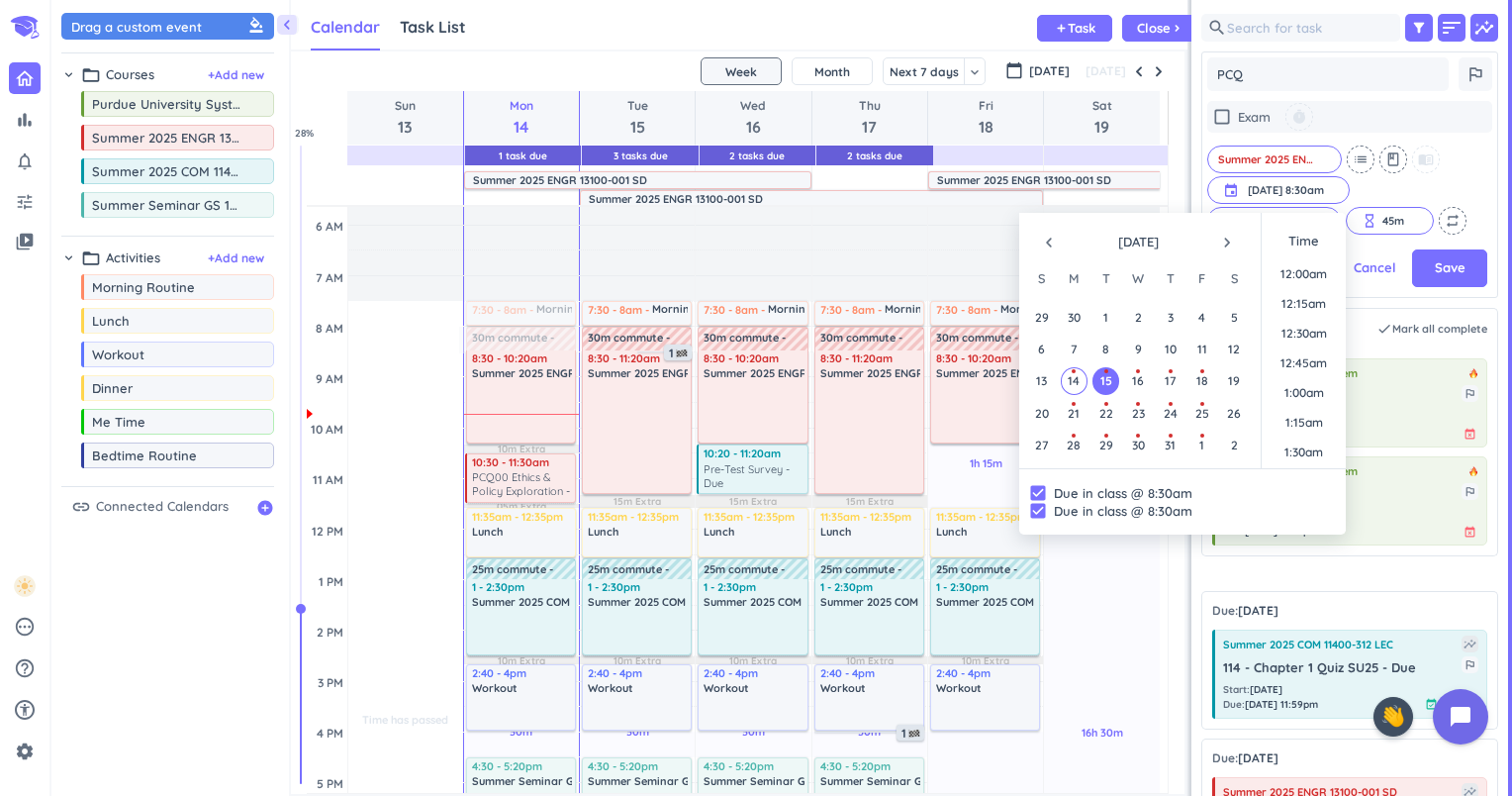 scroll, scrollTop: 919, scrollLeft: 0, axis: vertical 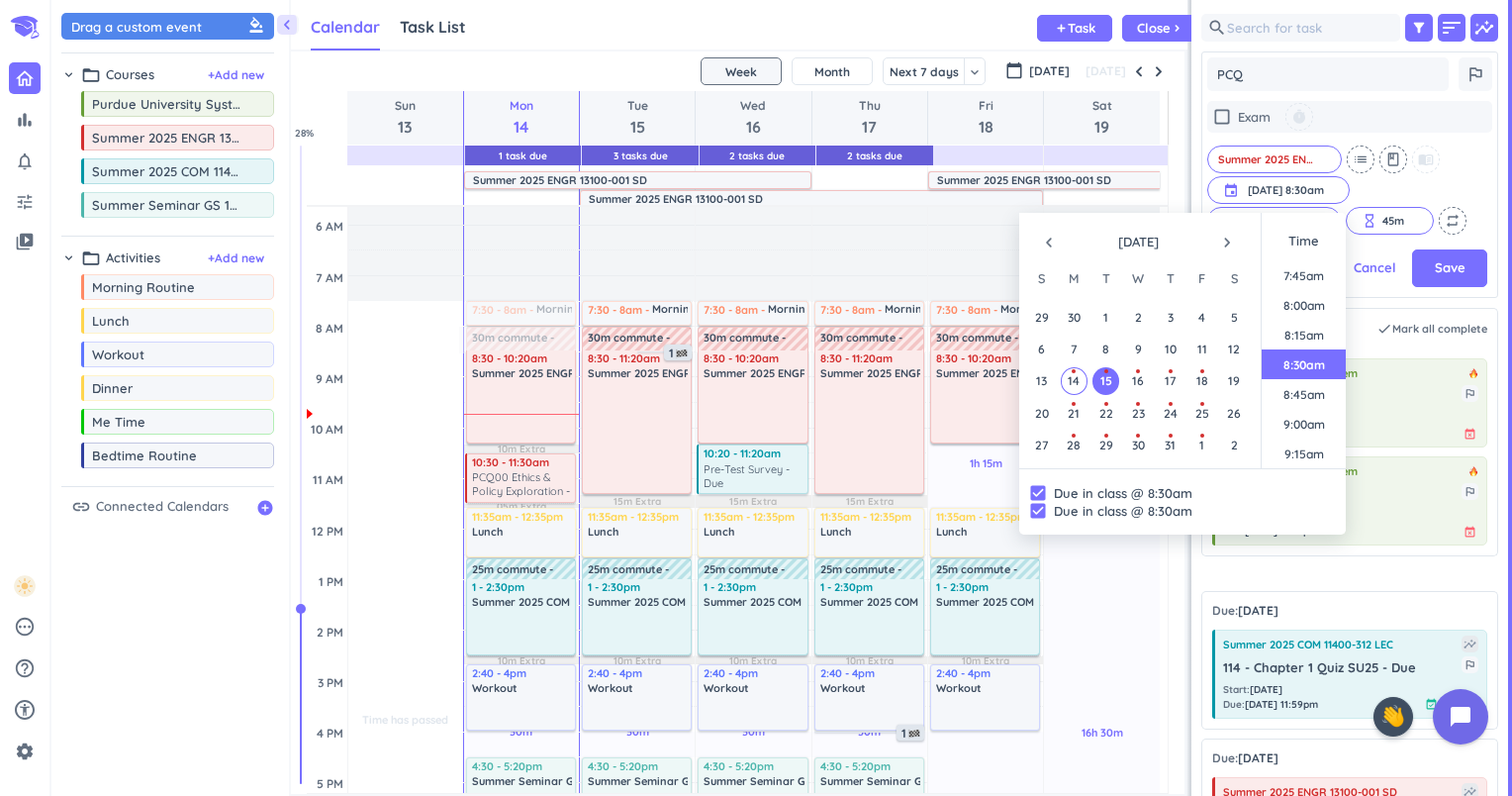click on "check_box_outline_blank Exam timer Summer 2025 ENGR 13100-001 SD cancel list class menu_book event Jul 15, 8:30am Jul 15, 8:30am cancel 3 days ahead cancel hourglass_empty 45m cancel repeat" at bounding box center [1350, 167] 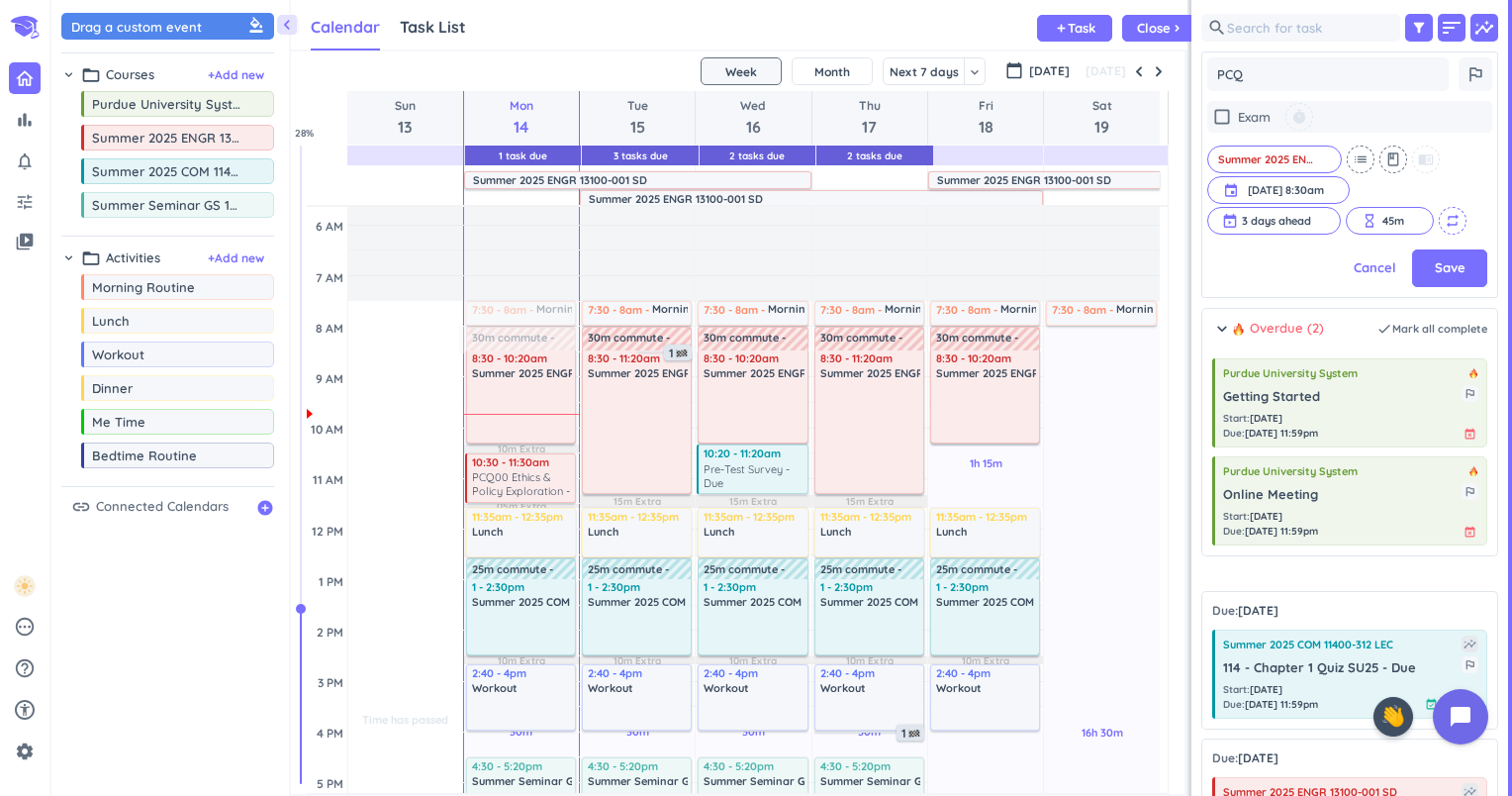 click on "repeat" at bounding box center (1453, 221) 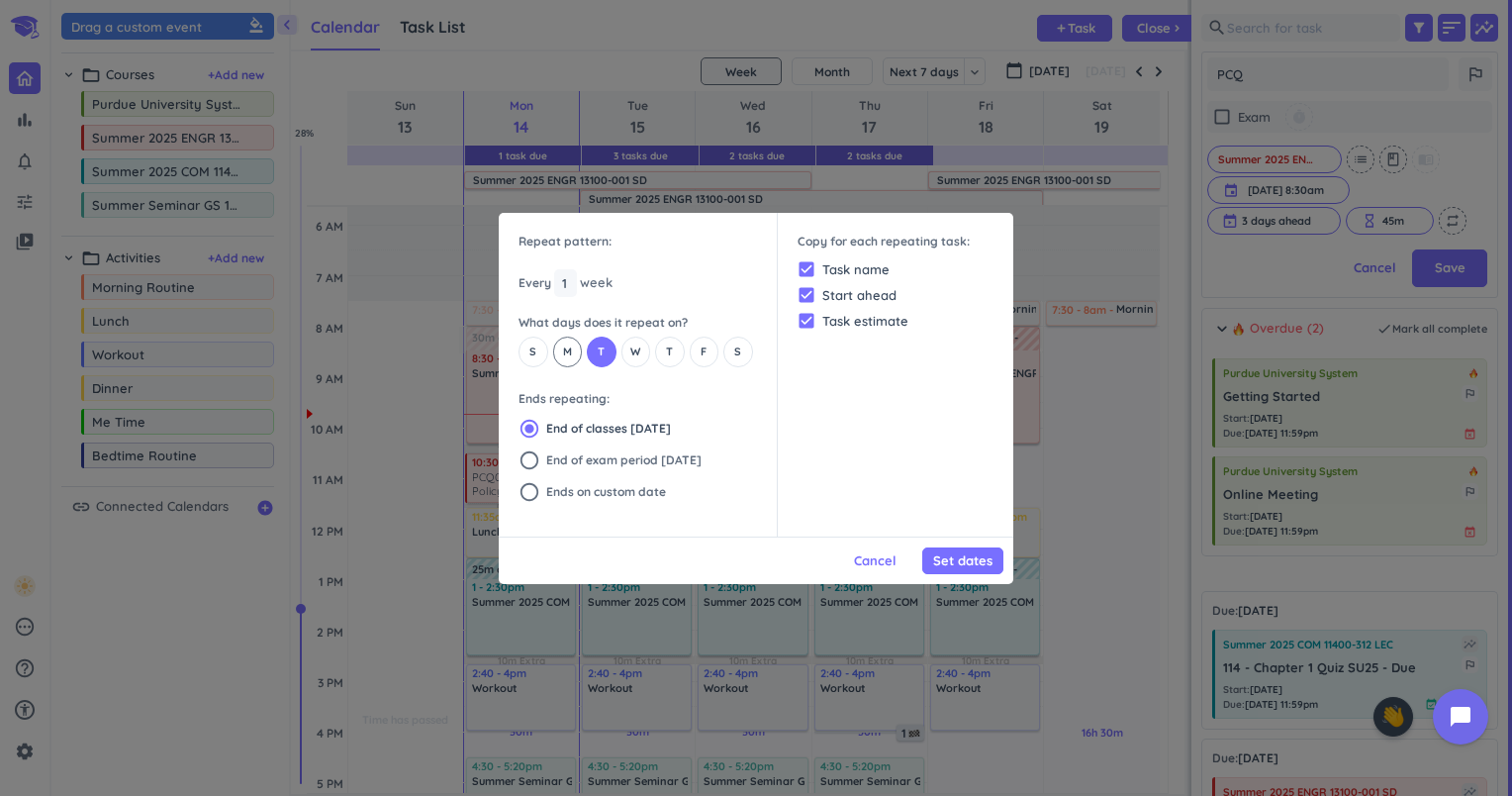 click on "M" at bounding box center (567, 351) 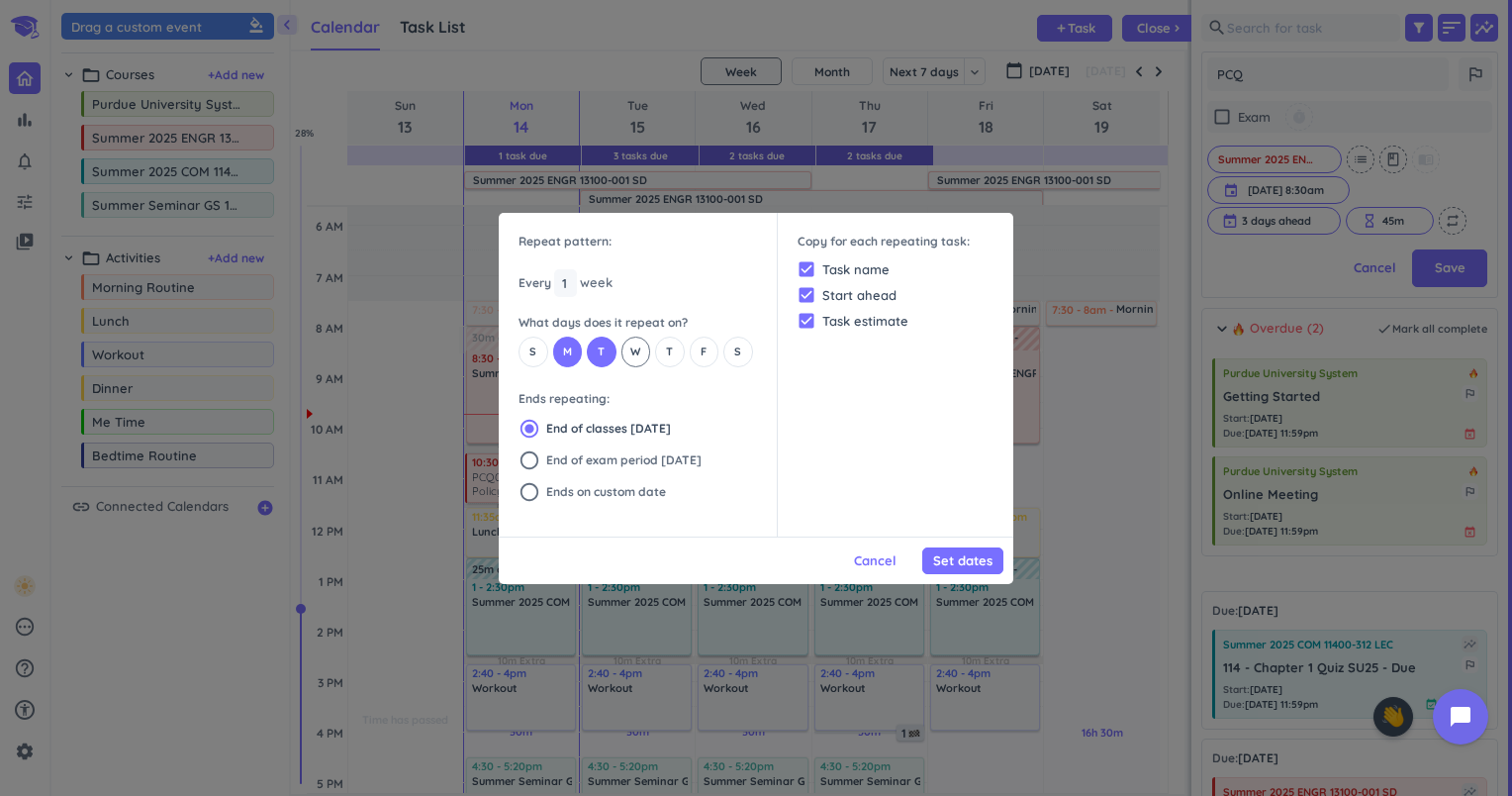 click on "W" at bounding box center [635, 351] 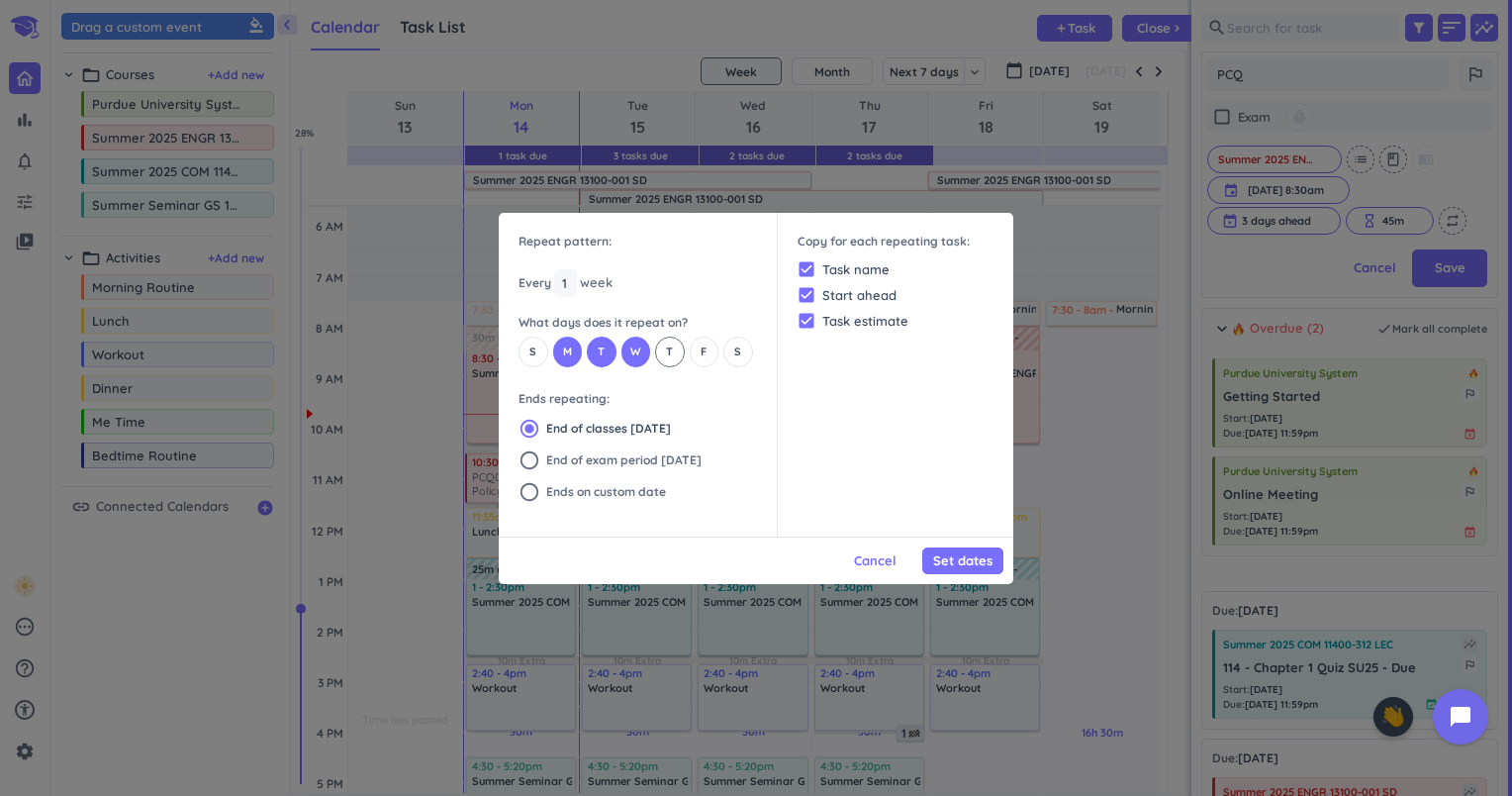 click on "T" at bounding box center (669, 351) 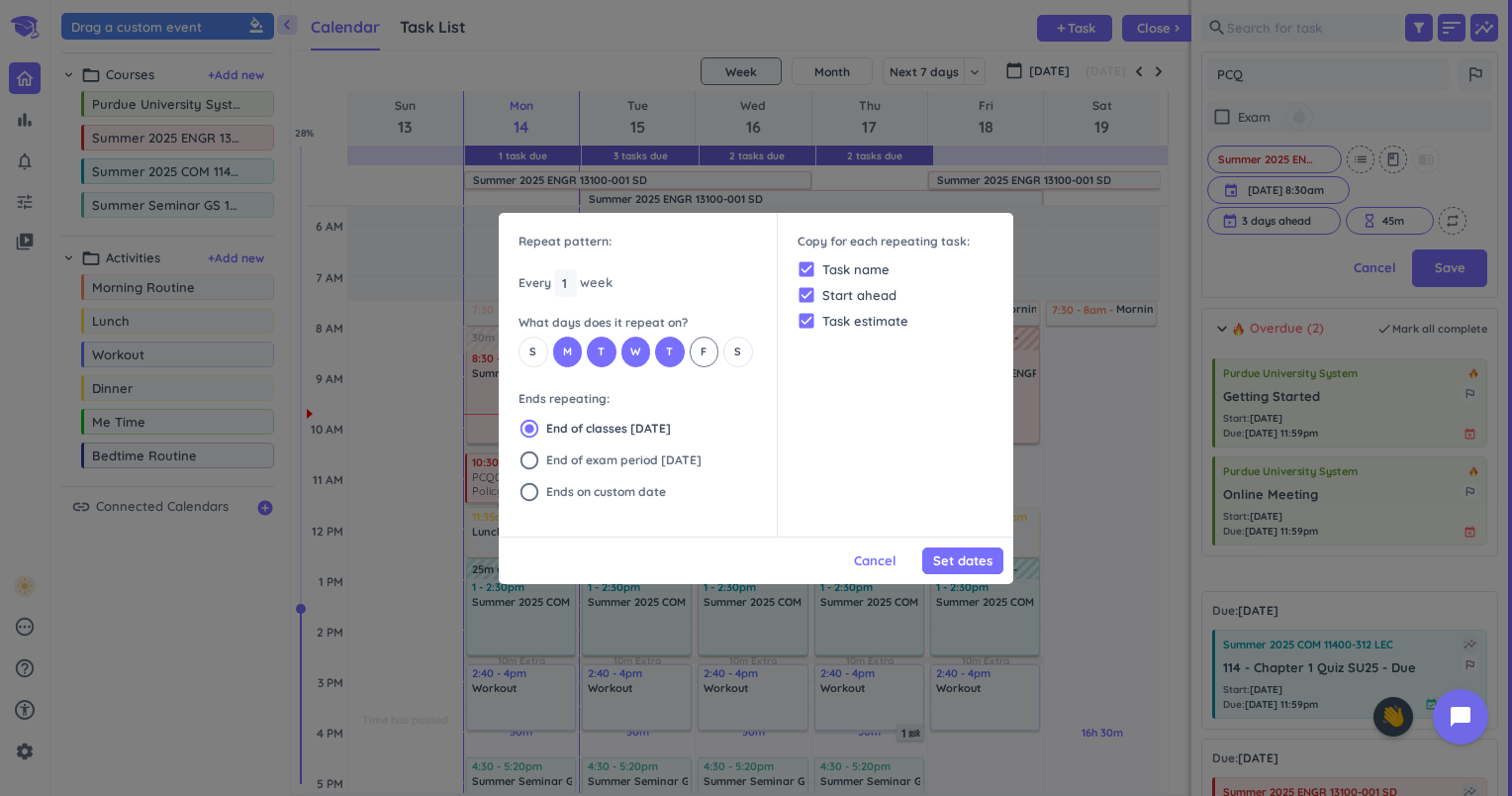 click on "F" at bounding box center (705, 351) 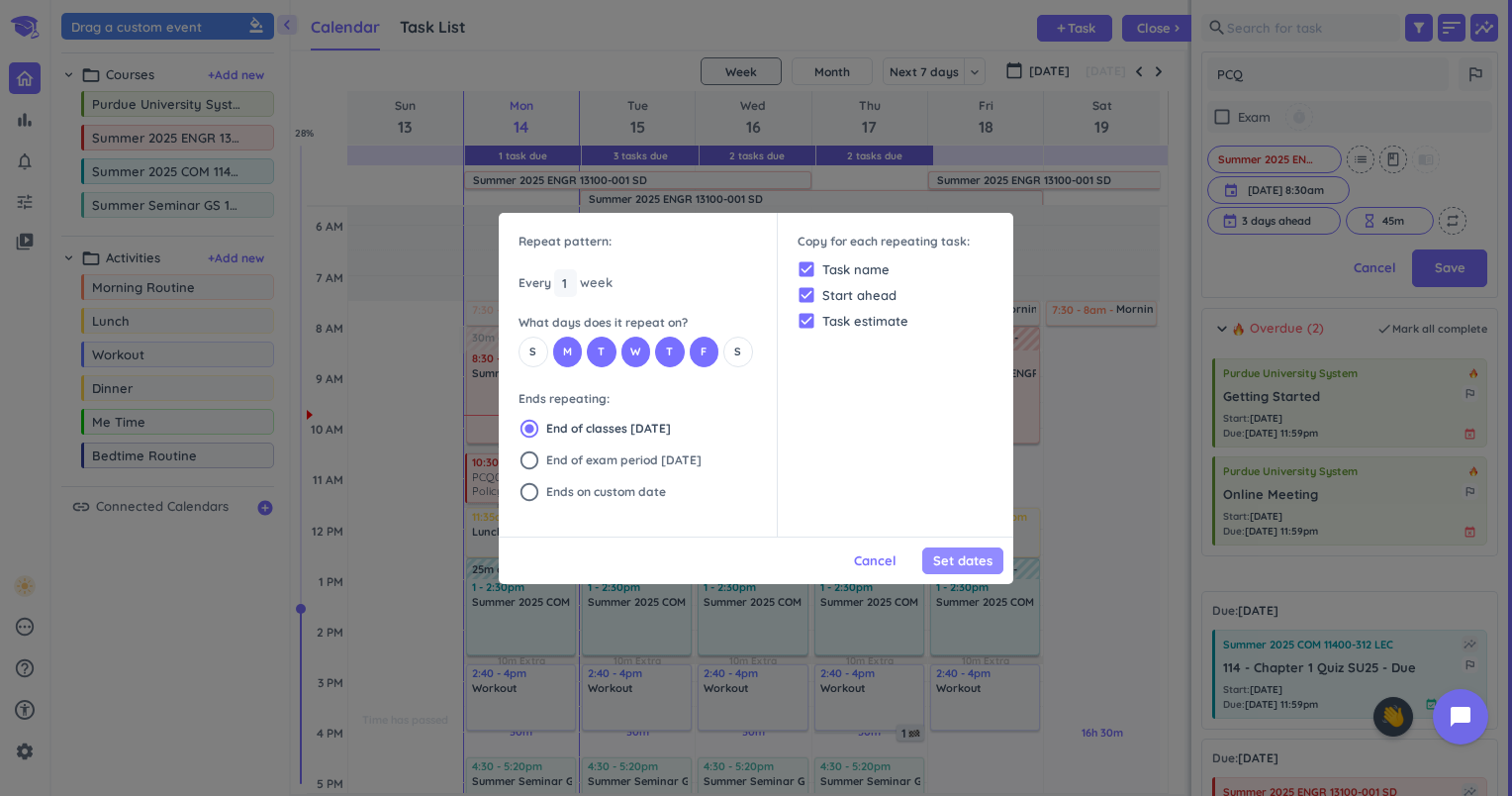 click on "Set dates" at bounding box center [963, 560] 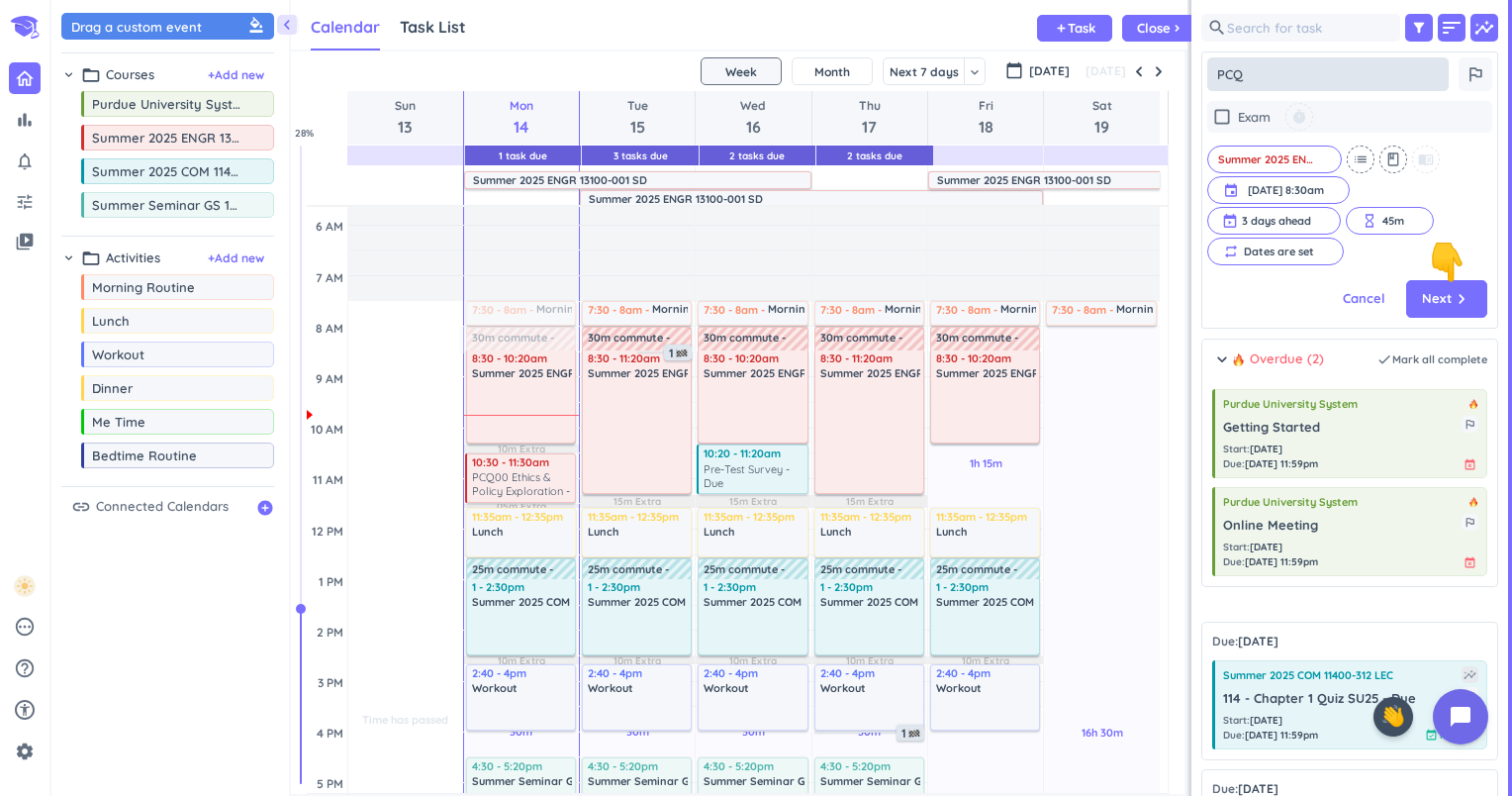 click on "PCQ" at bounding box center (1328, 74) 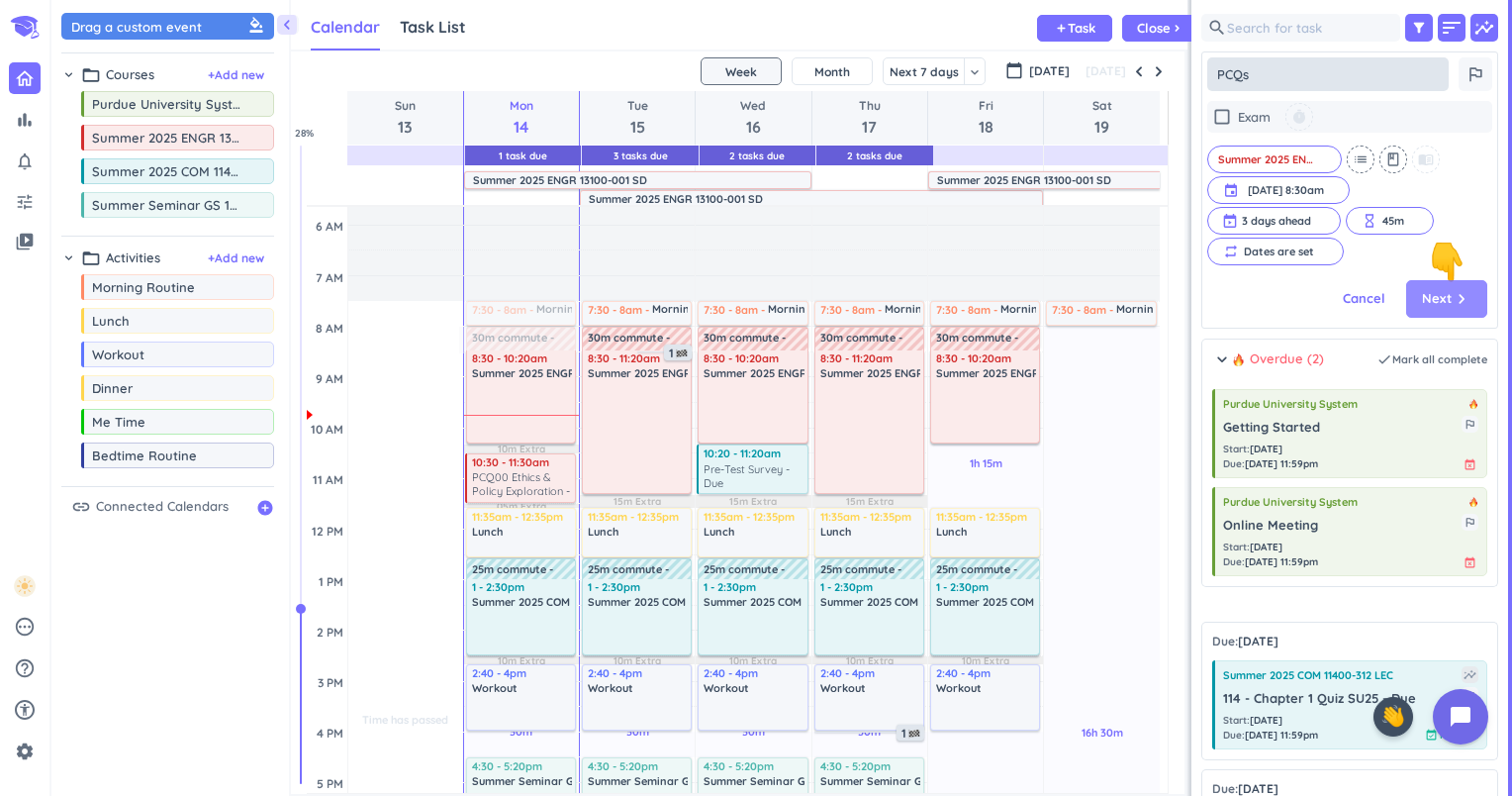 type on "PCQs" 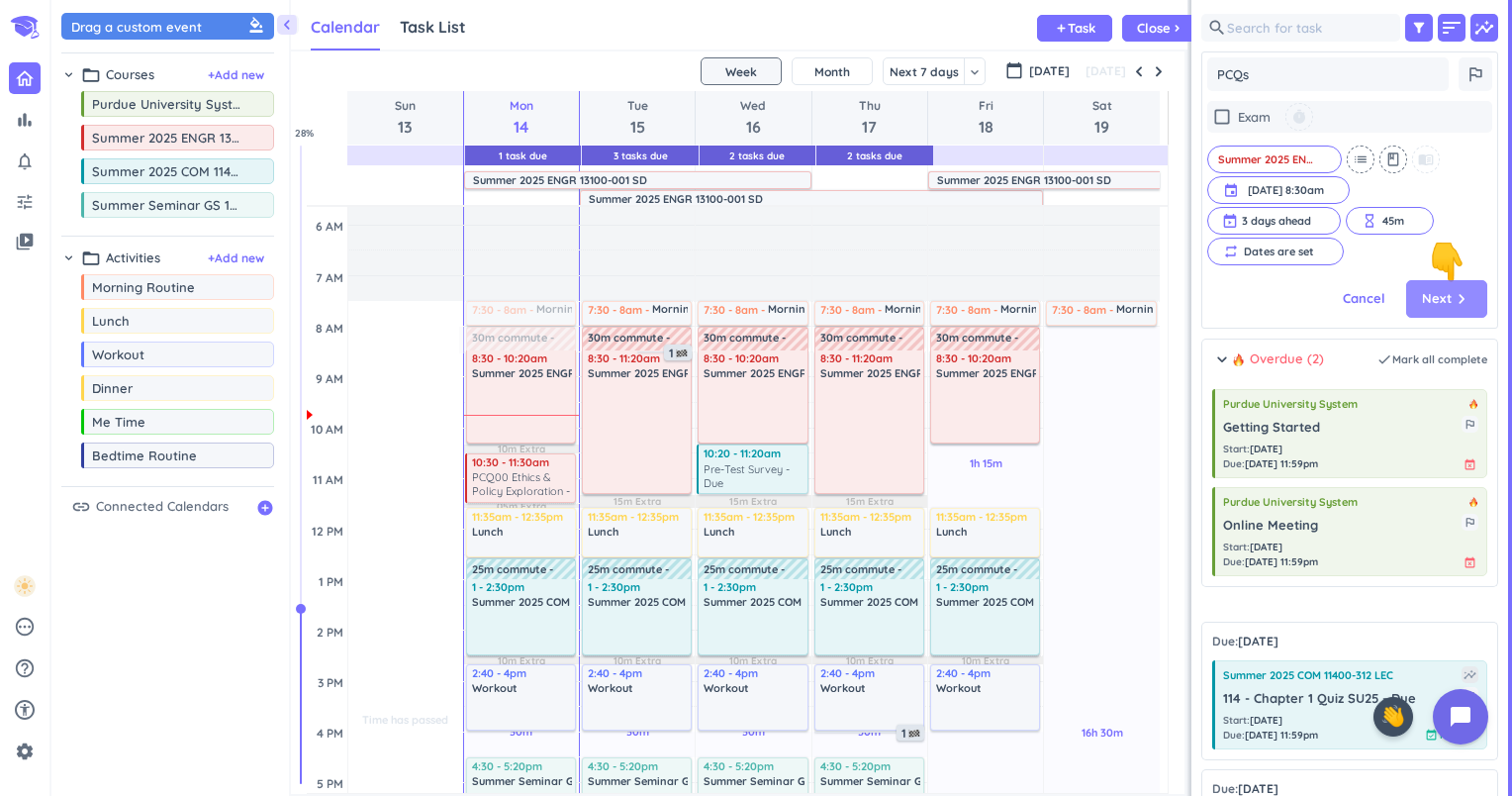 click on "Next navigate_next" at bounding box center [1447, 299] 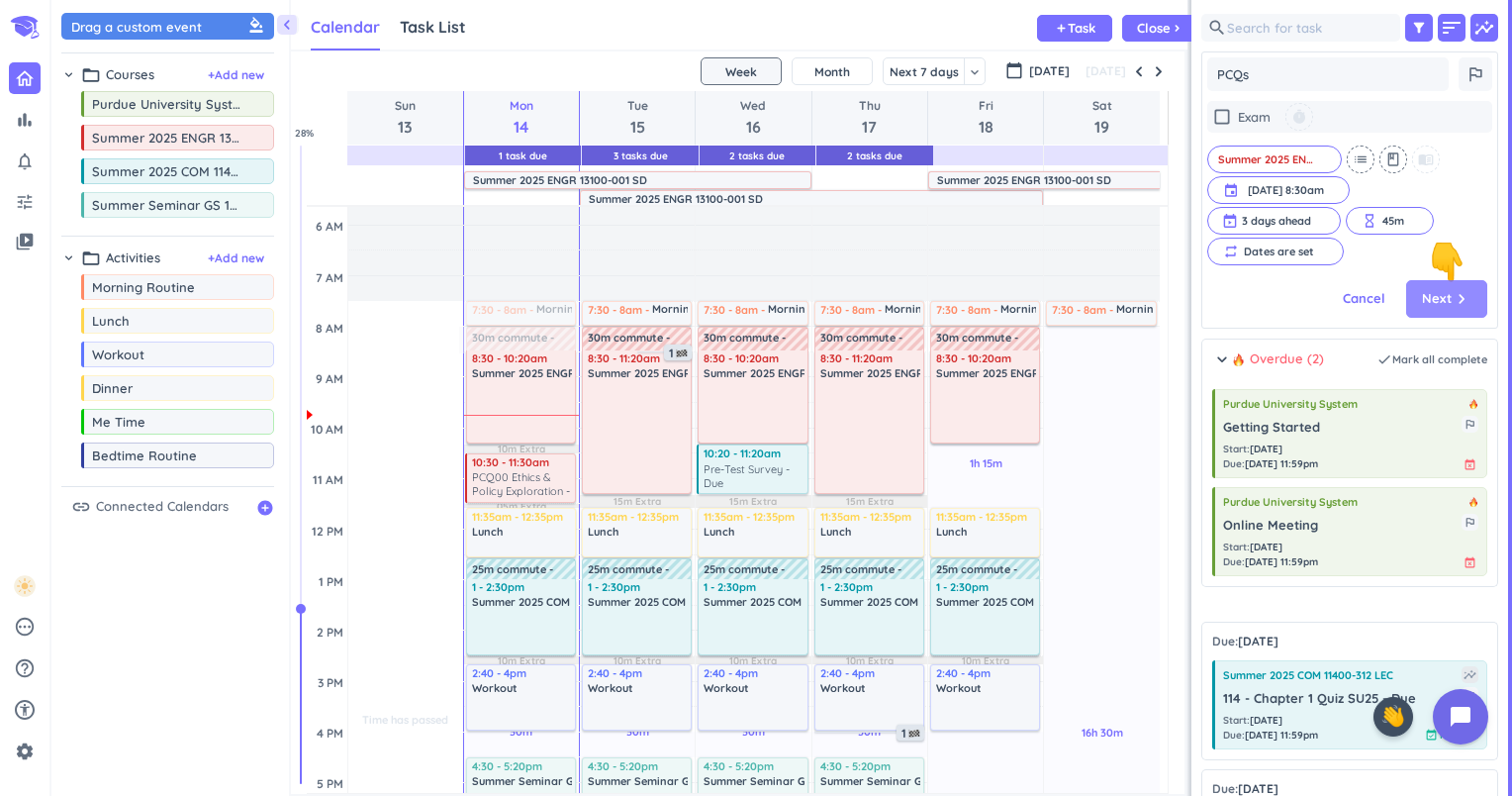type on "x" 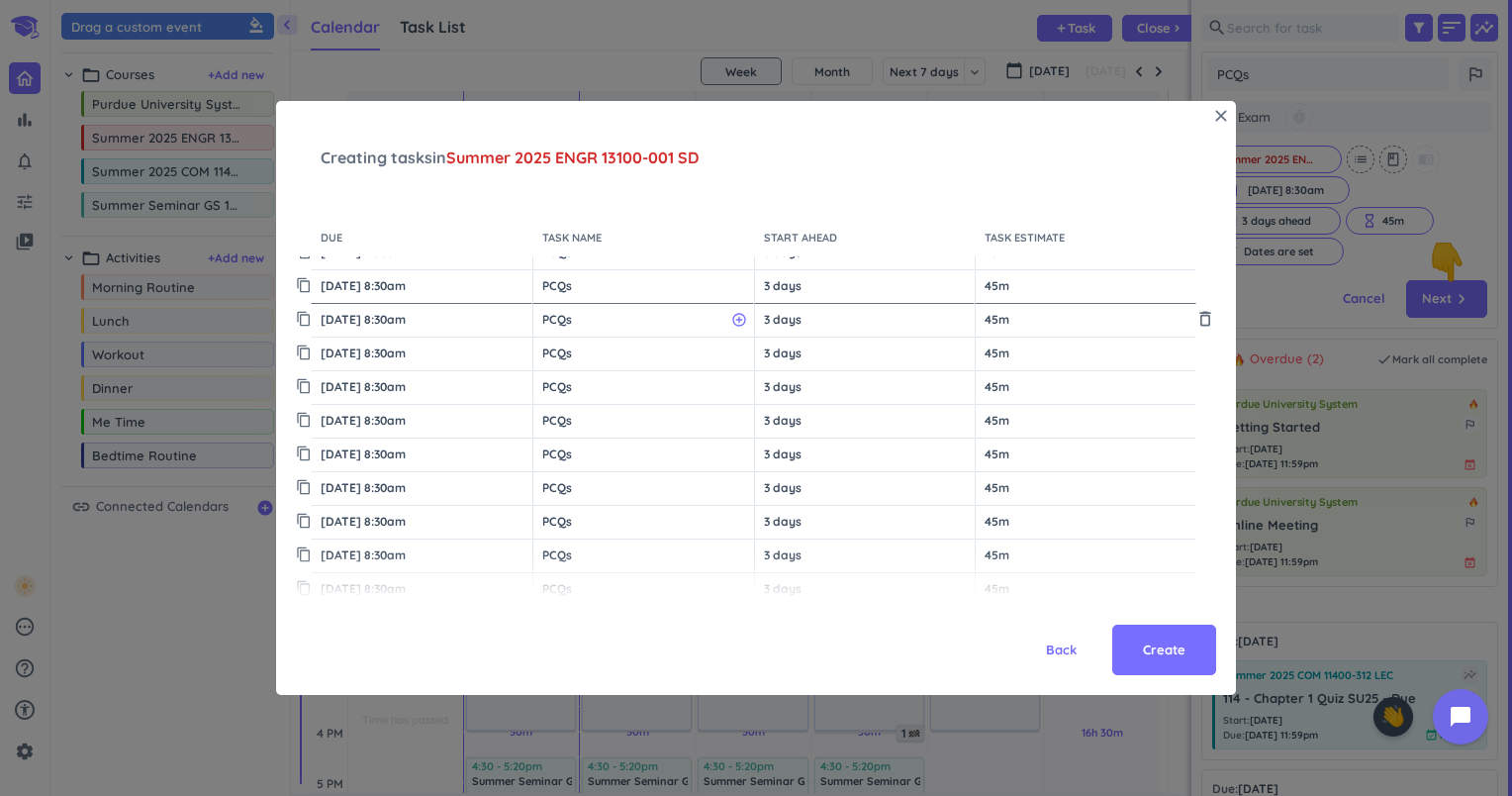 scroll, scrollTop: 0, scrollLeft: 0, axis: both 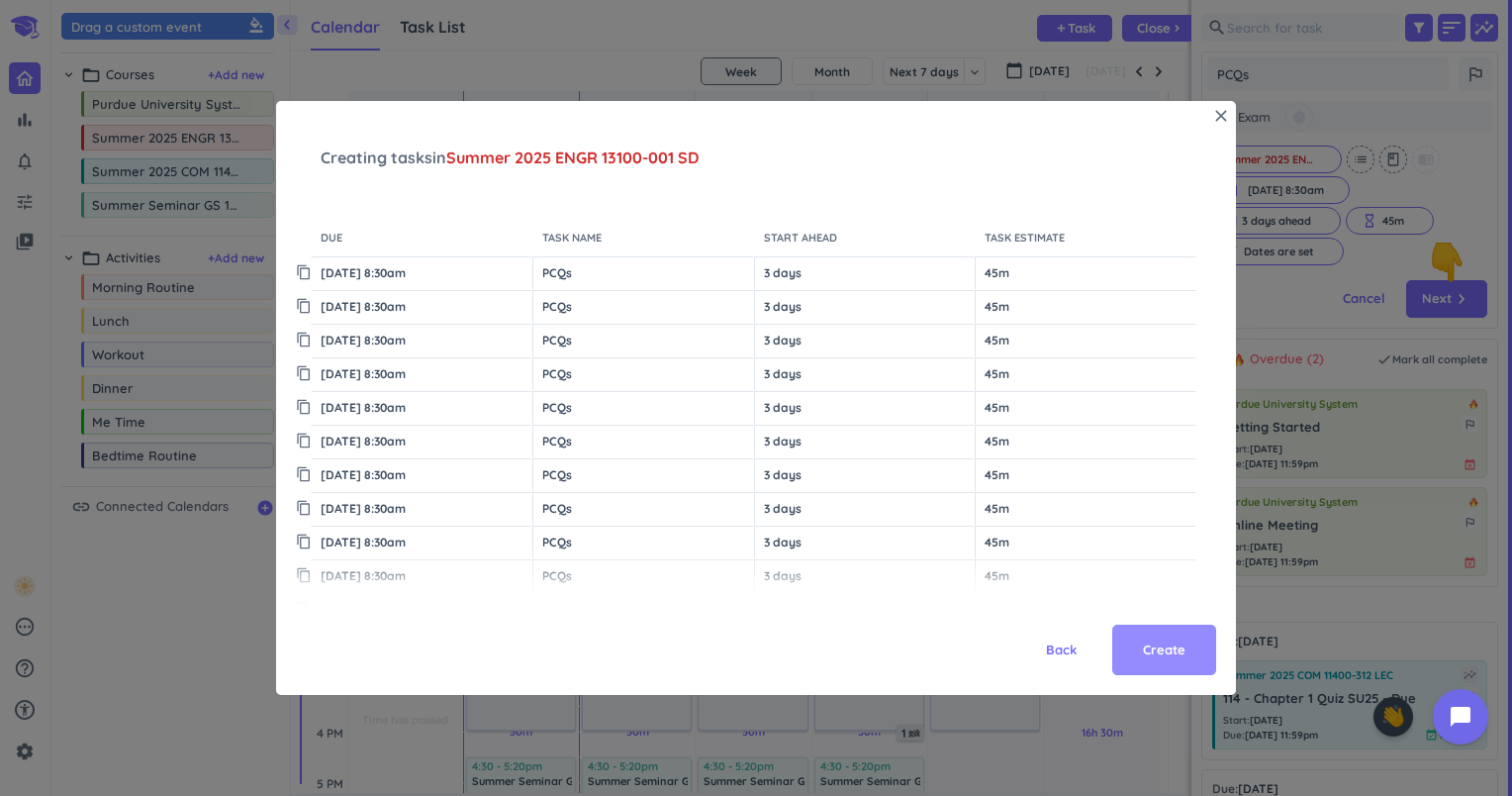 click on "Create" at bounding box center [1164, 650] 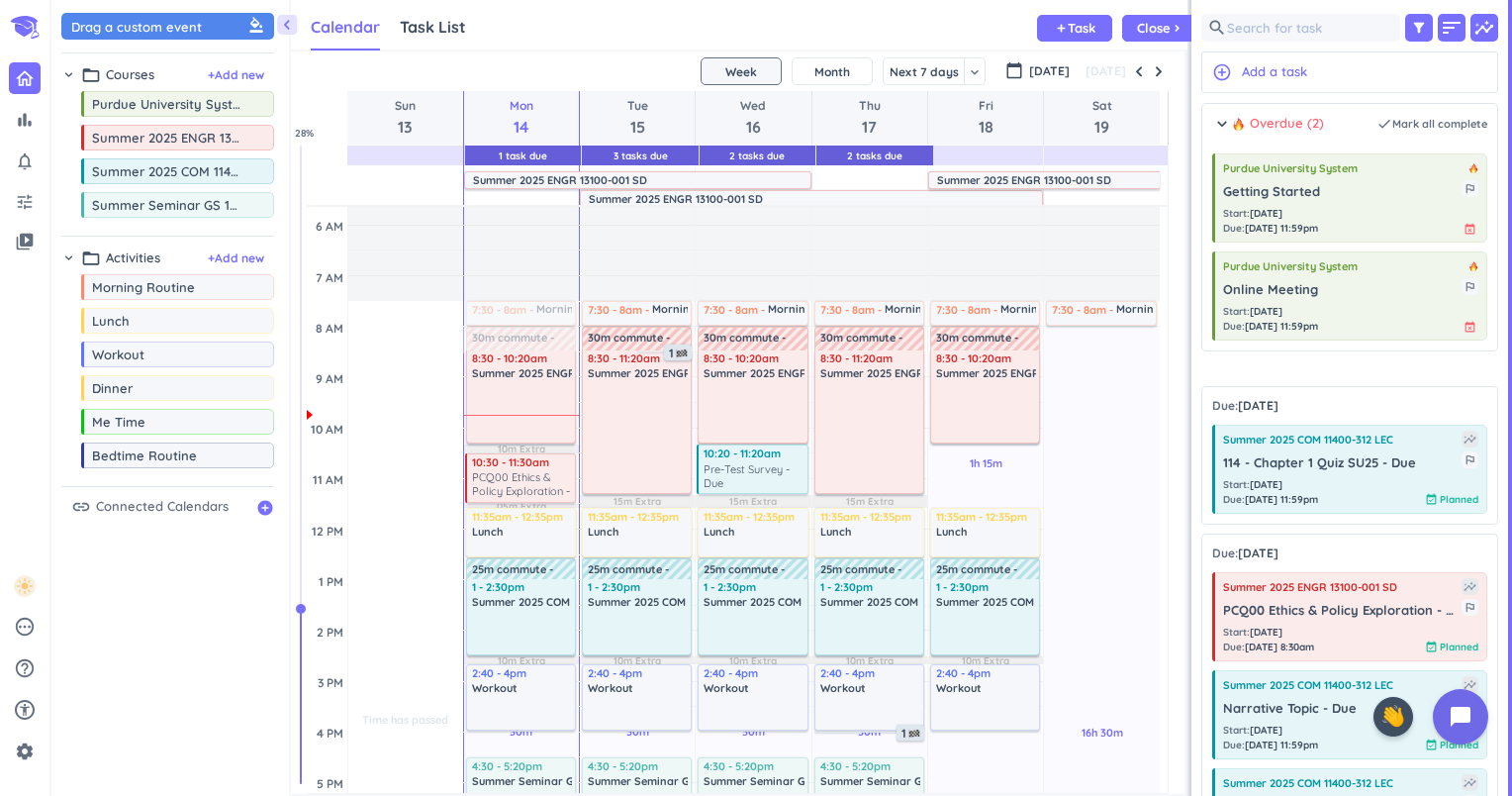 scroll, scrollTop: 8, scrollLeft: 8, axis: both 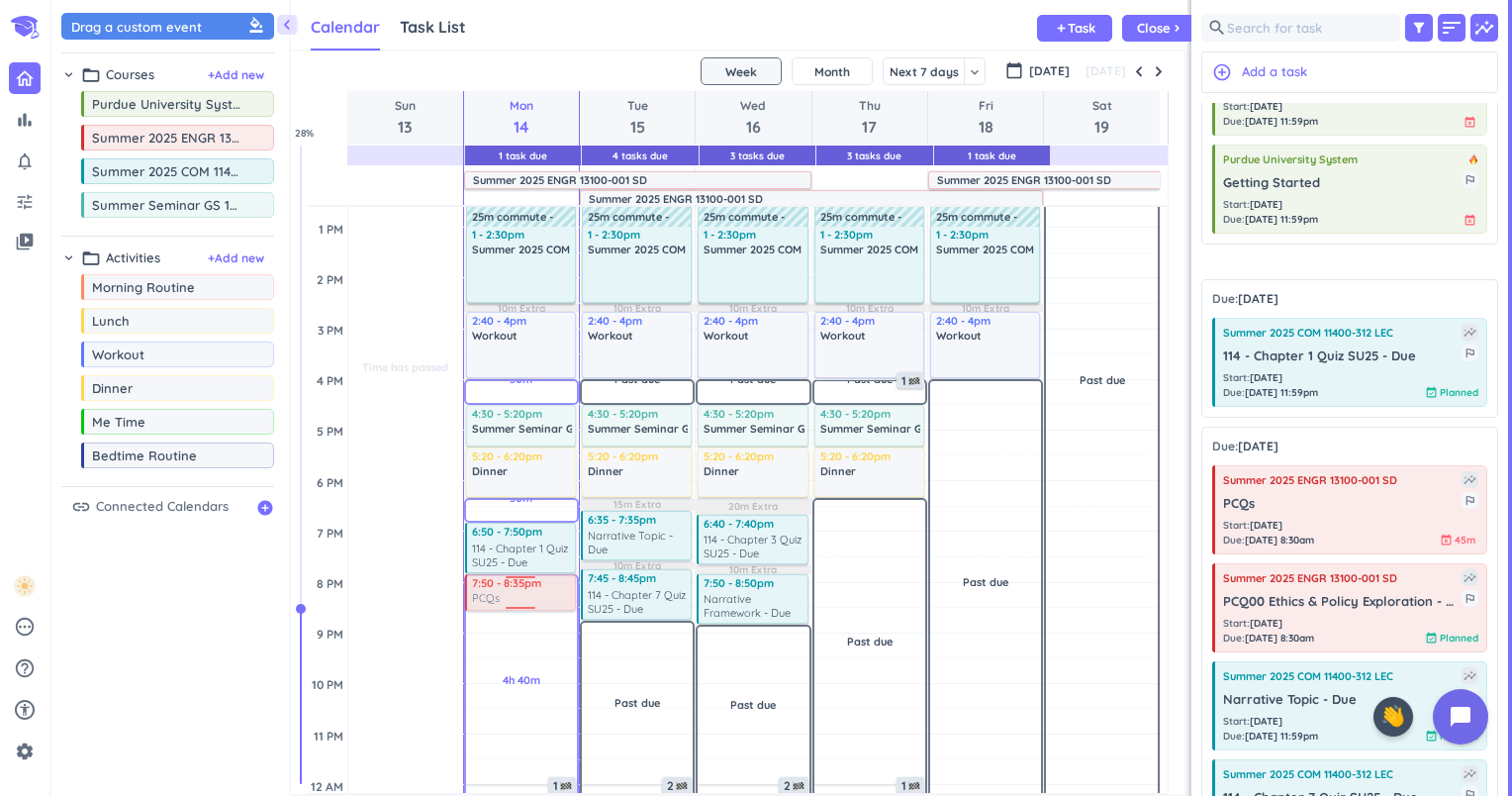 drag, startPoint x: 1282, startPoint y: 511, endPoint x: 547, endPoint y: 575, distance: 737.78113 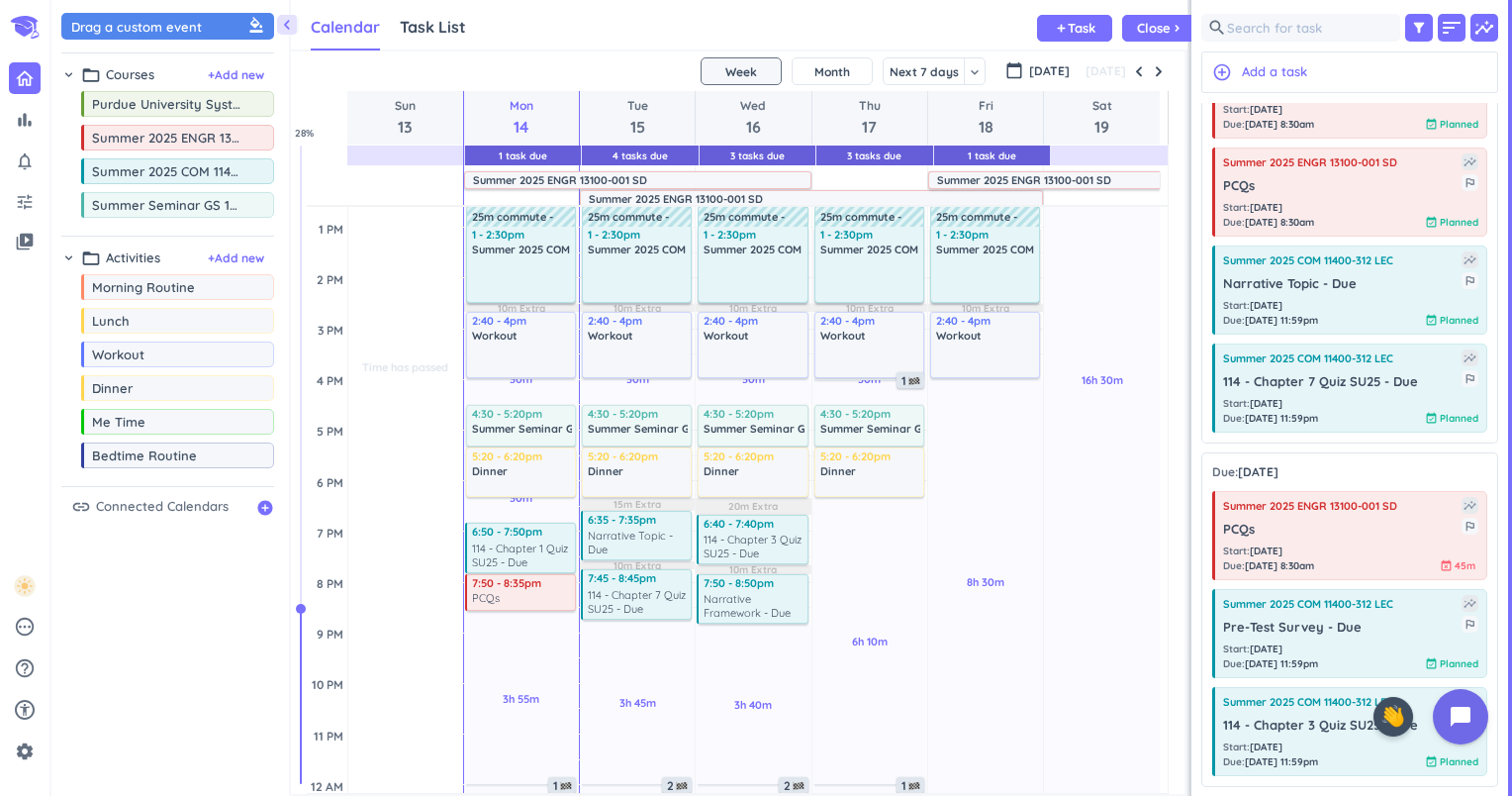 scroll, scrollTop: 574, scrollLeft: 0, axis: vertical 